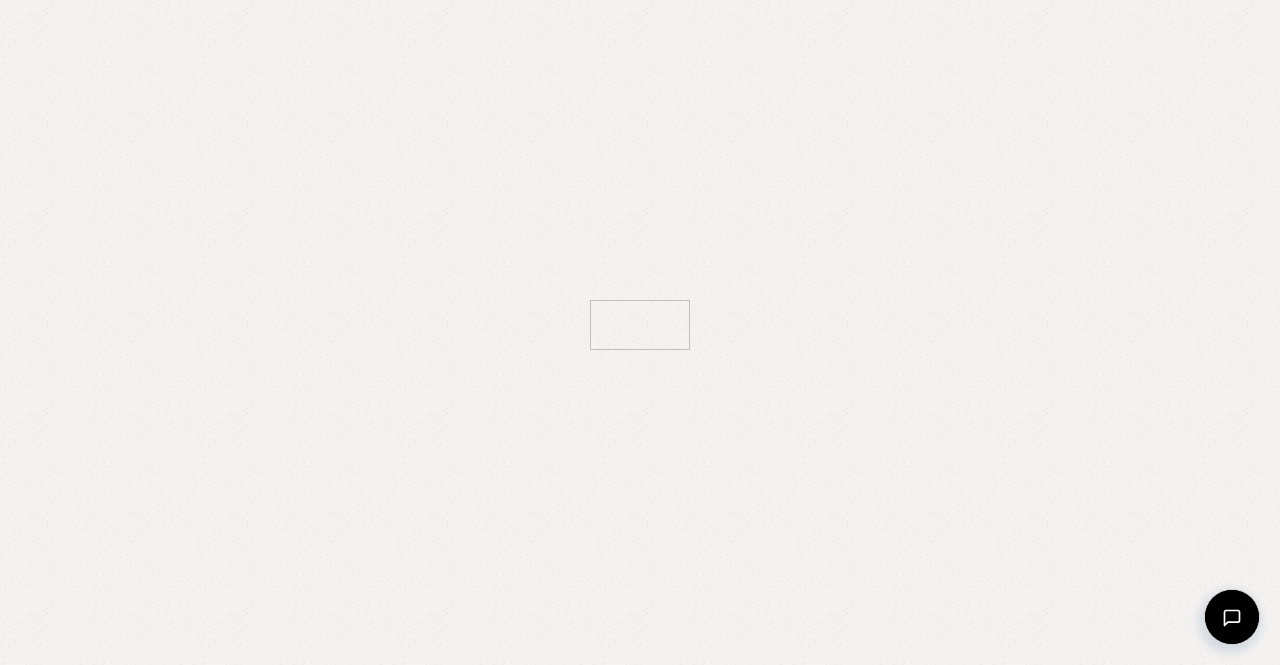 scroll, scrollTop: 0, scrollLeft: 0, axis: both 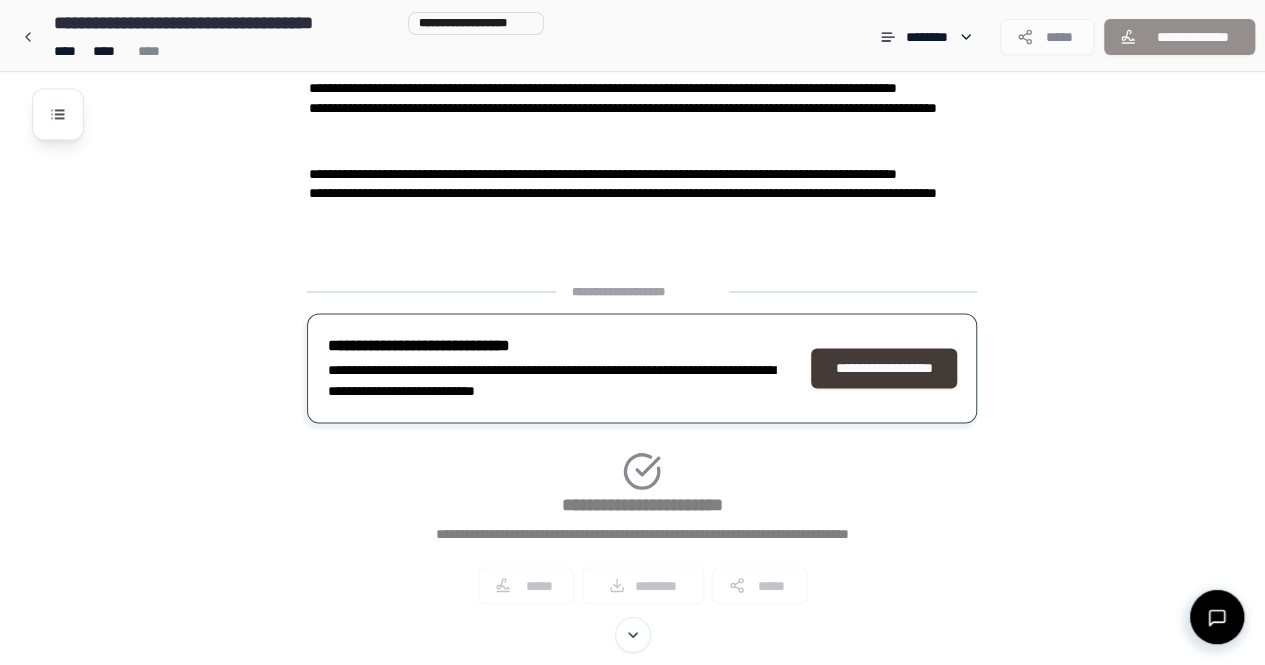 click on "**********" at bounding box center [884, 368] 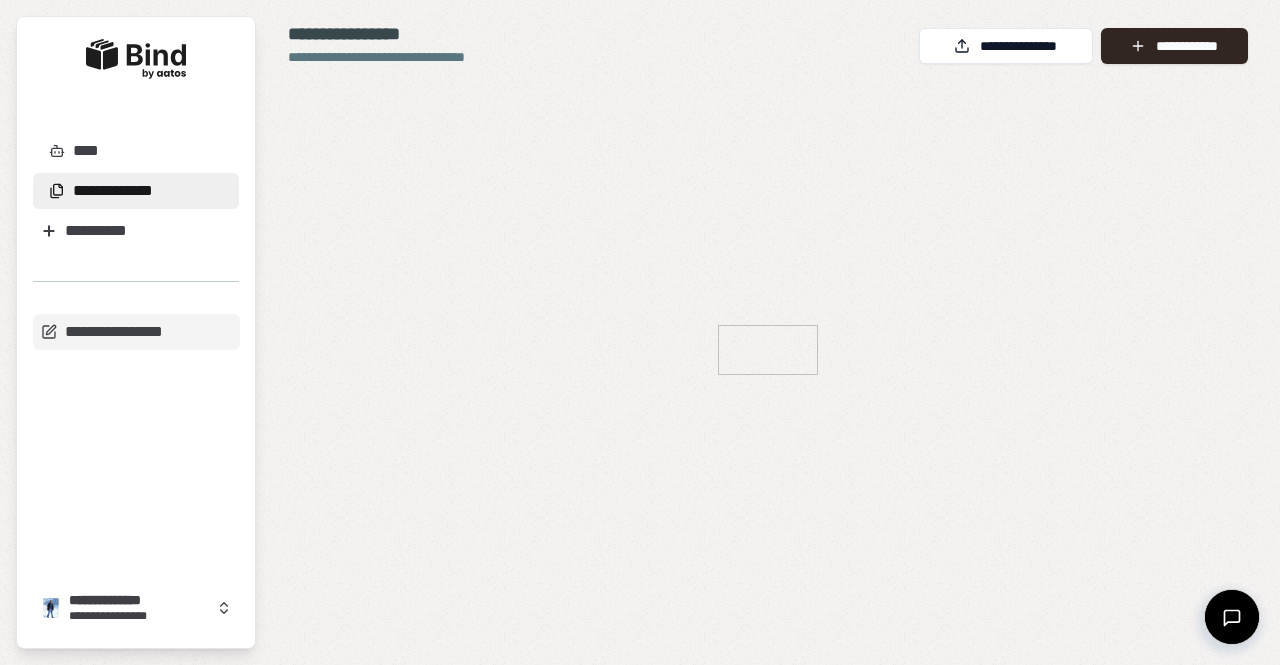scroll, scrollTop: 0, scrollLeft: 0, axis: both 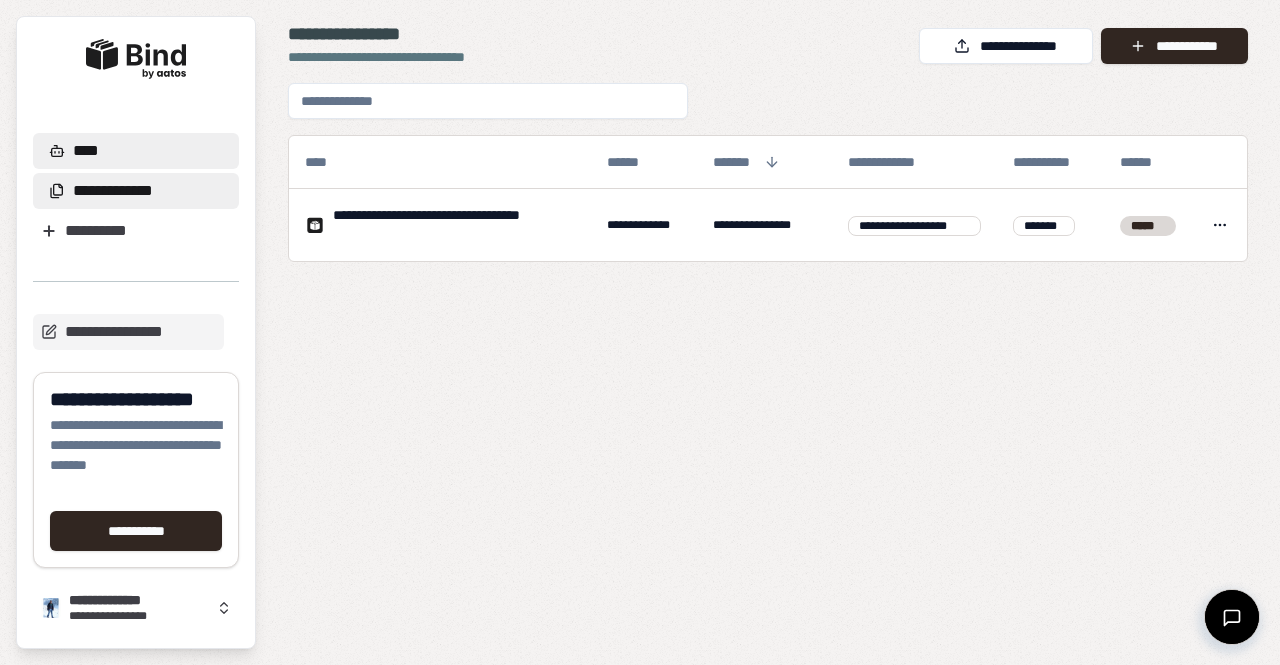 click on "****" at bounding box center [78, 151] 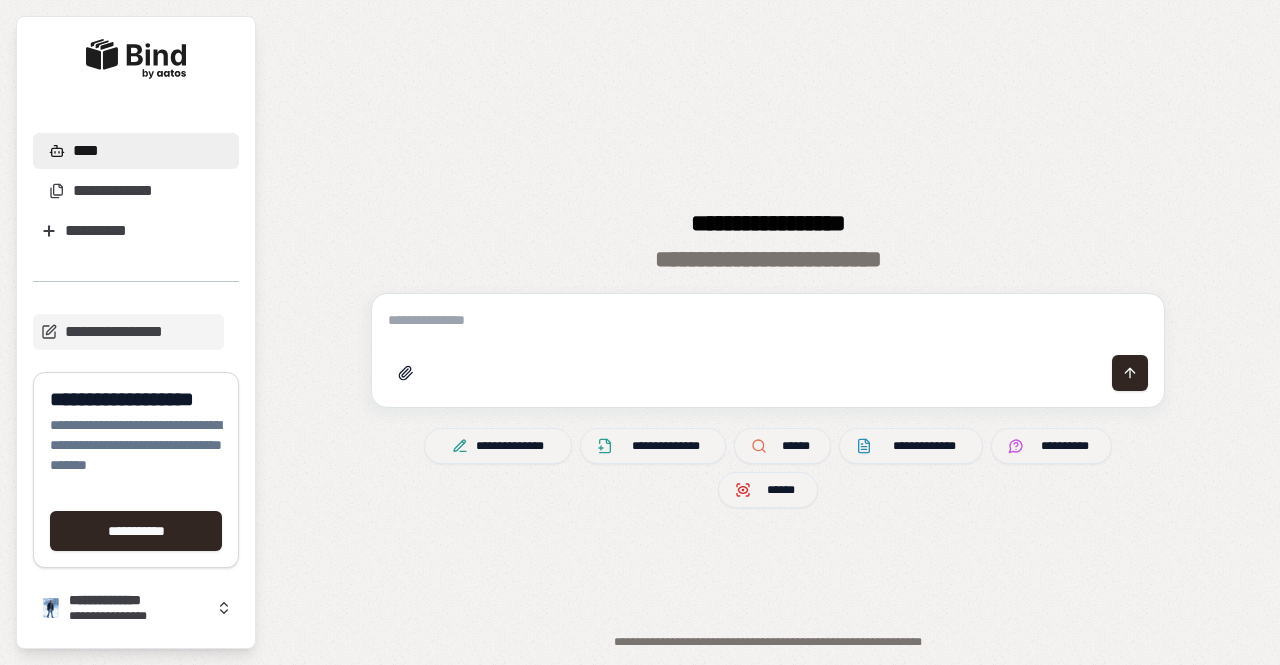 click at bounding box center [768, 320] 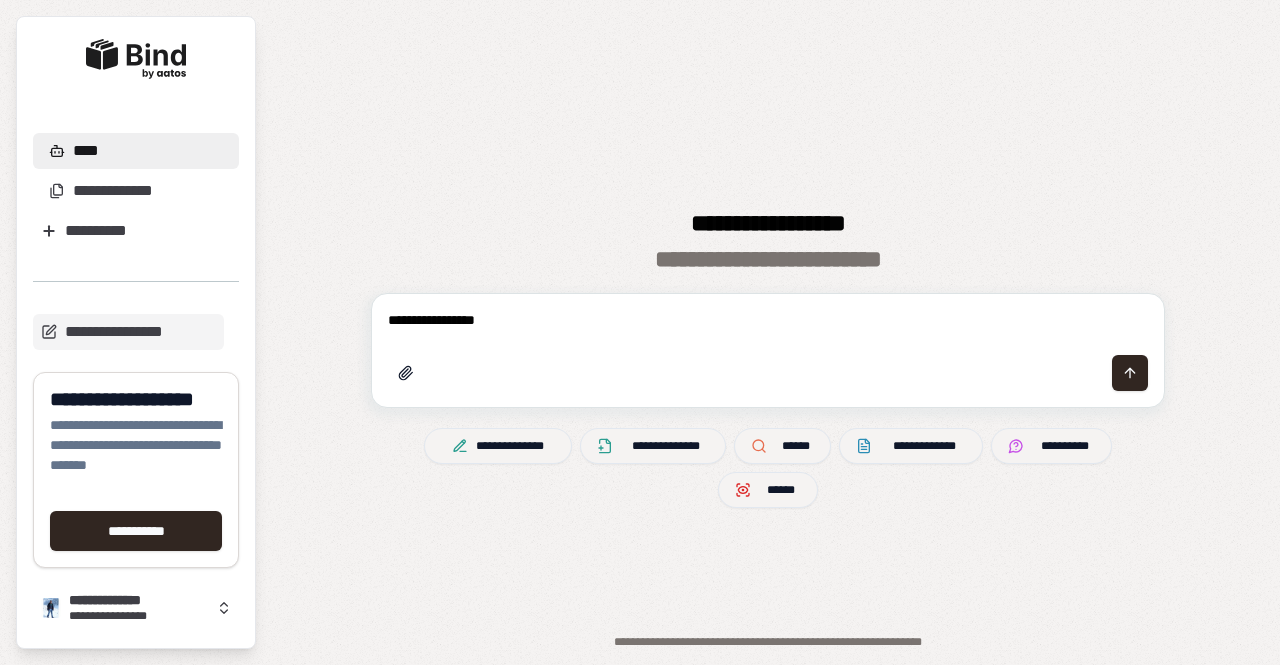type on "**********" 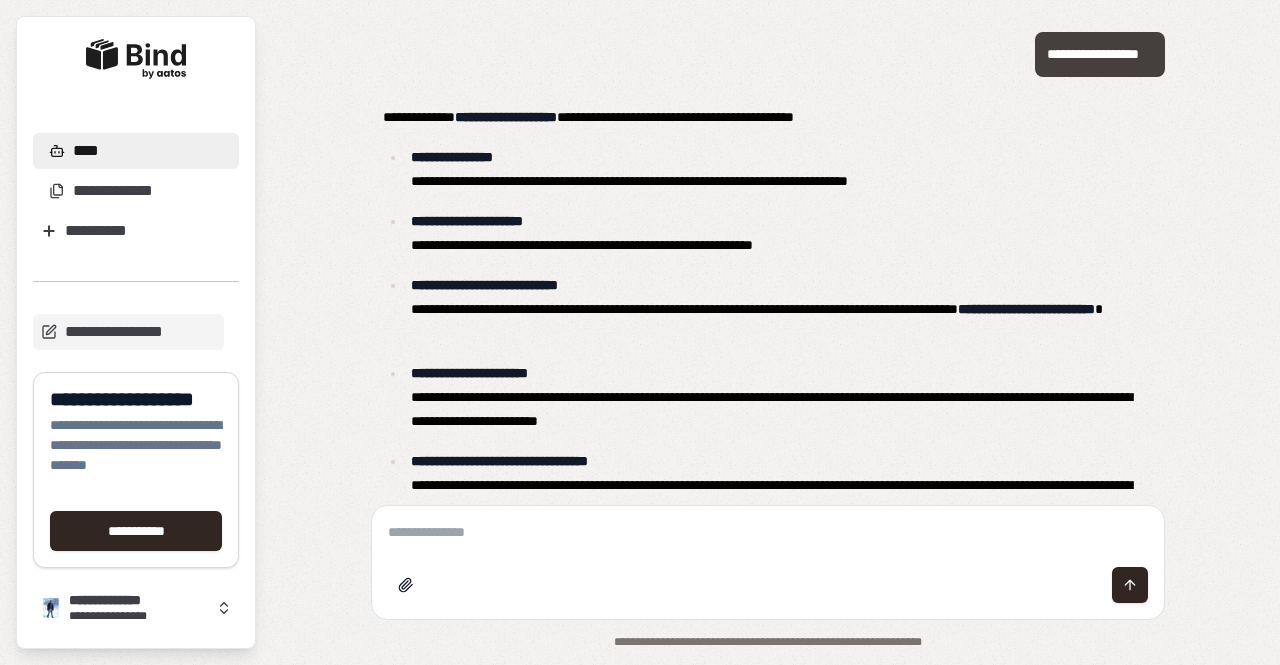 scroll, scrollTop: 67, scrollLeft: 0, axis: vertical 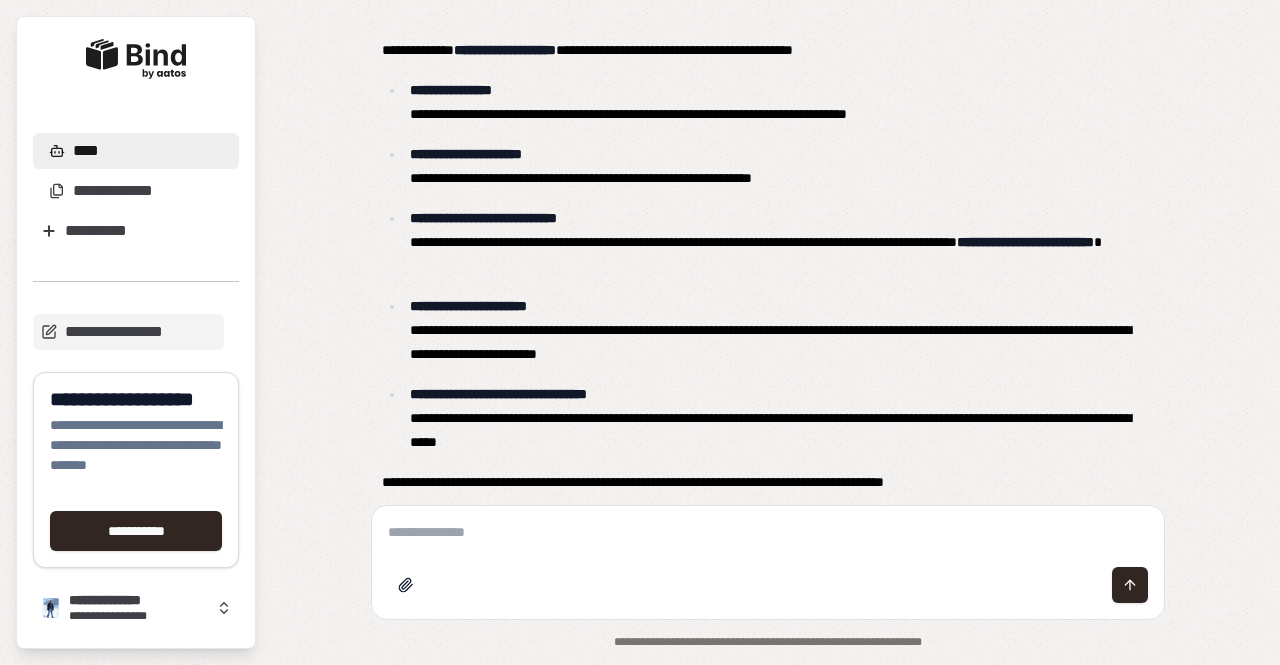 click at bounding box center [768, 532] 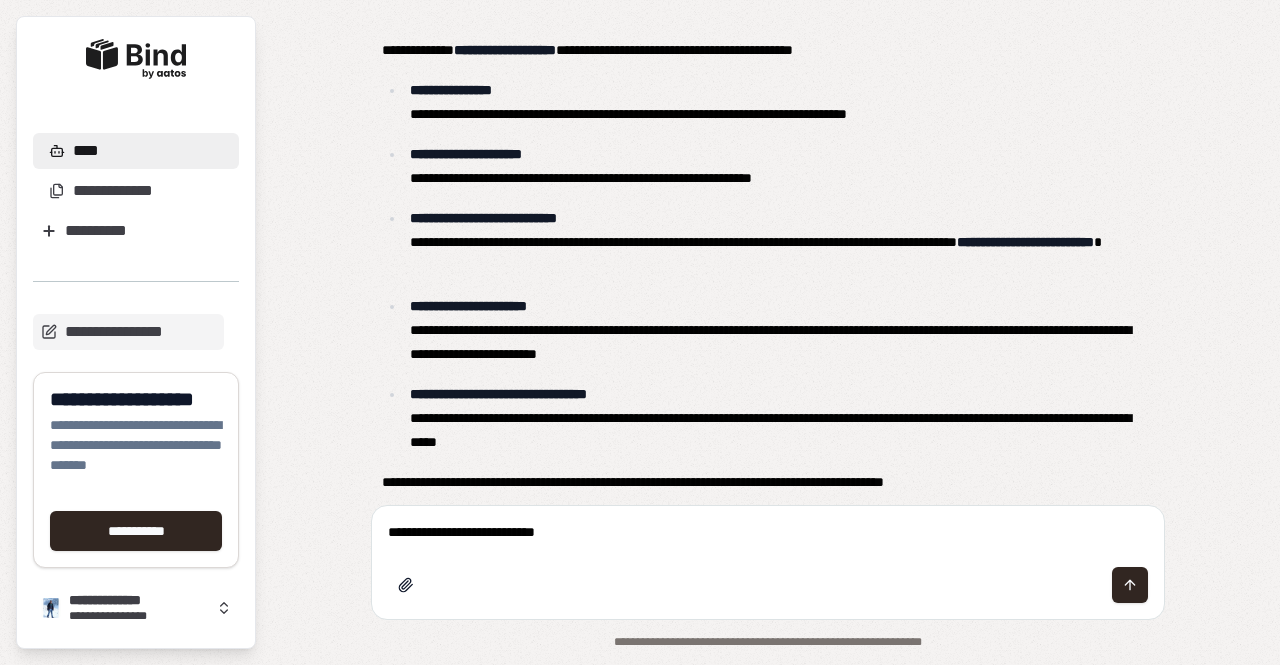 type on "**********" 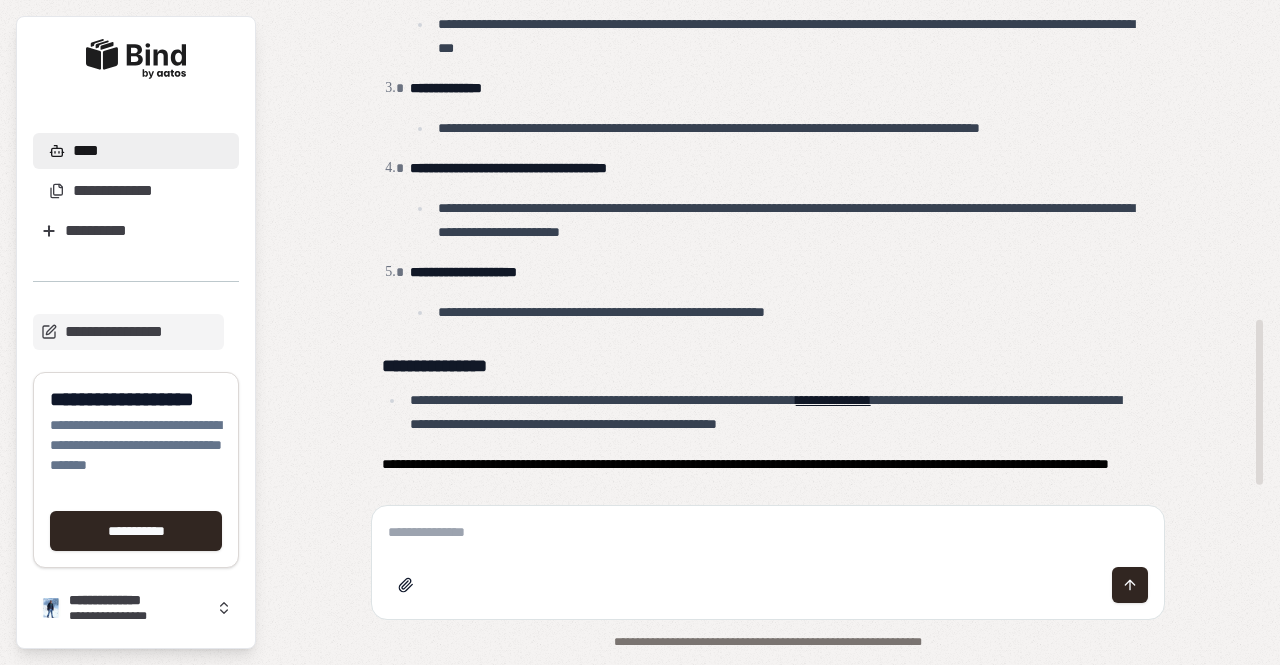 scroll, scrollTop: 900, scrollLeft: 0, axis: vertical 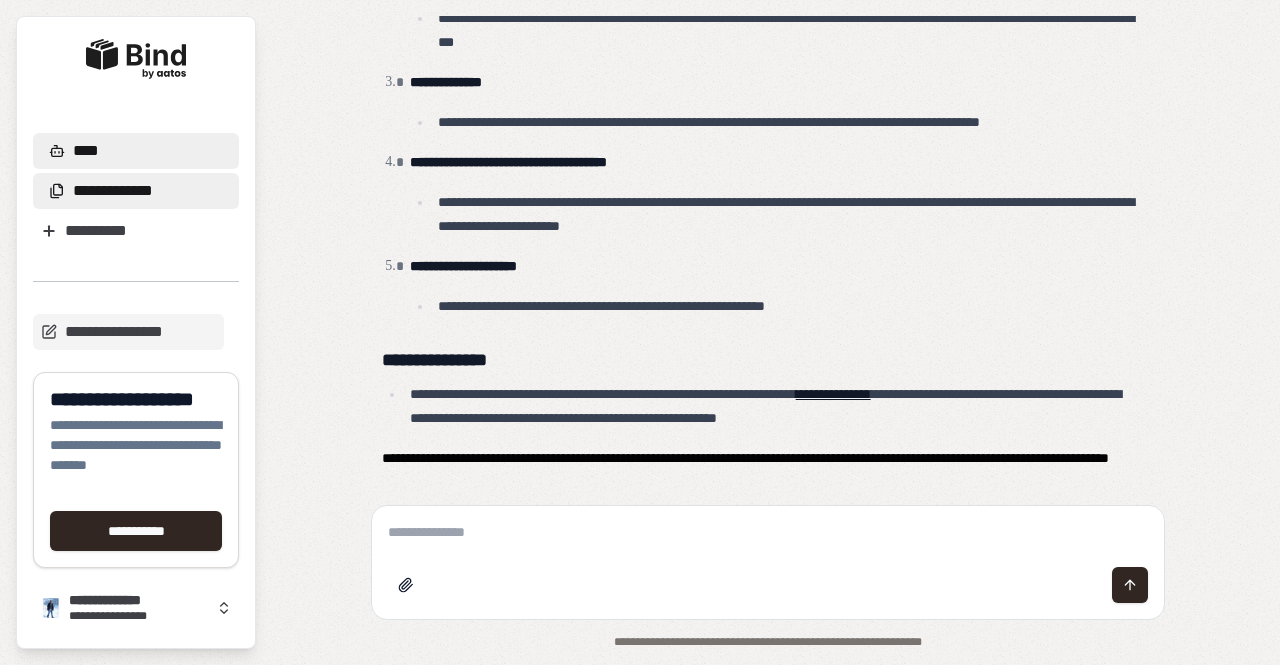 click on "**********" at bounding box center (113, 191) 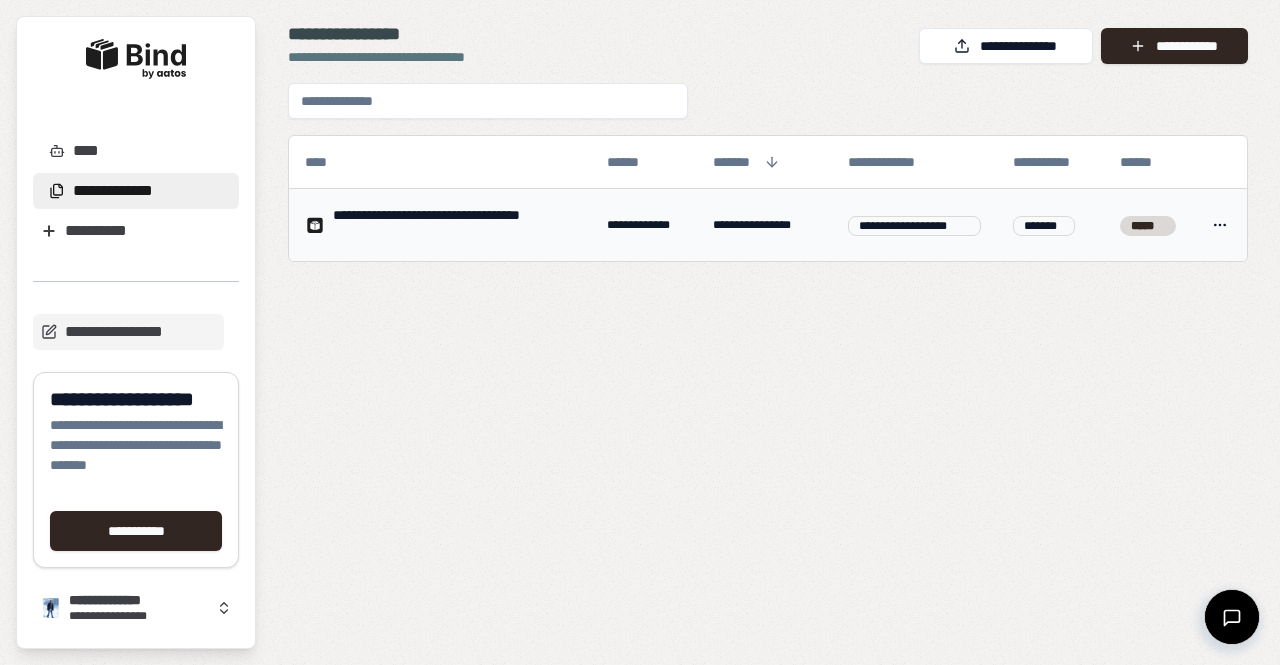 click on "**********" at bounding box center [454, 225] 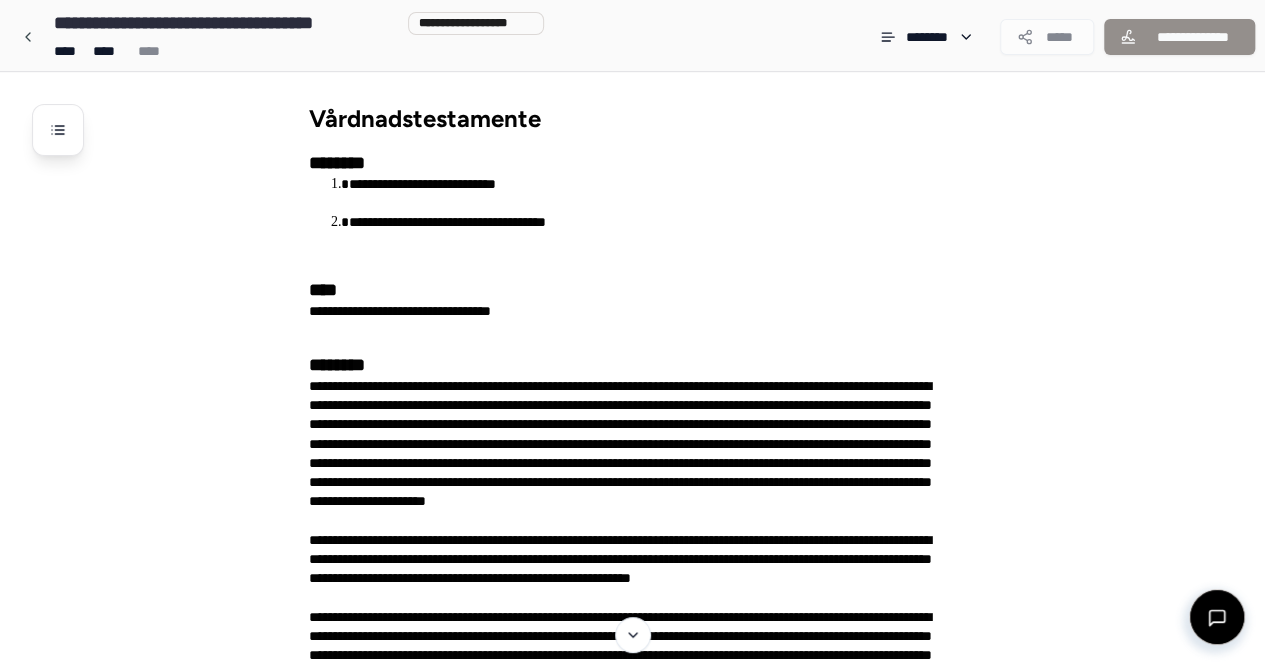 scroll, scrollTop: 1, scrollLeft: 0, axis: vertical 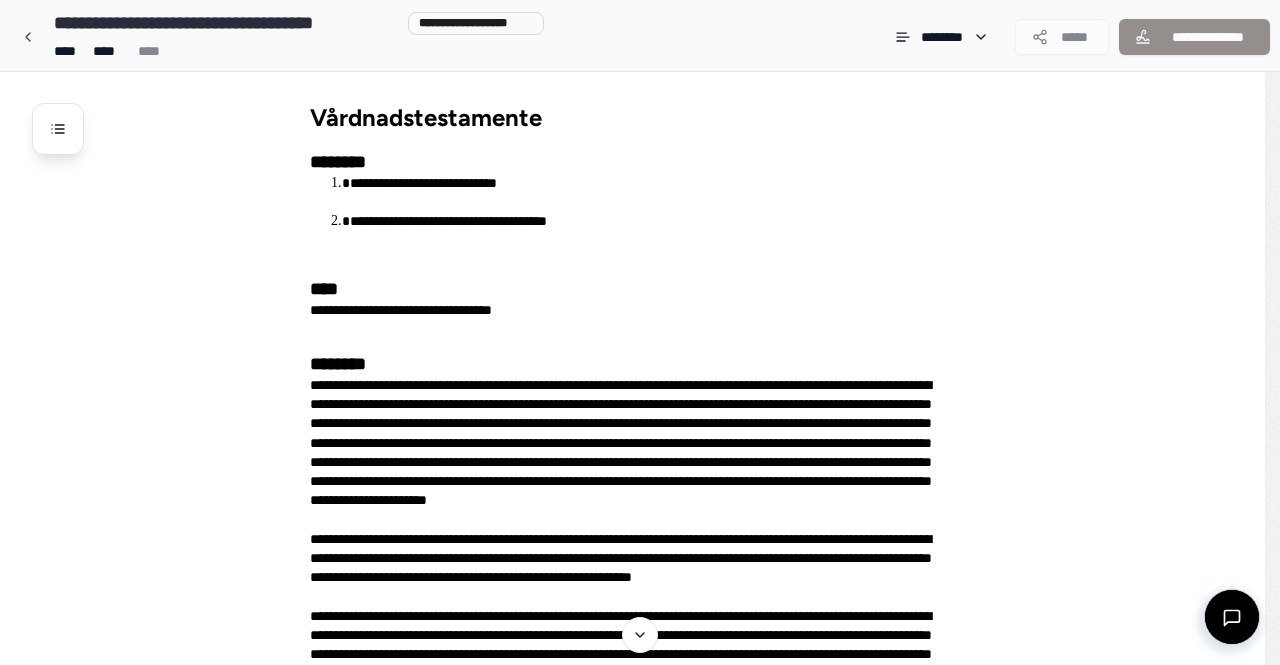 click on "**********" at bounding box center (640, 1056) 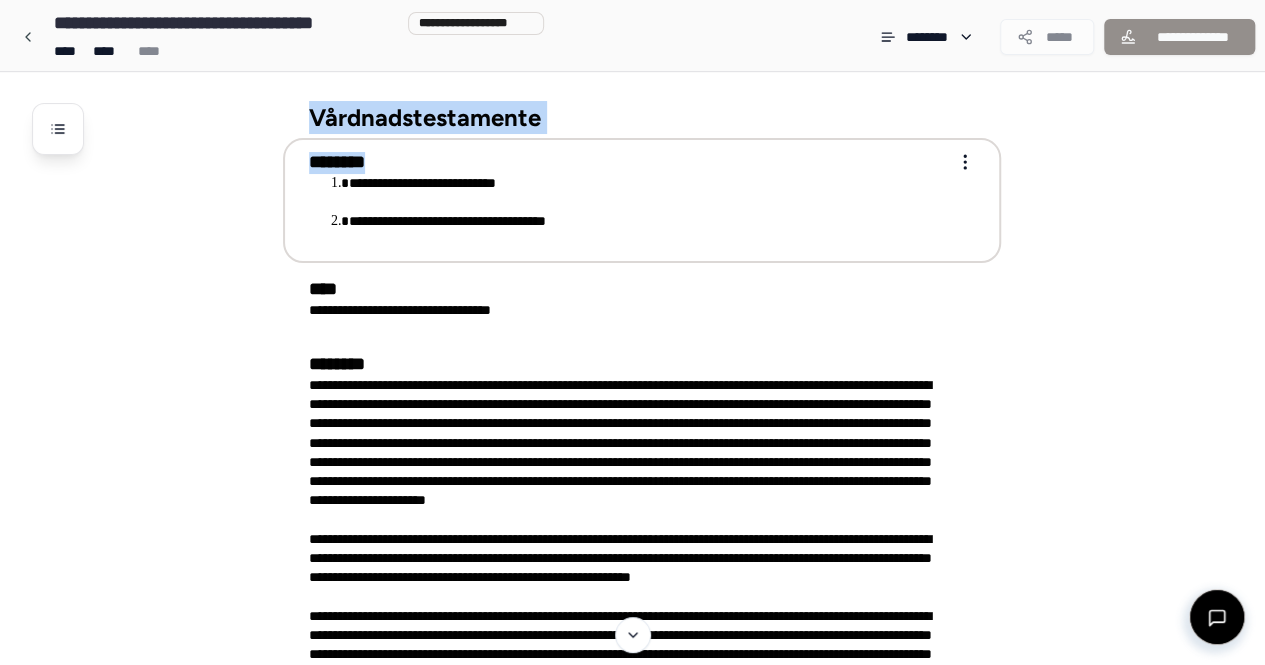 drag, startPoint x: 300, startPoint y: 111, endPoint x: 687, endPoint y: 149, distance: 388.86115 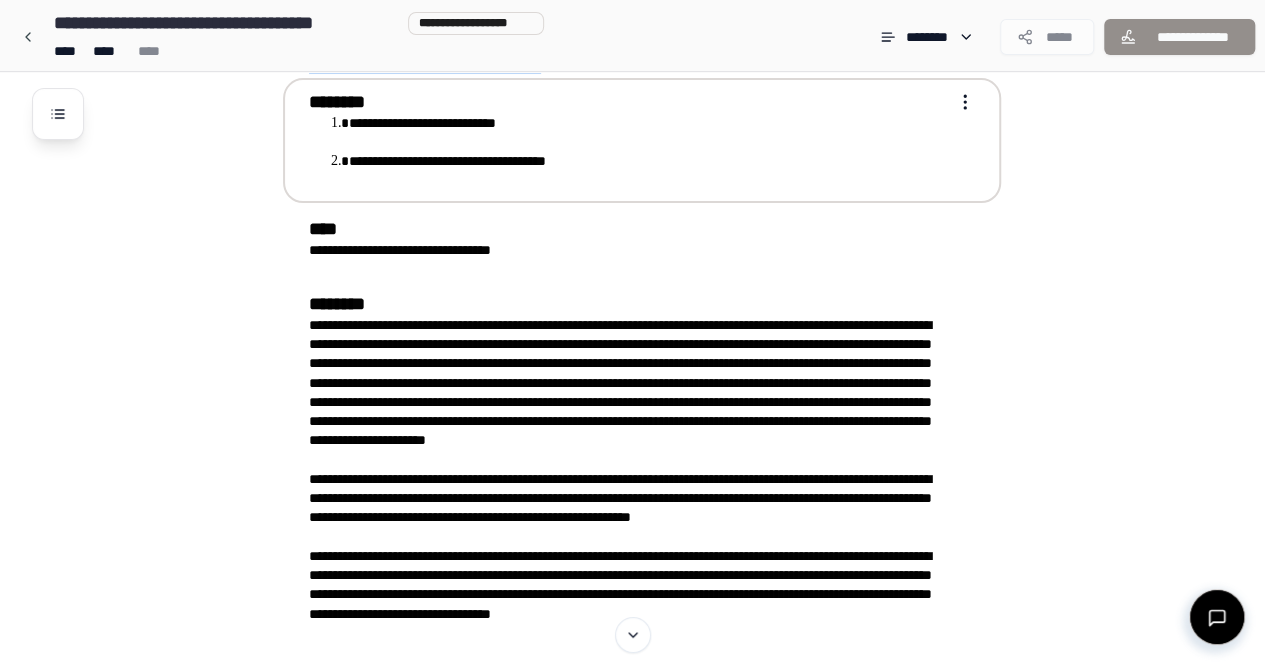 scroll, scrollTop: 63, scrollLeft: 0, axis: vertical 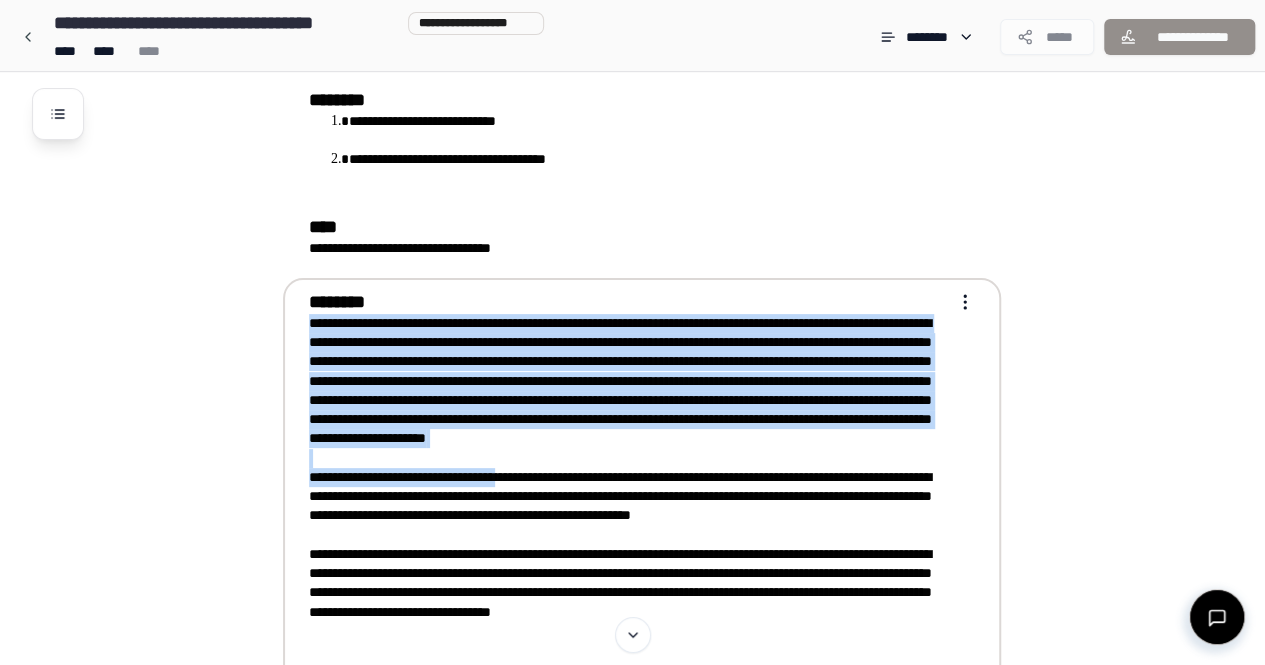 drag, startPoint x: 309, startPoint y: 322, endPoint x: 544, endPoint y: 491, distance: 289.4581 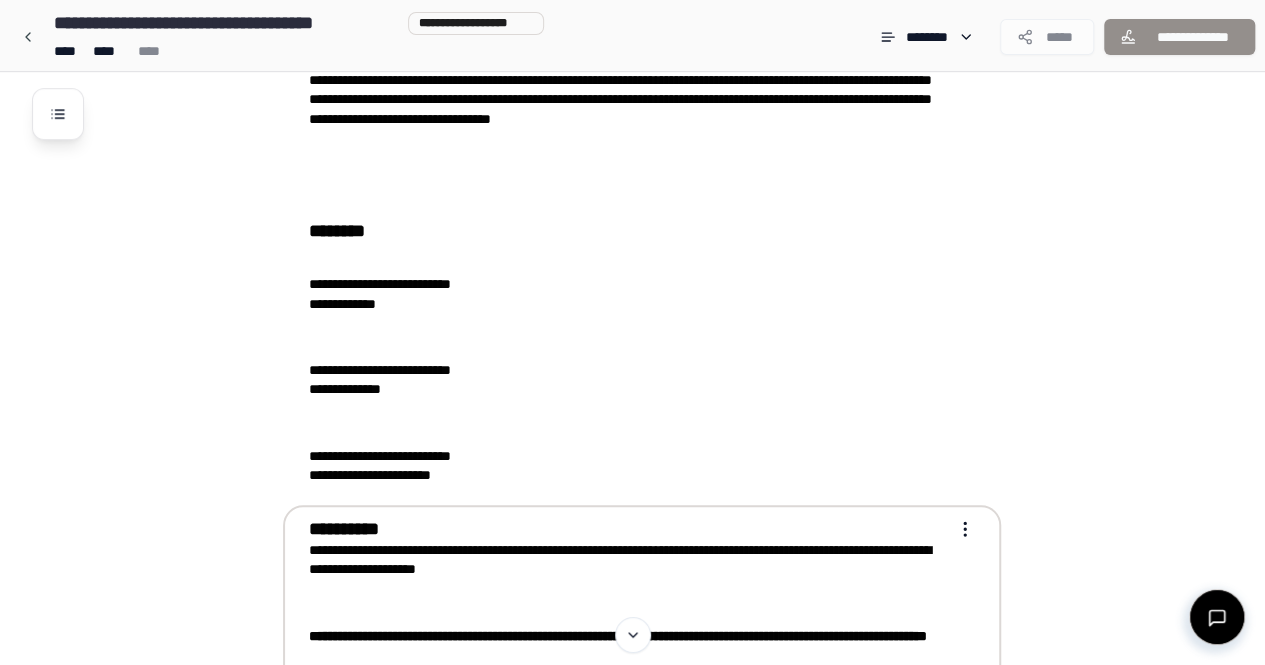 scroll, scrollTop: 580, scrollLeft: 0, axis: vertical 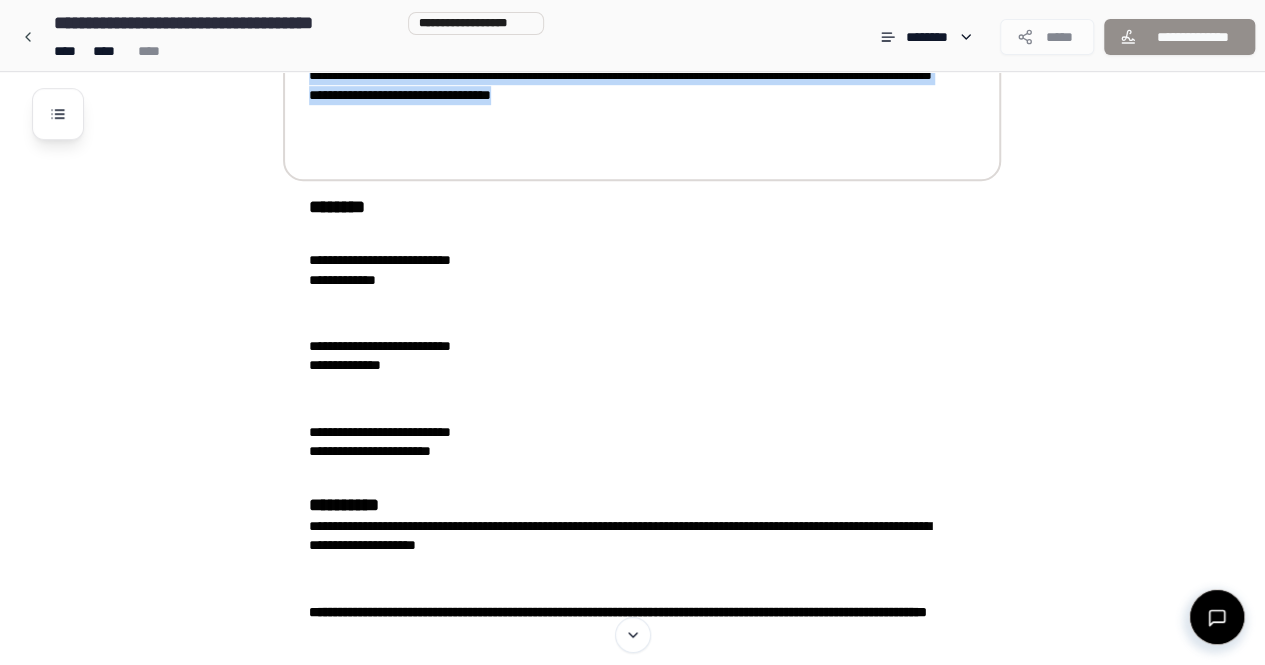 drag, startPoint x: 310, startPoint y: 300, endPoint x: 549, endPoint y: 165, distance: 274.49225 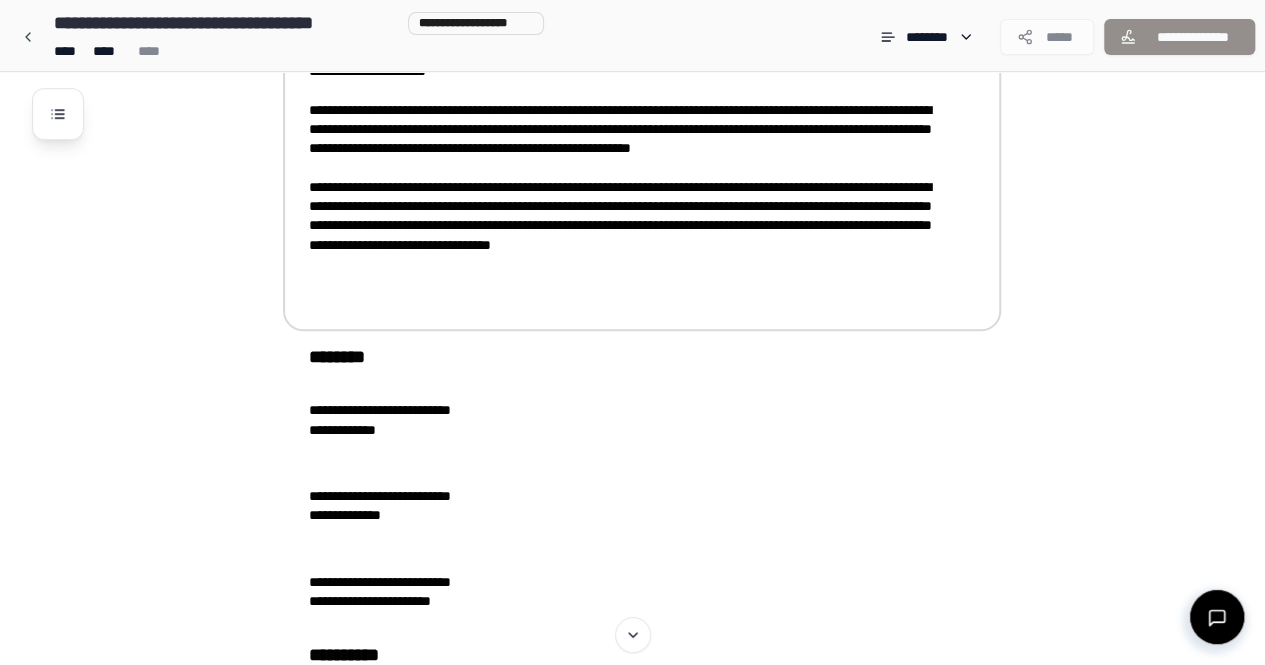 scroll, scrollTop: 430, scrollLeft: 0, axis: vertical 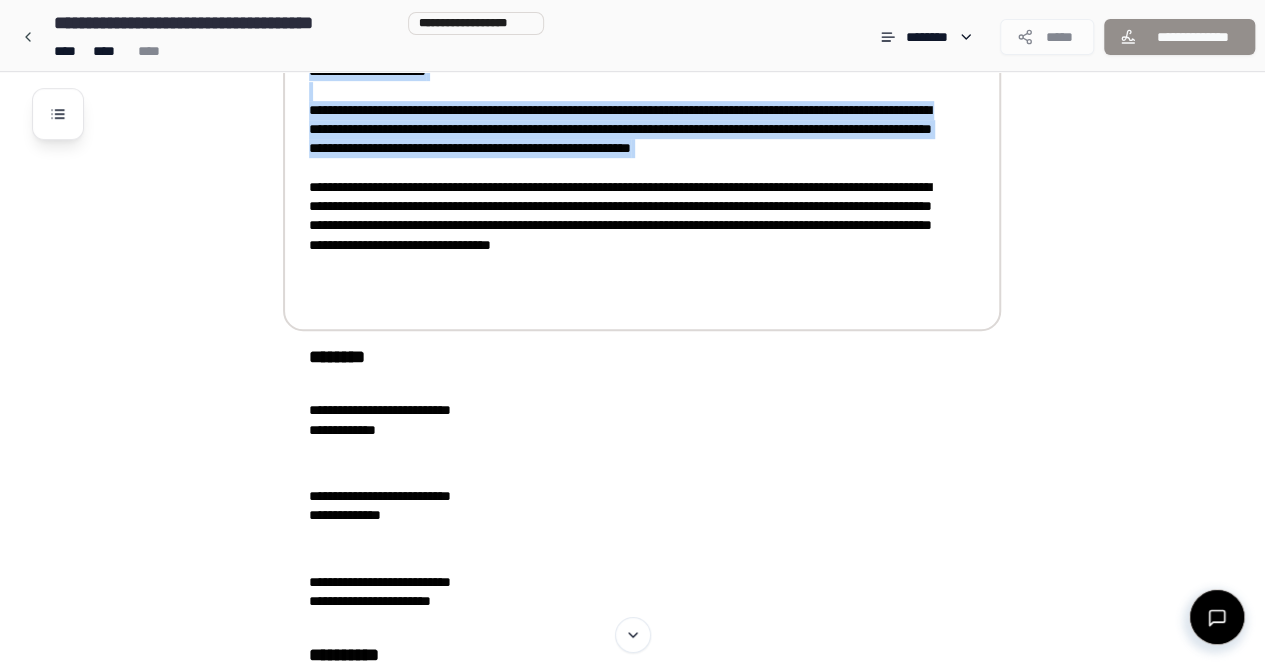 drag, startPoint x: 468, startPoint y: 305, endPoint x: 337, endPoint y: 205, distance: 164.80595 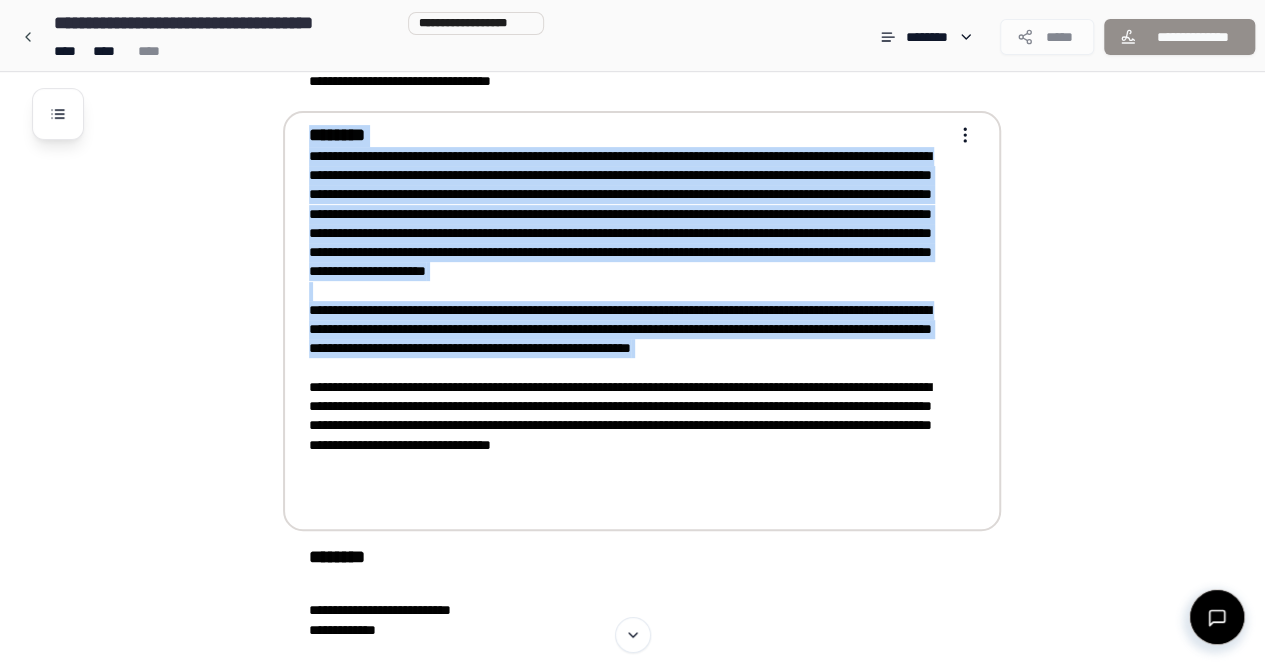 scroll, scrollTop: 226, scrollLeft: 0, axis: vertical 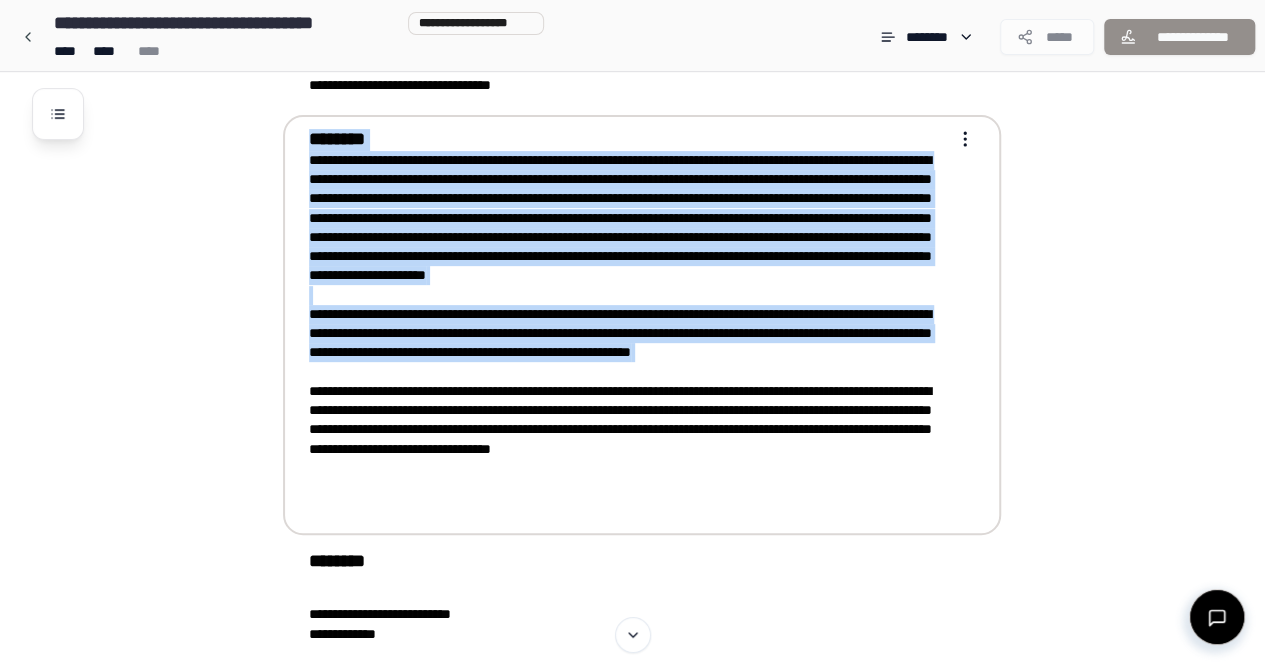 click on "********" at bounding box center (628, 140) 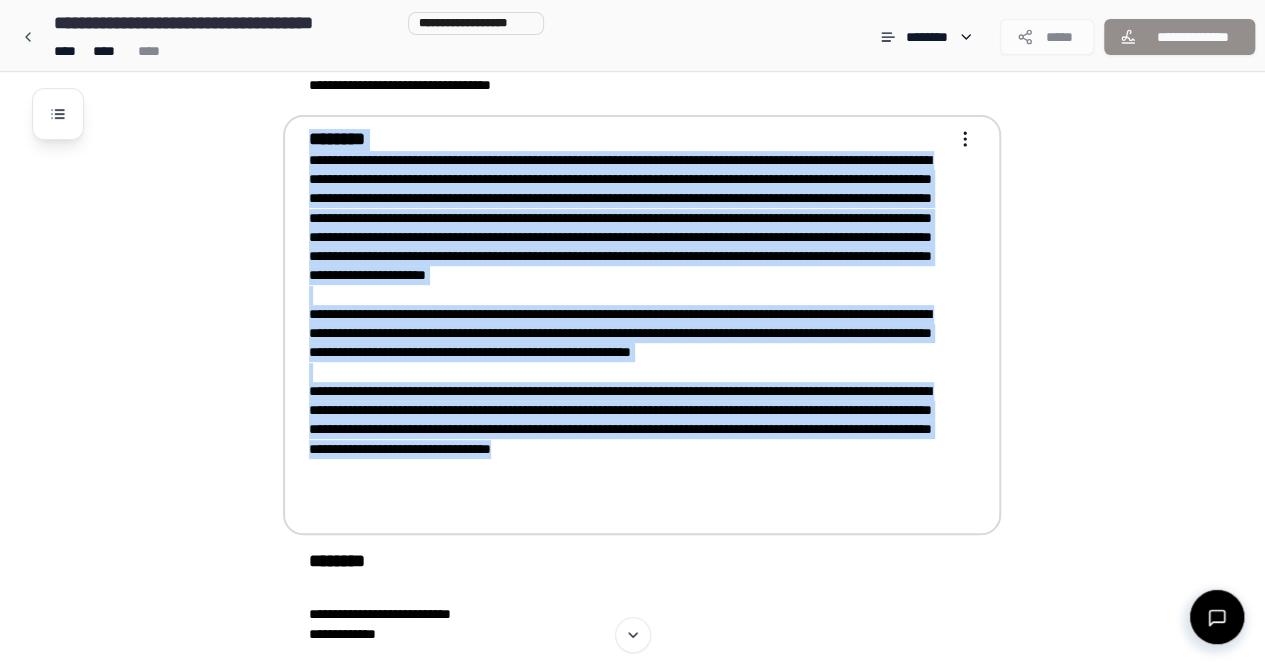 drag, startPoint x: 302, startPoint y: 140, endPoint x: 456, endPoint y: 507, distance: 398.00125 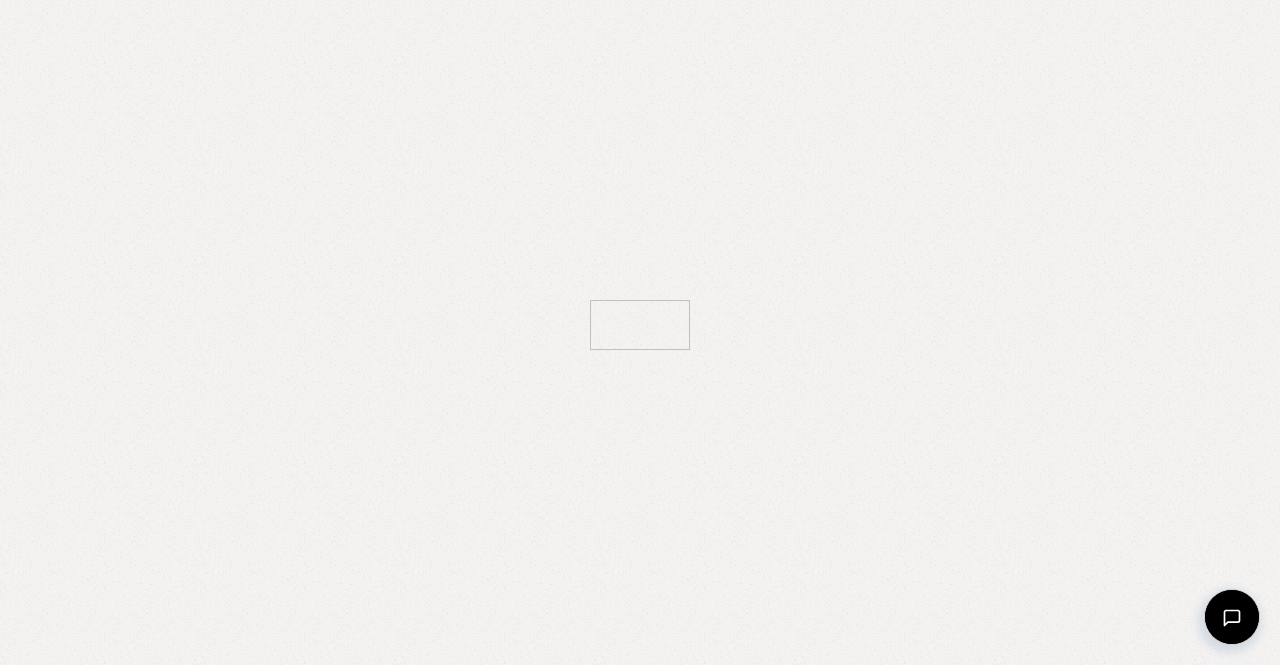 scroll, scrollTop: 0, scrollLeft: 0, axis: both 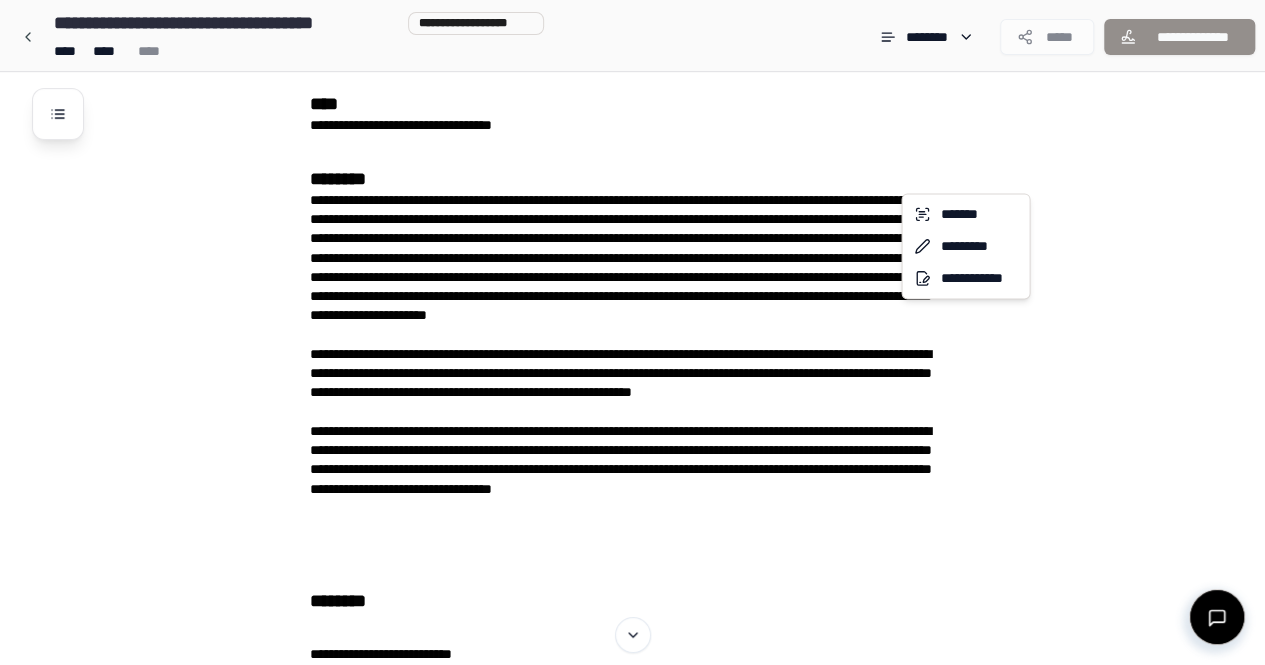 click on "**********" at bounding box center (640, 871) 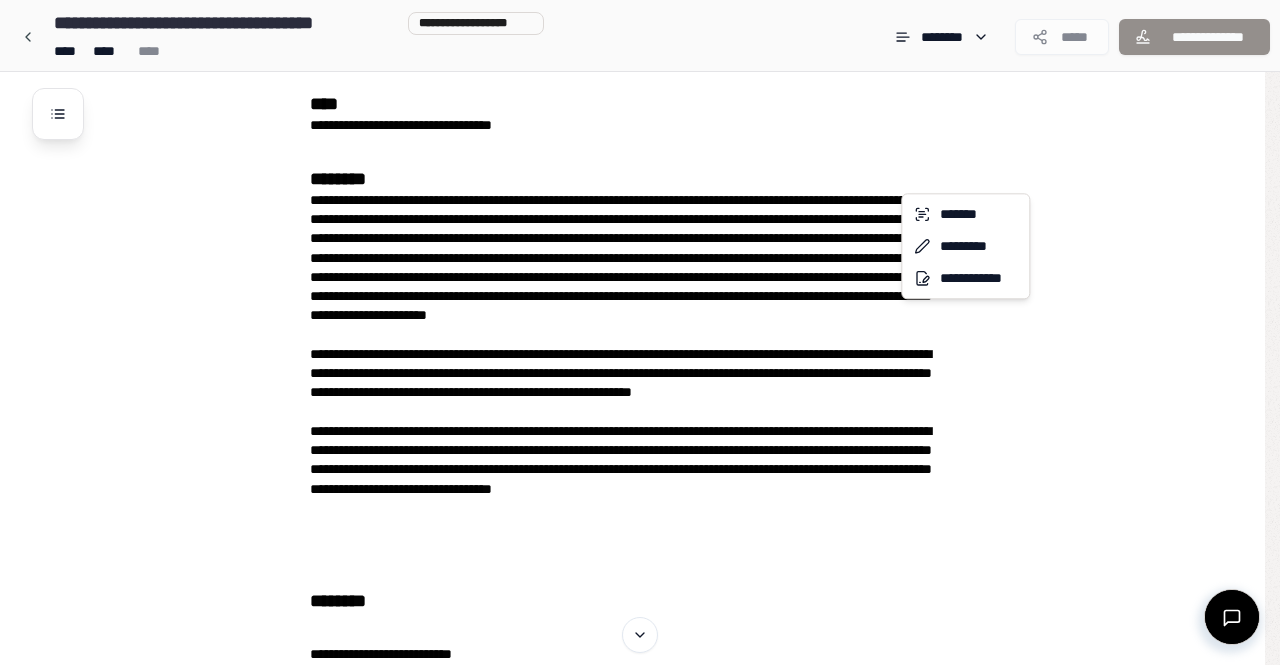 click on "**********" at bounding box center (640, 871) 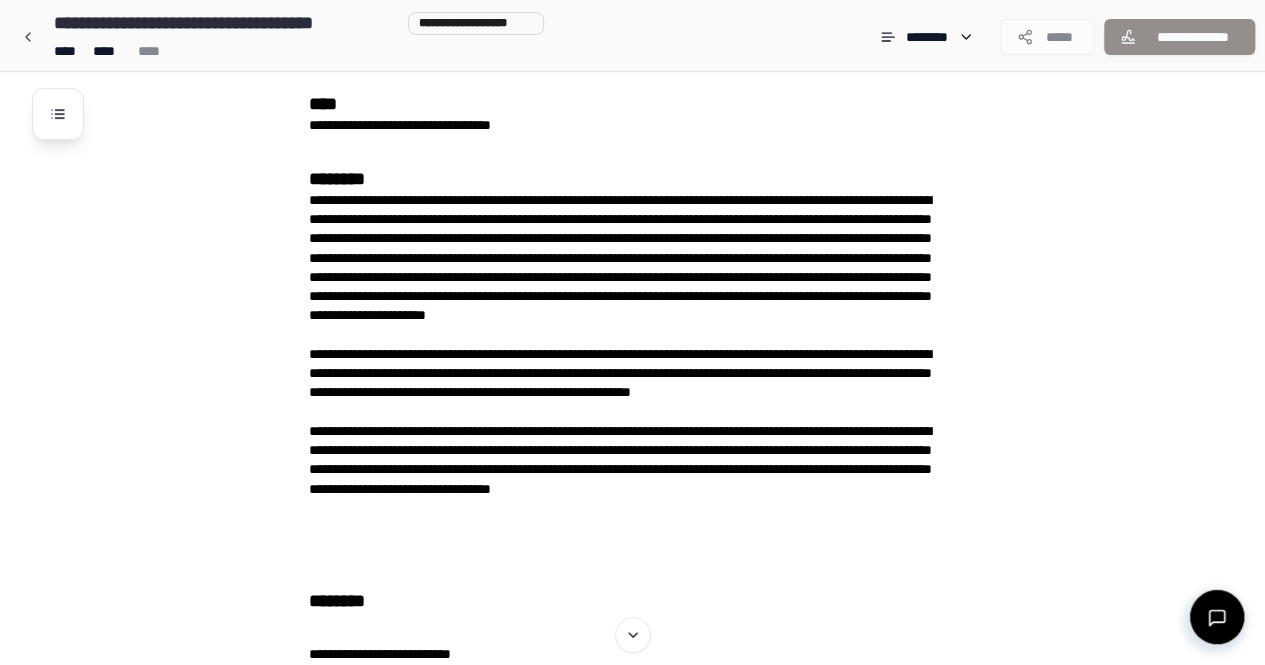 click on "**********" at bounding box center (658, 907) 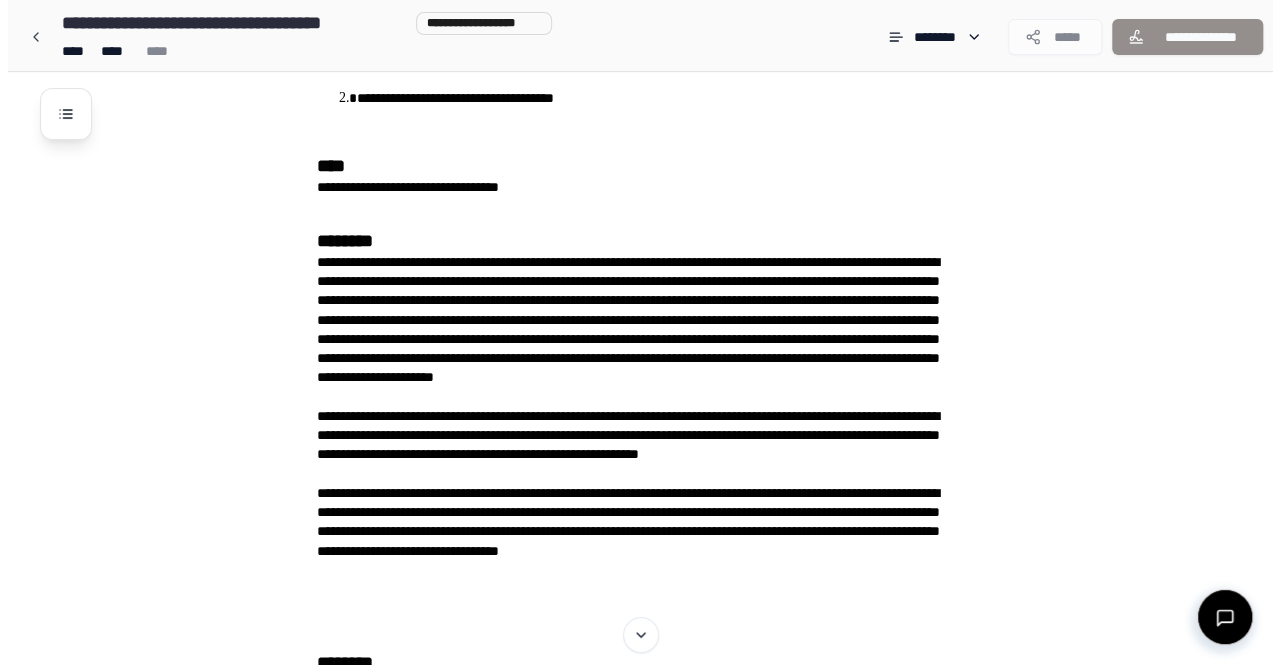 scroll, scrollTop: 123, scrollLeft: 0, axis: vertical 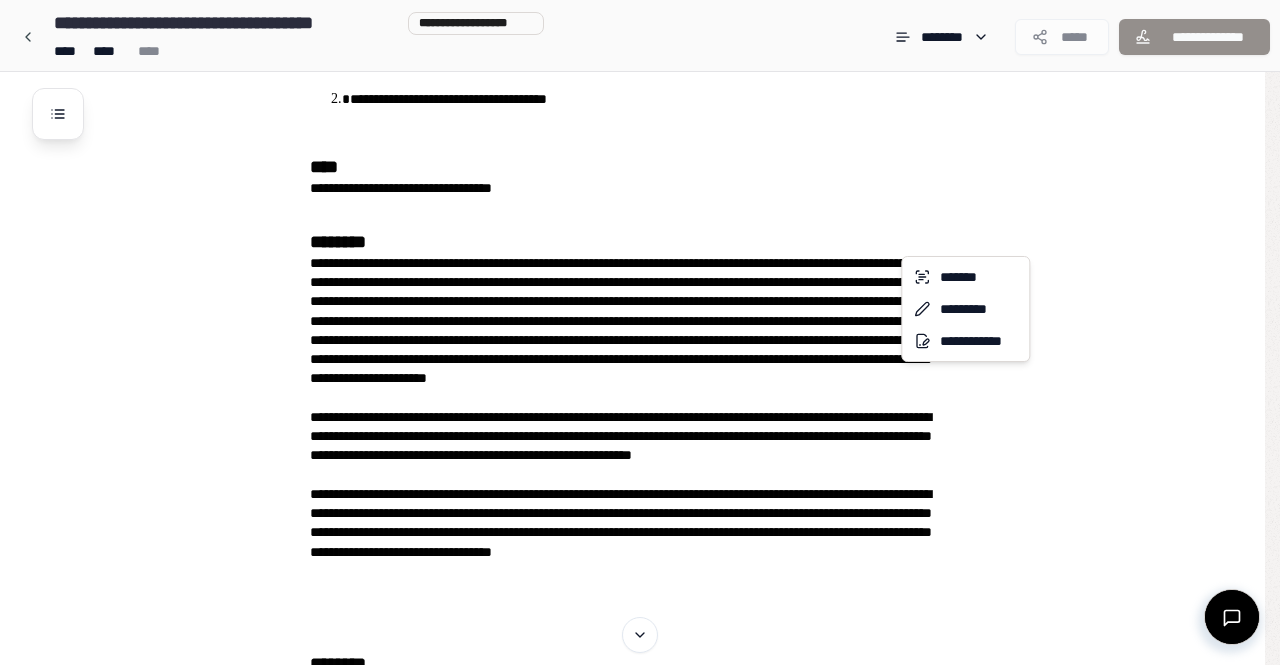click on "**********" at bounding box center (640, 934) 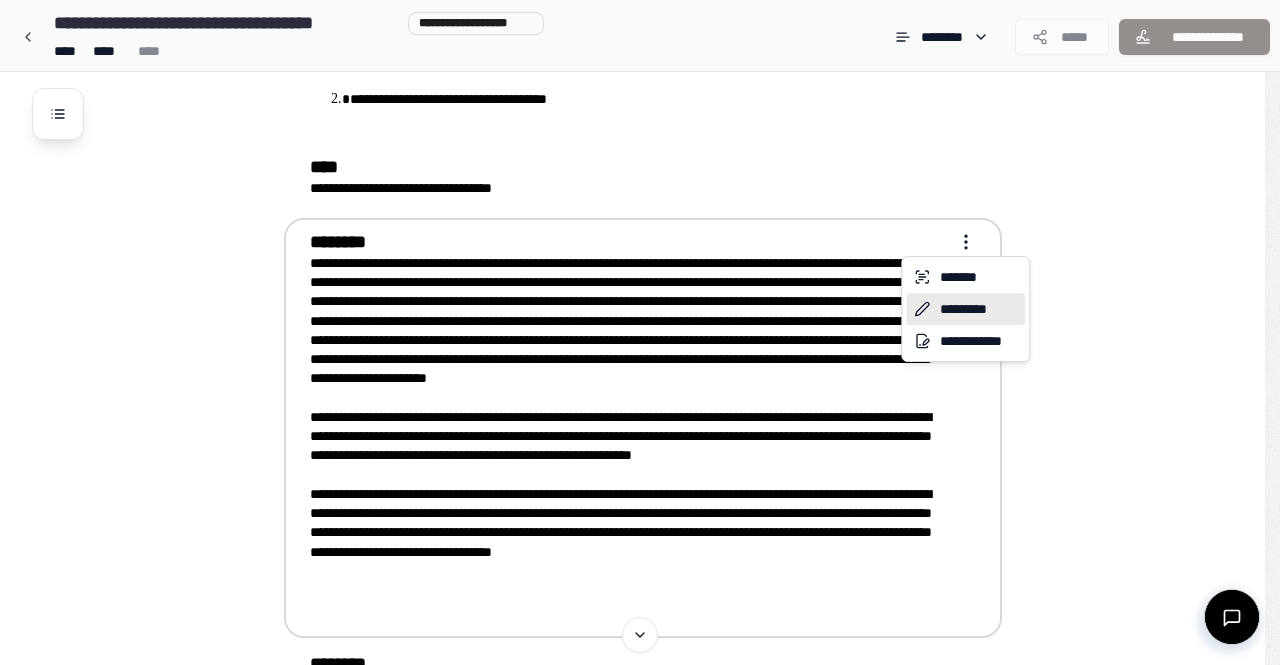 click on "*********" at bounding box center (965, 309) 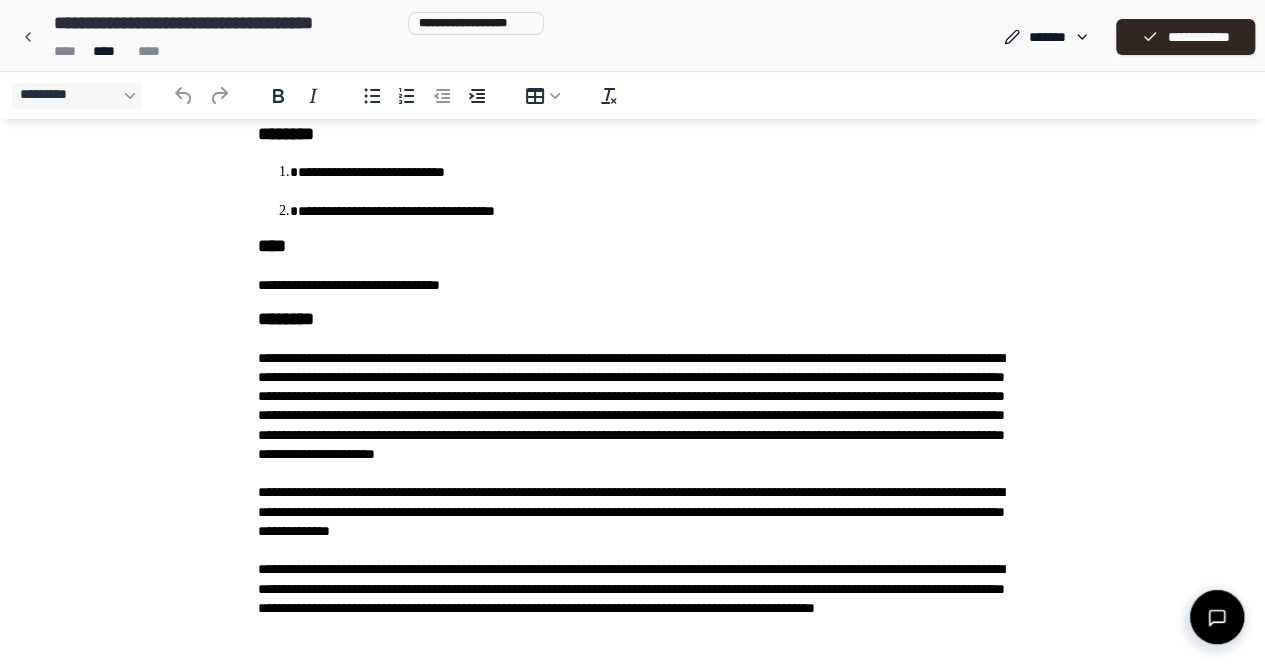 scroll, scrollTop: 108, scrollLeft: 0, axis: vertical 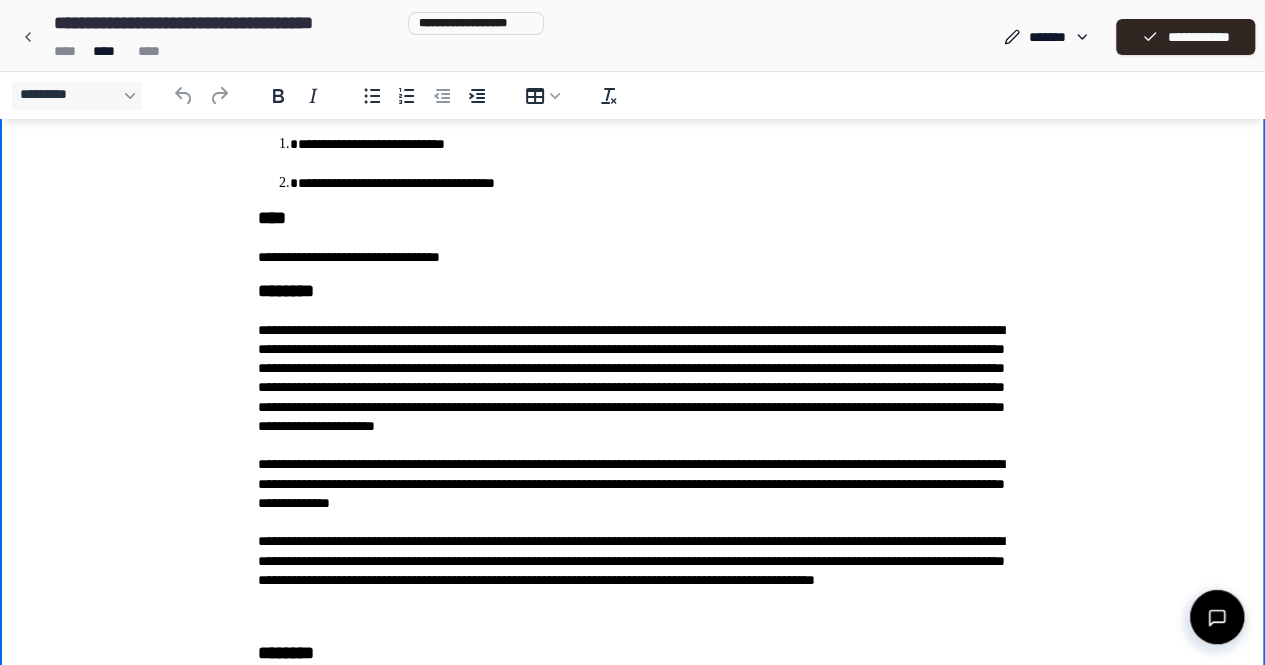 click on "**********" at bounding box center [633, 475] 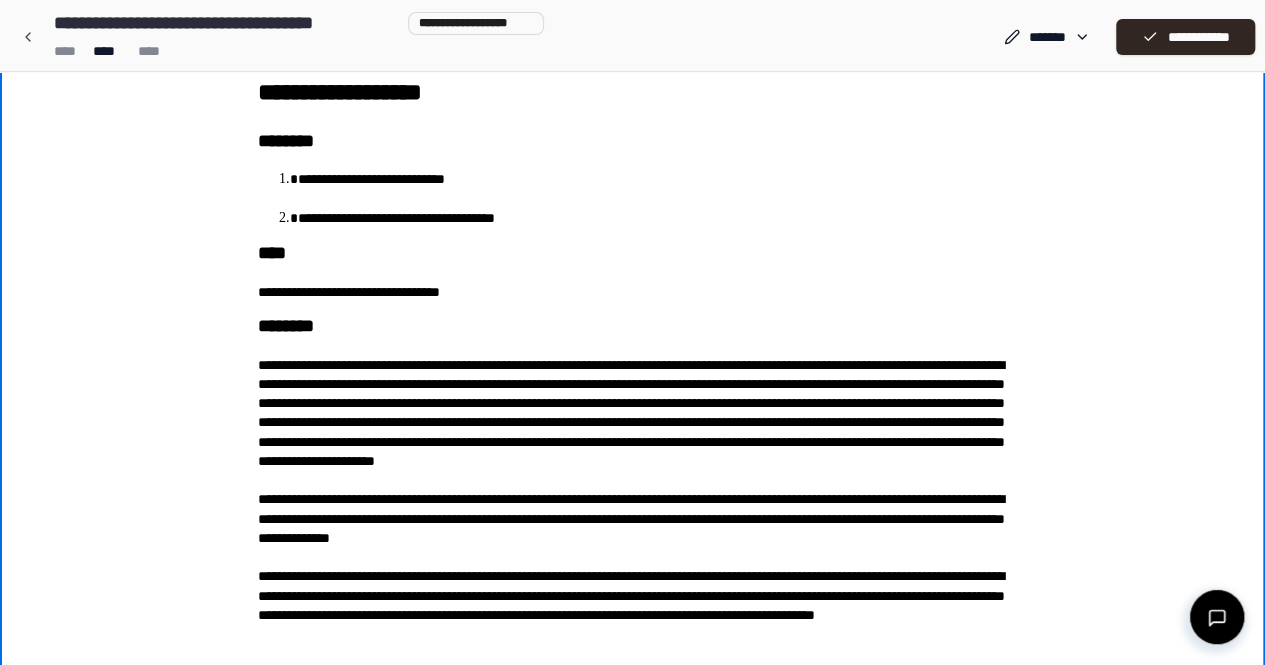 scroll, scrollTop: 0, scrollLeft: 0, axis: both 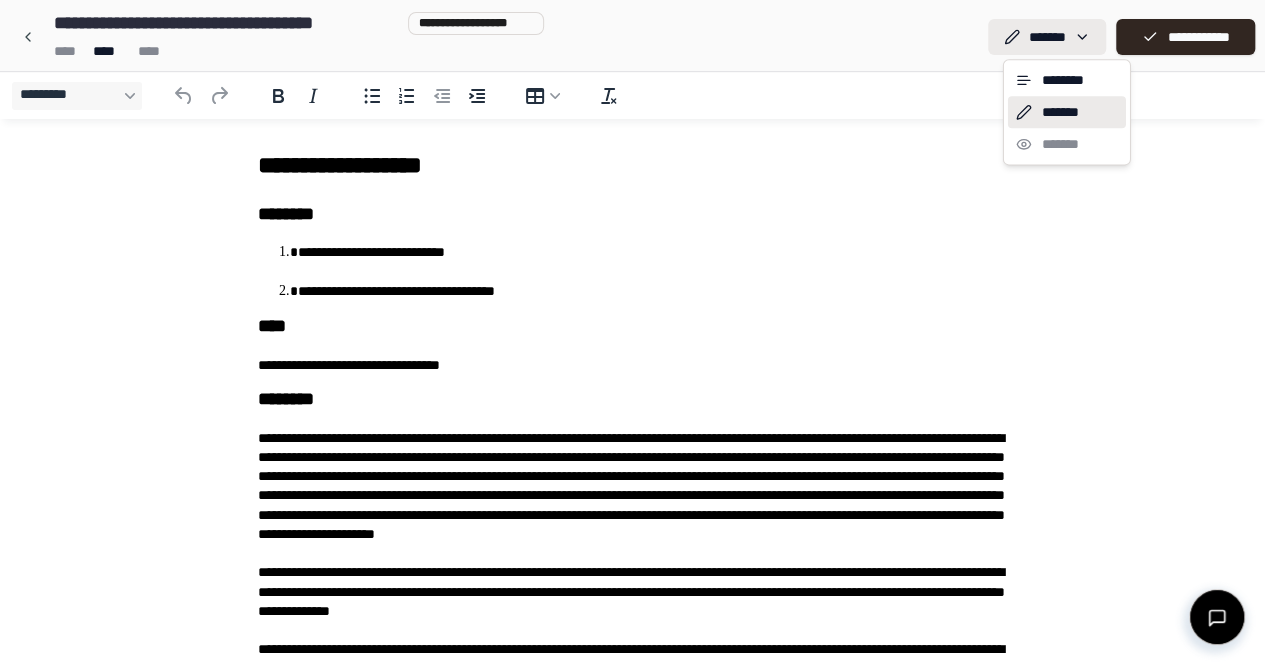 click on "**********" at bounding box center [640, 871] 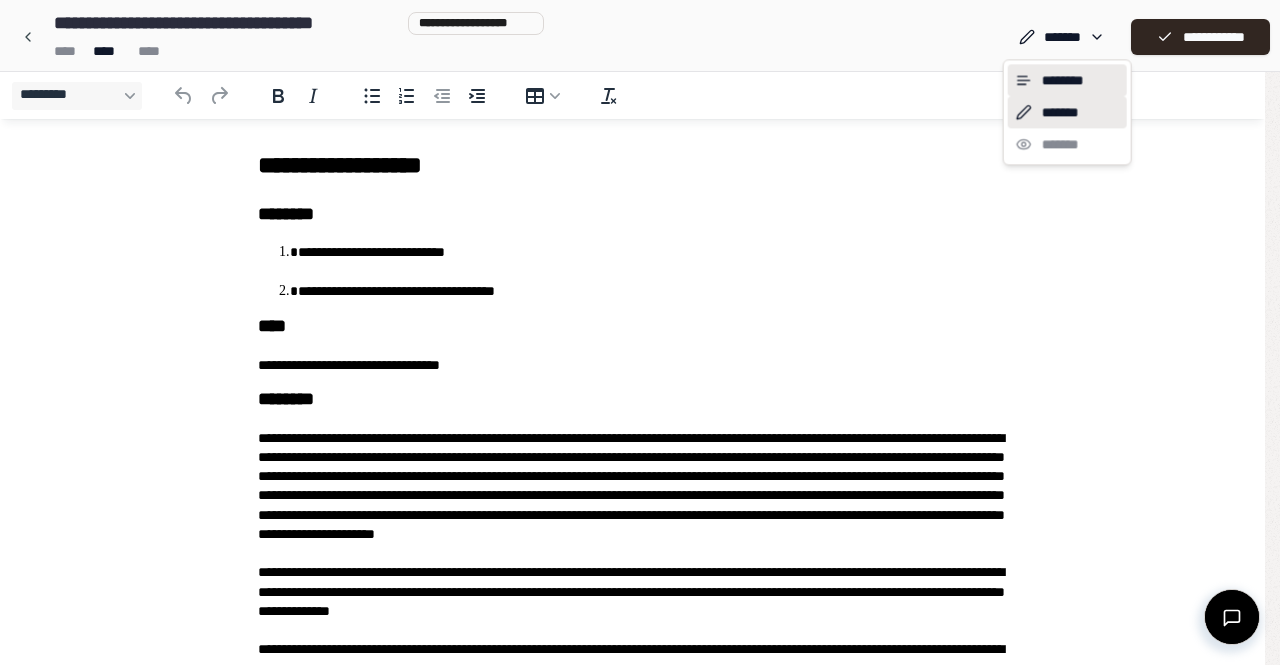 click on "********" at bounding box center (1067, 80) 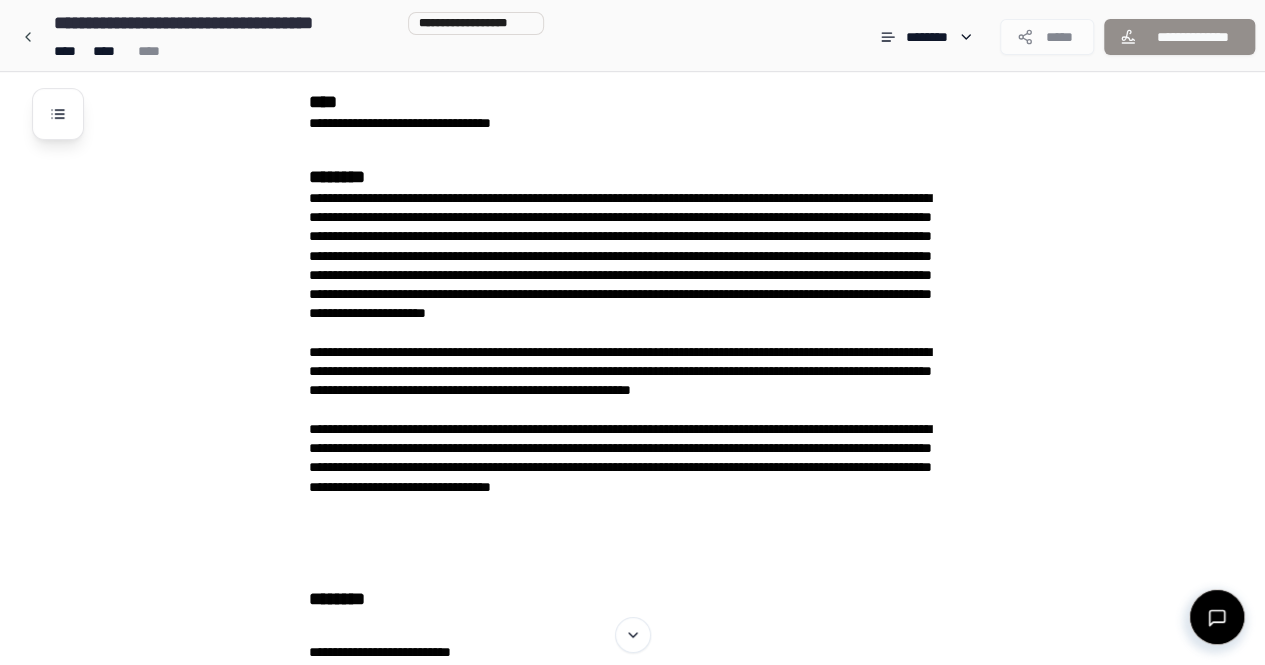 scroll, scrollTop: 194, scrollLeft: 0, axis: vertical 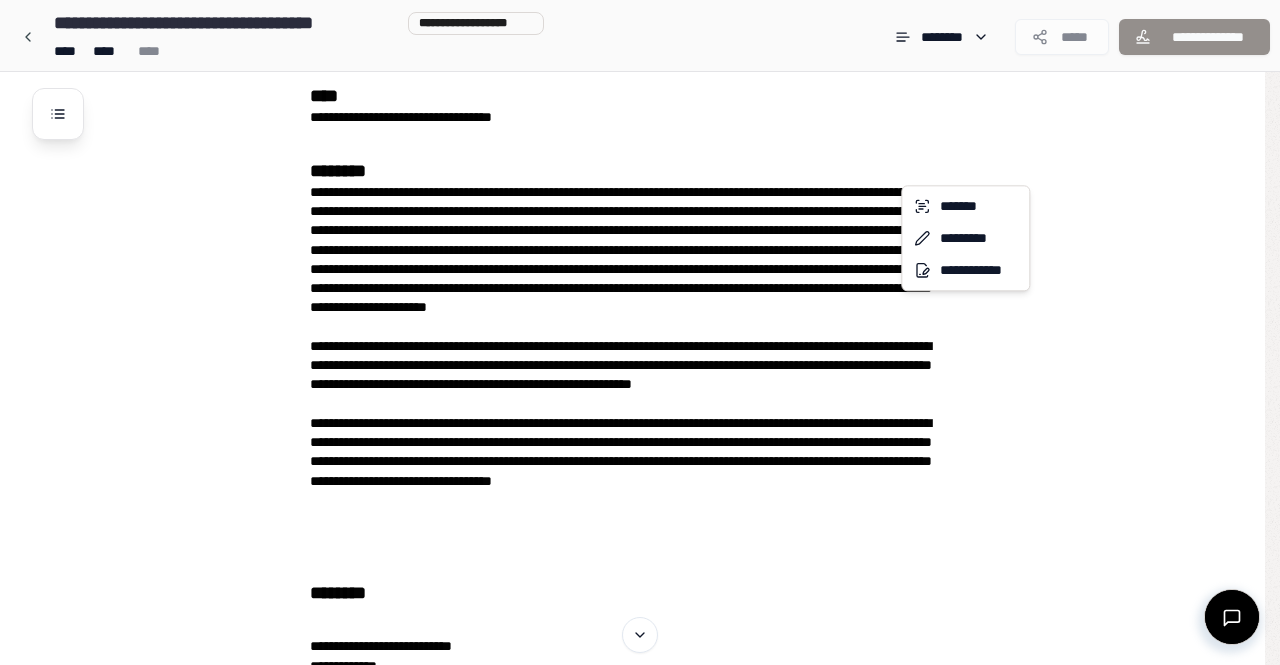 click on "**********" at bounding box center [640, 863] 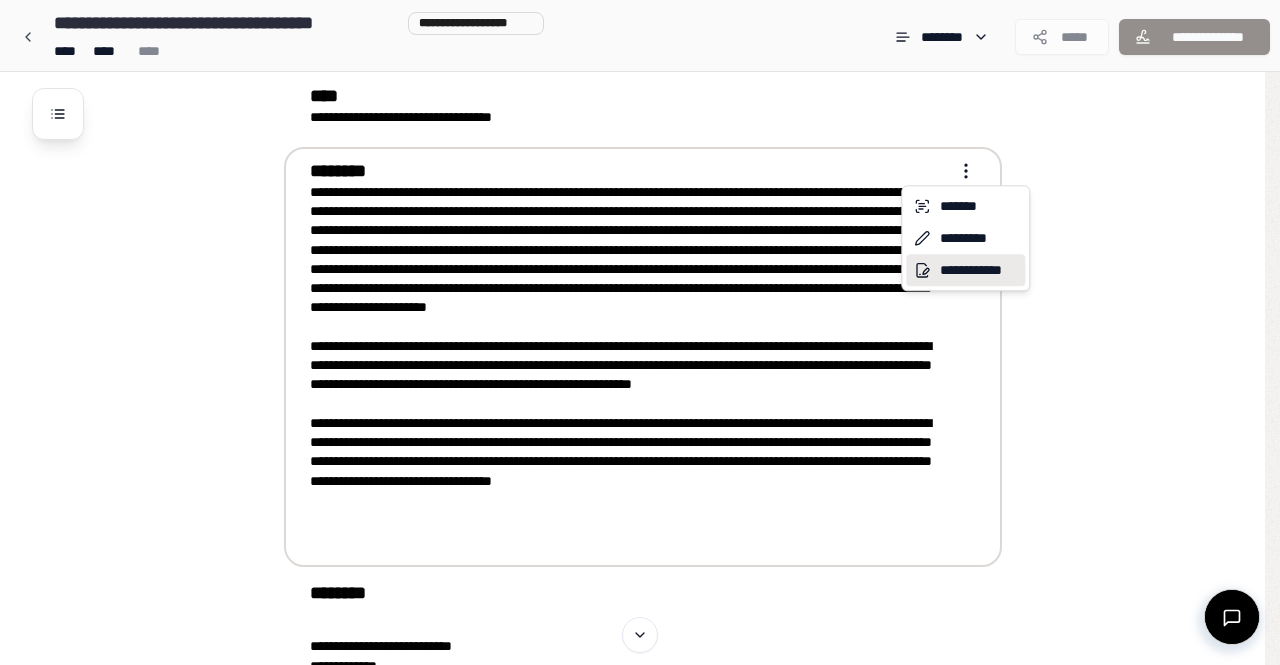 click on "**********" at bounding box center (965, 270) 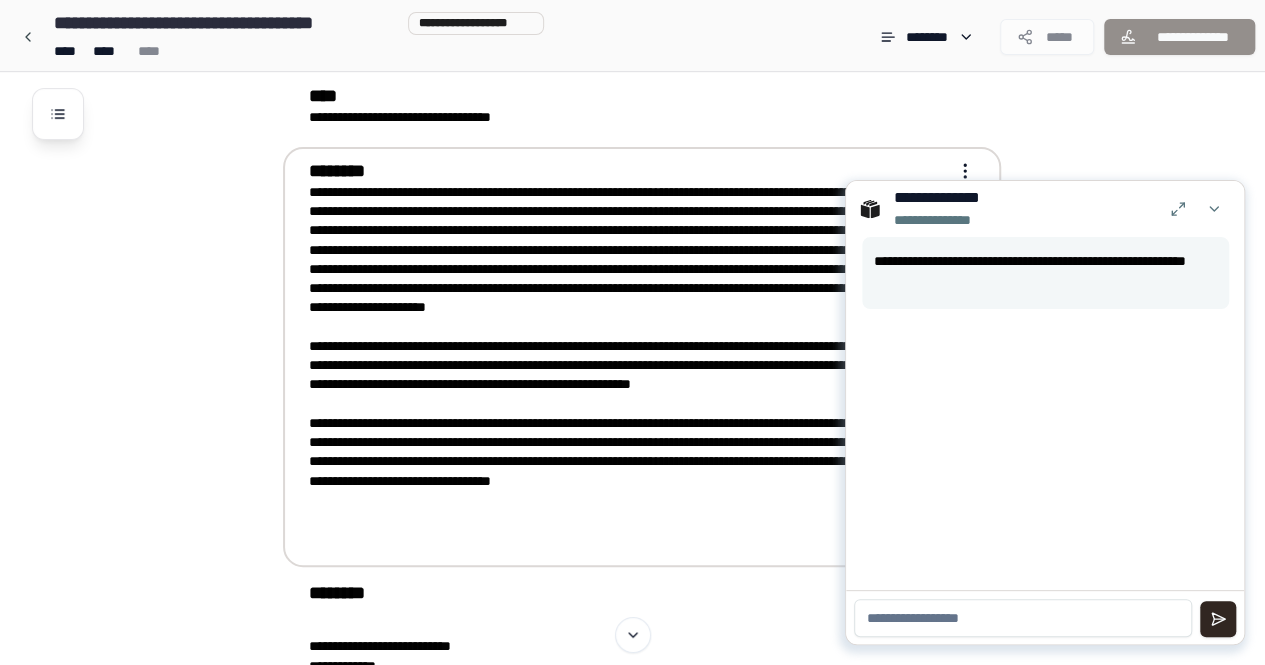 click at bounding box center (1023, 618) 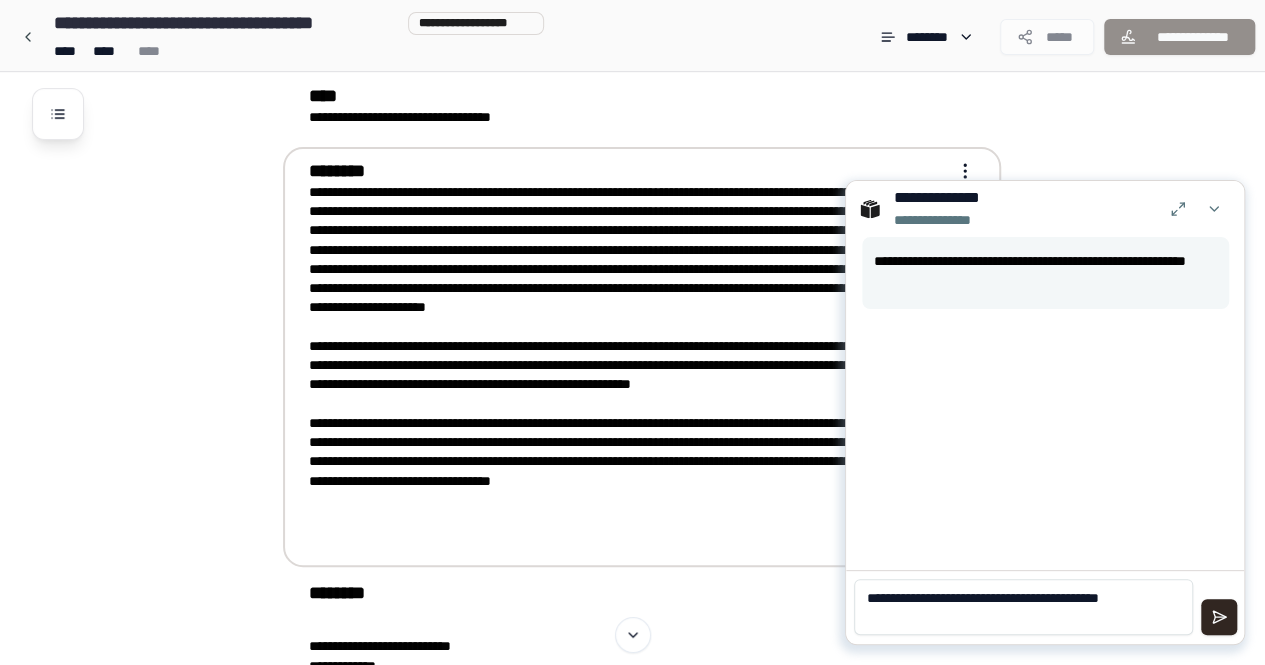 scroll, scrollTop: 0, scrollLeft: 0, axis: both 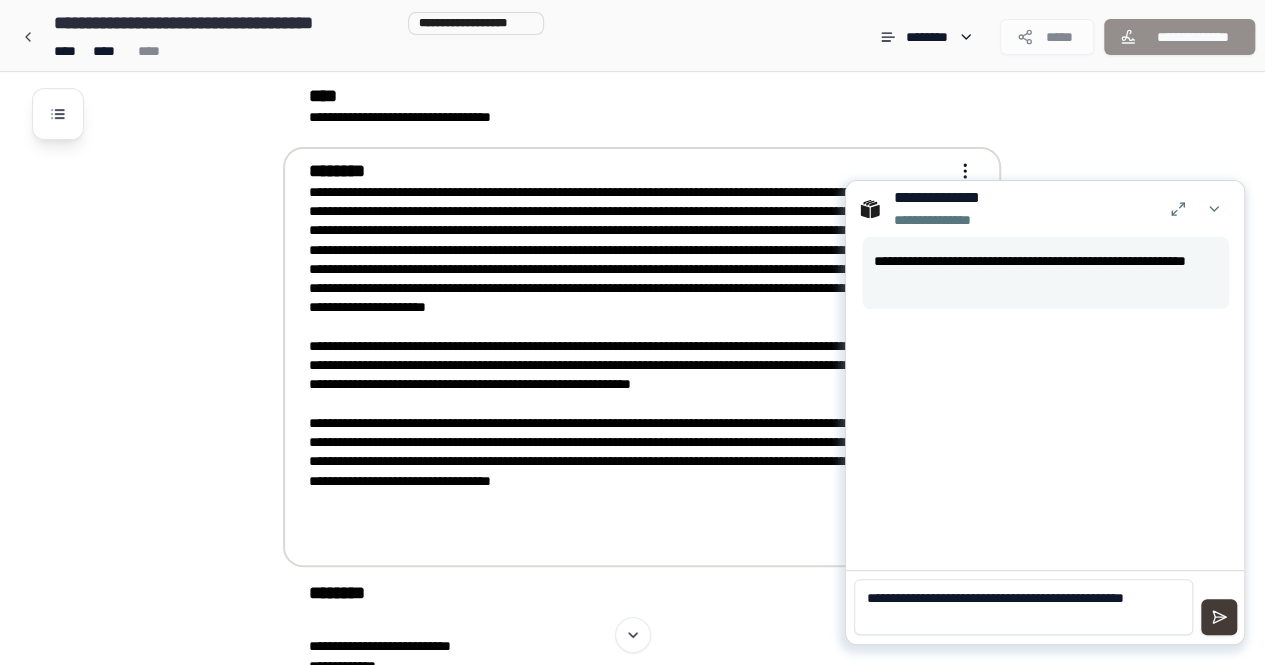 type on "**********" 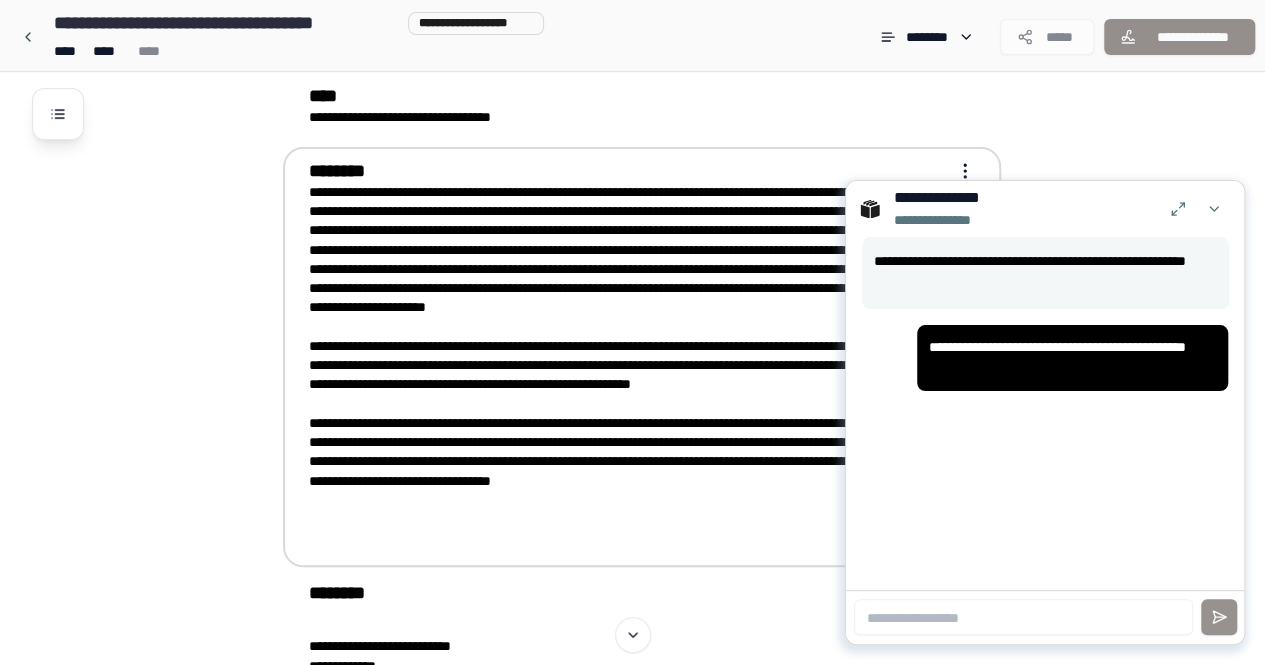 click on "**********" at bounding box center [628, 366] 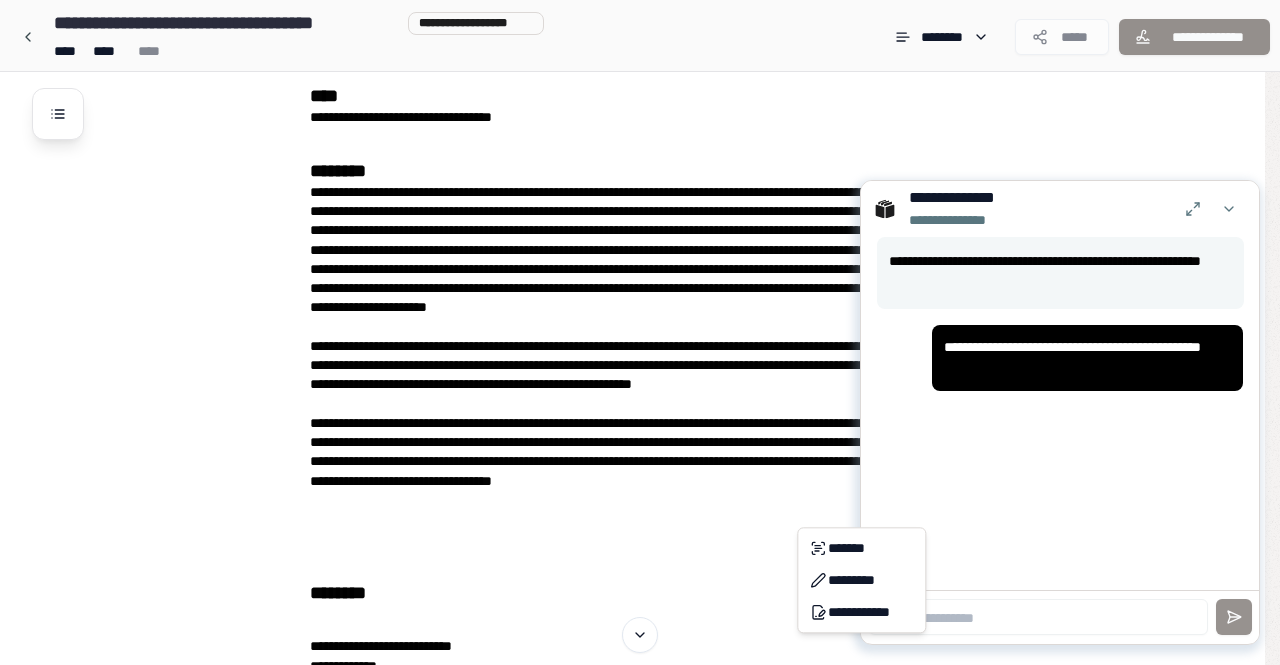 click on "**********" at bounding box center [640, 863] 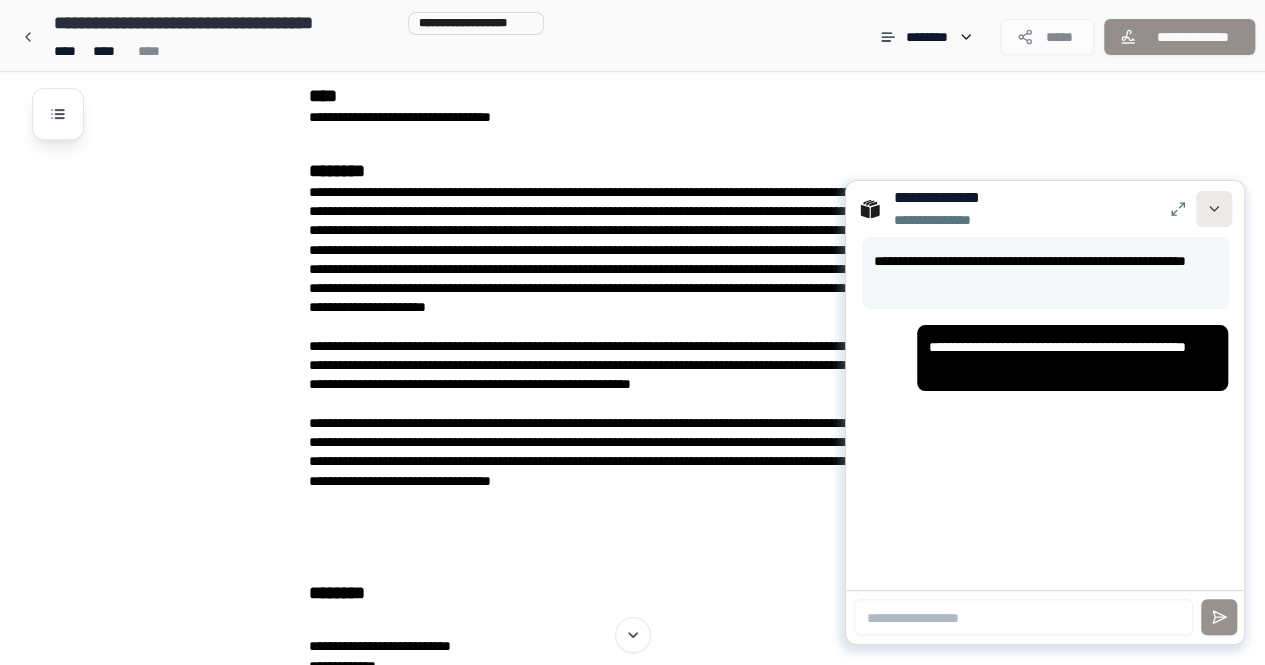 click at bounding box center (1214, 209) 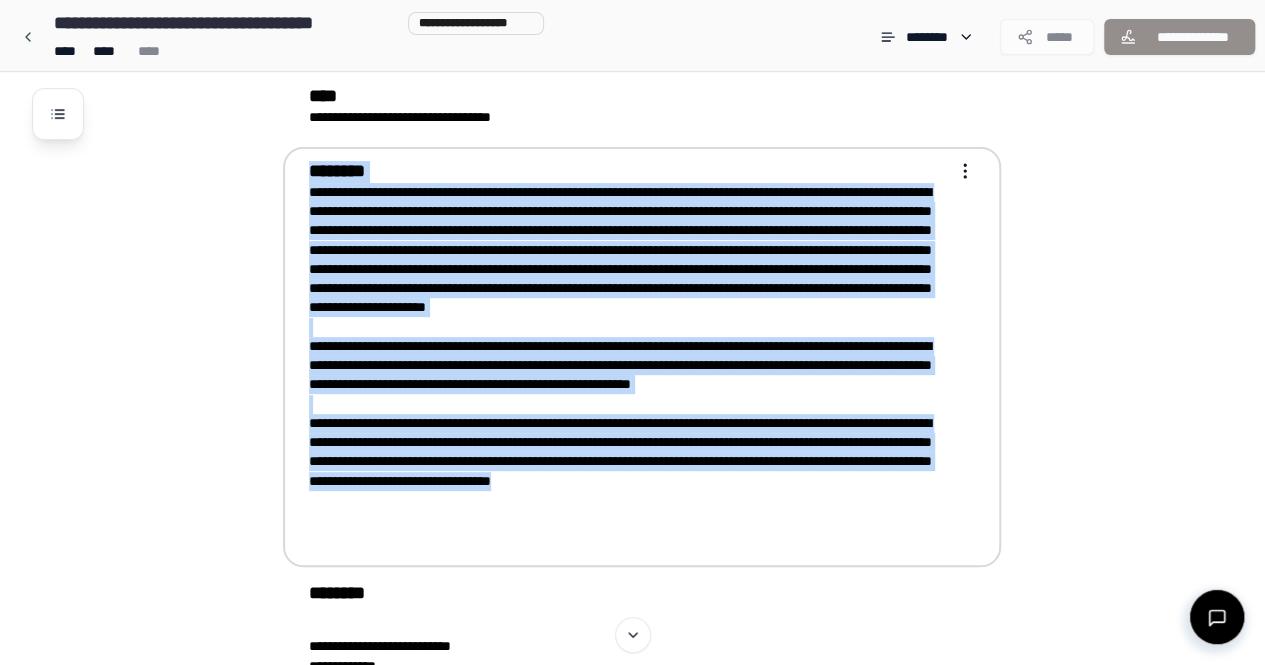 drag, startPoint x: 460, startPoint y: 543, endPoint x: 307, endPoint y: 166, distance: 406.86362 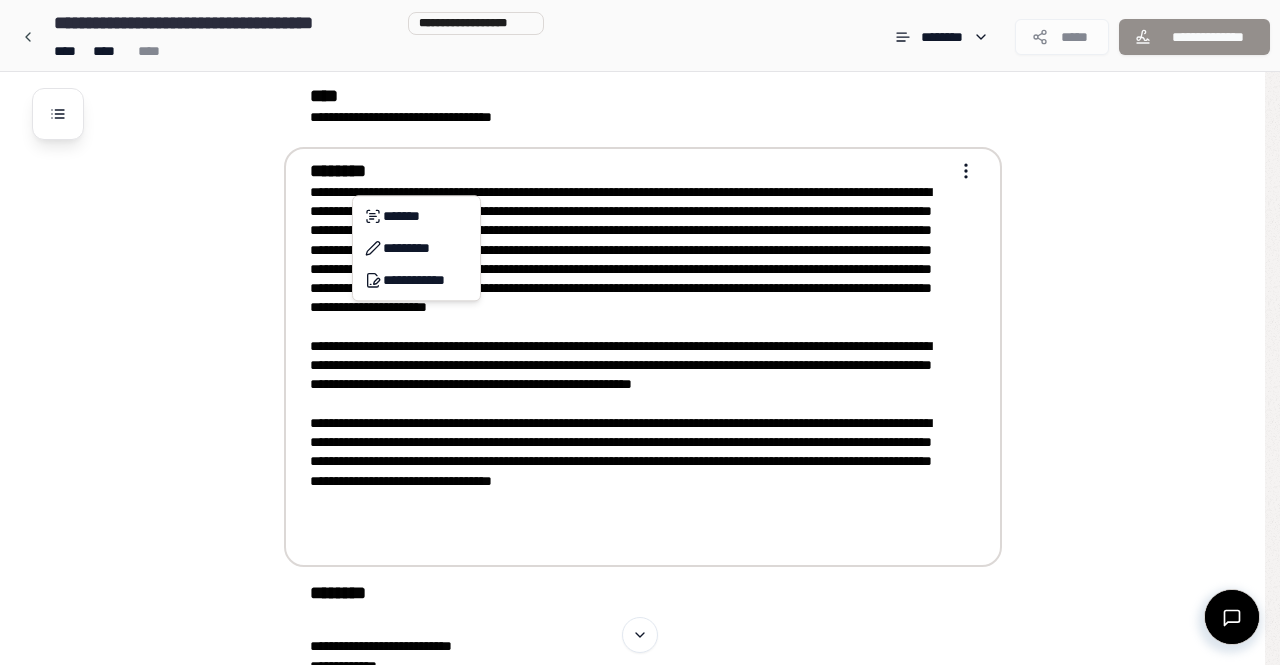 click on "**********" at bounding box center [640, 863] 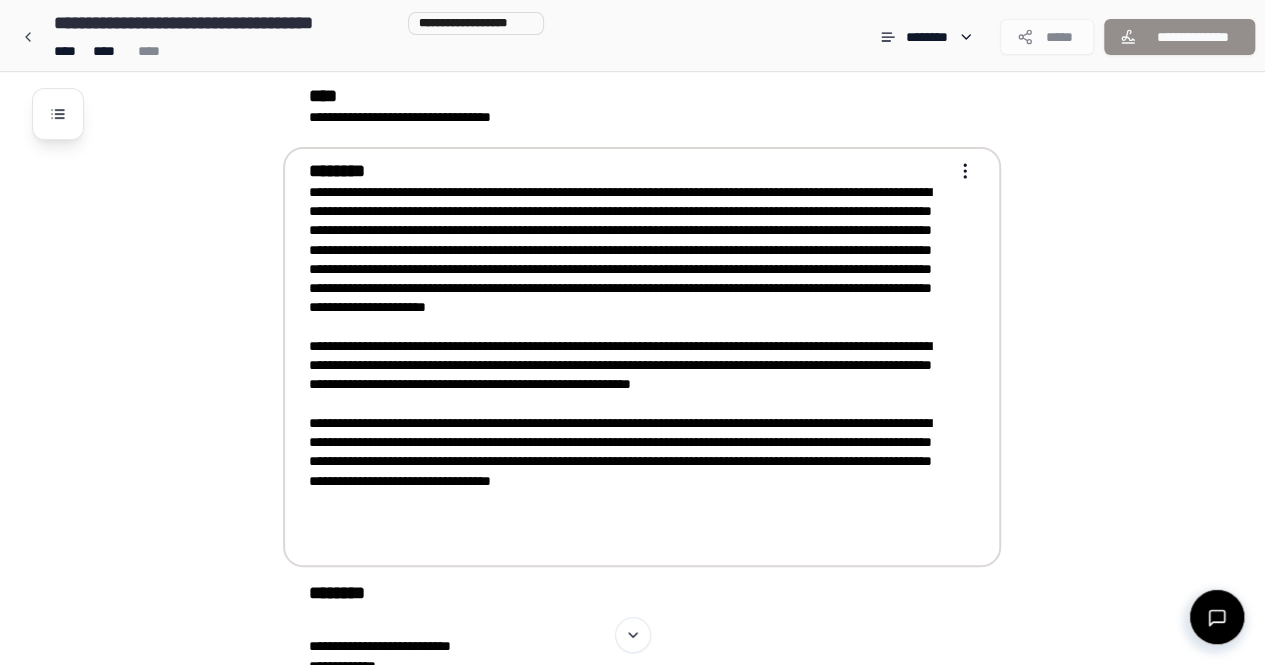 drag, startPoint x: 313, startPoint y: 167, endPoint x: 460, endPoint y: 563, distance: 422.40384 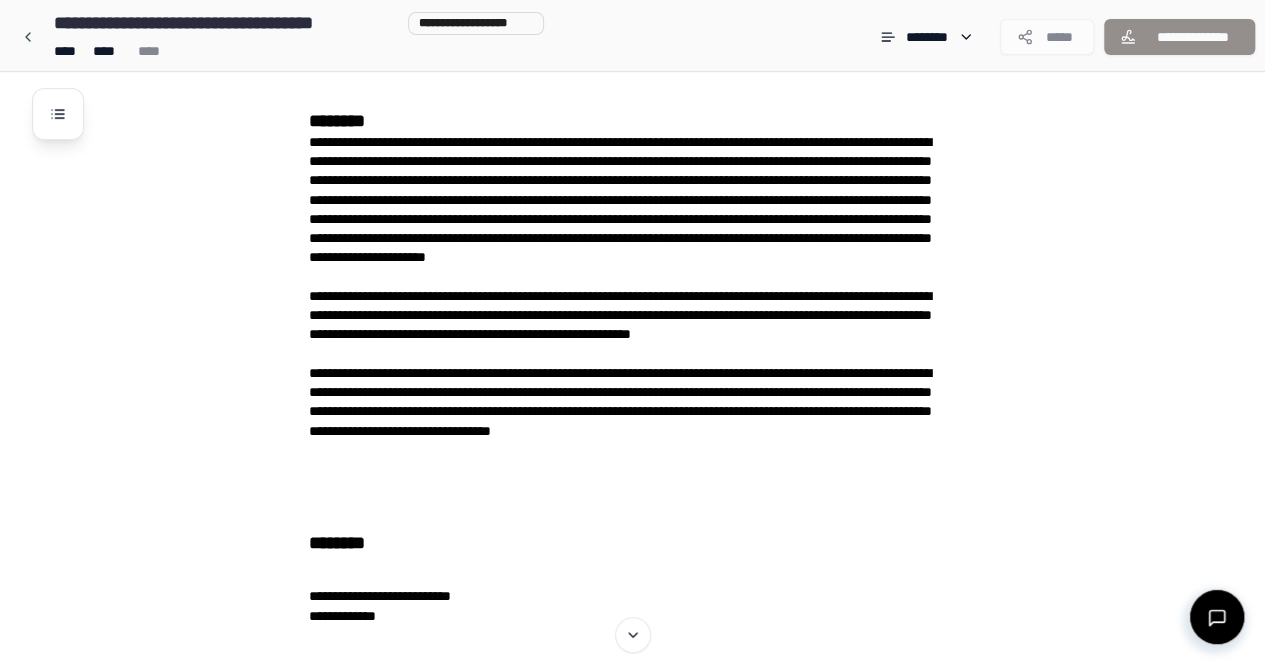 scroll, scrollTop: 241, scrollLeft: 0, axis: vertical 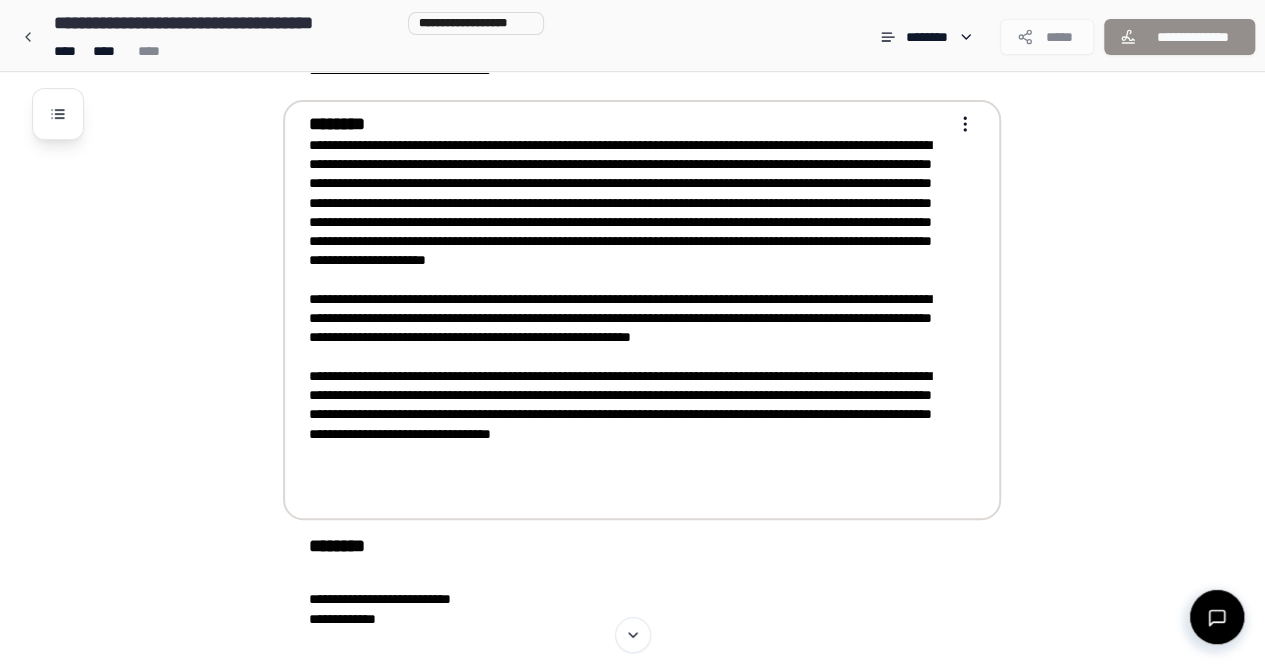 click on "**********" at bounding box center (628, 319) 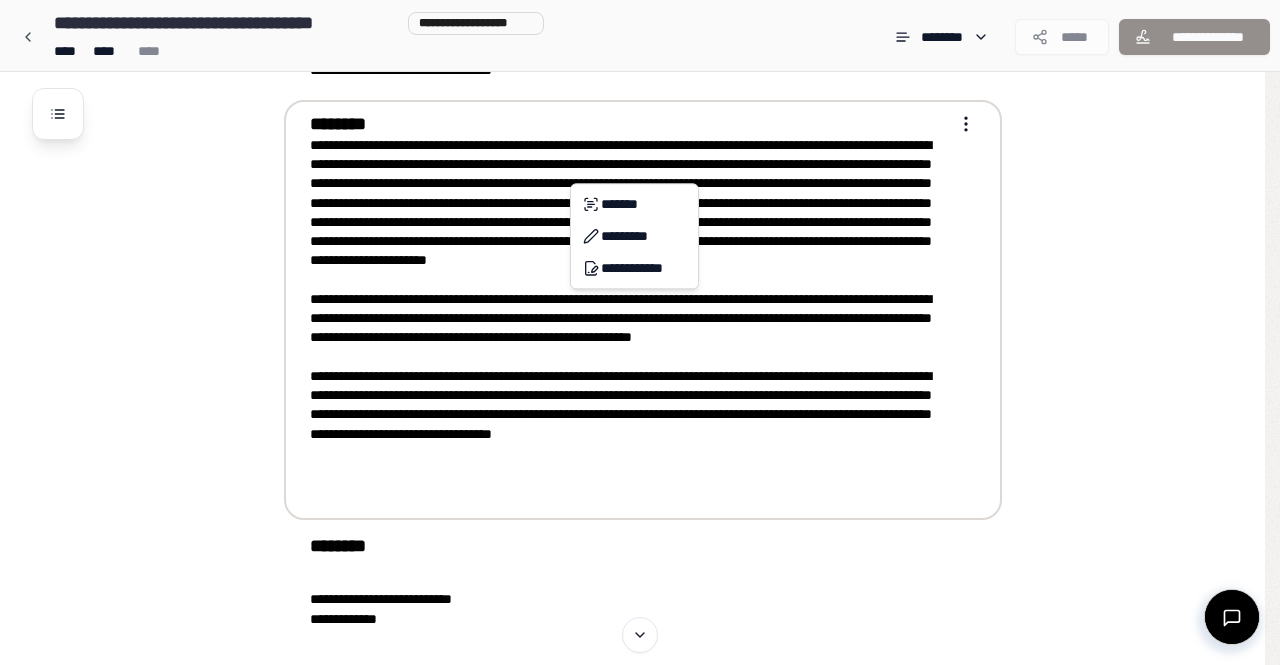 click on "**********" at bounding box center [640, 816] 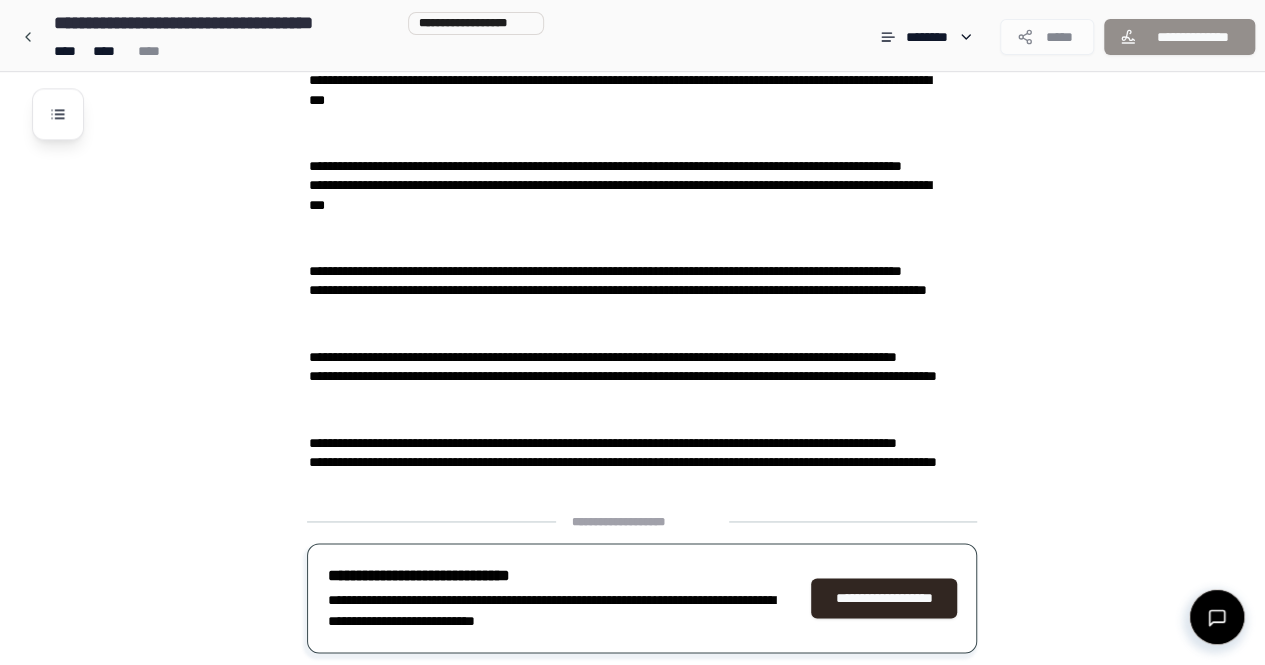 scroll, scrollTop: 1448, scrollLeft: 0, axis: vertical 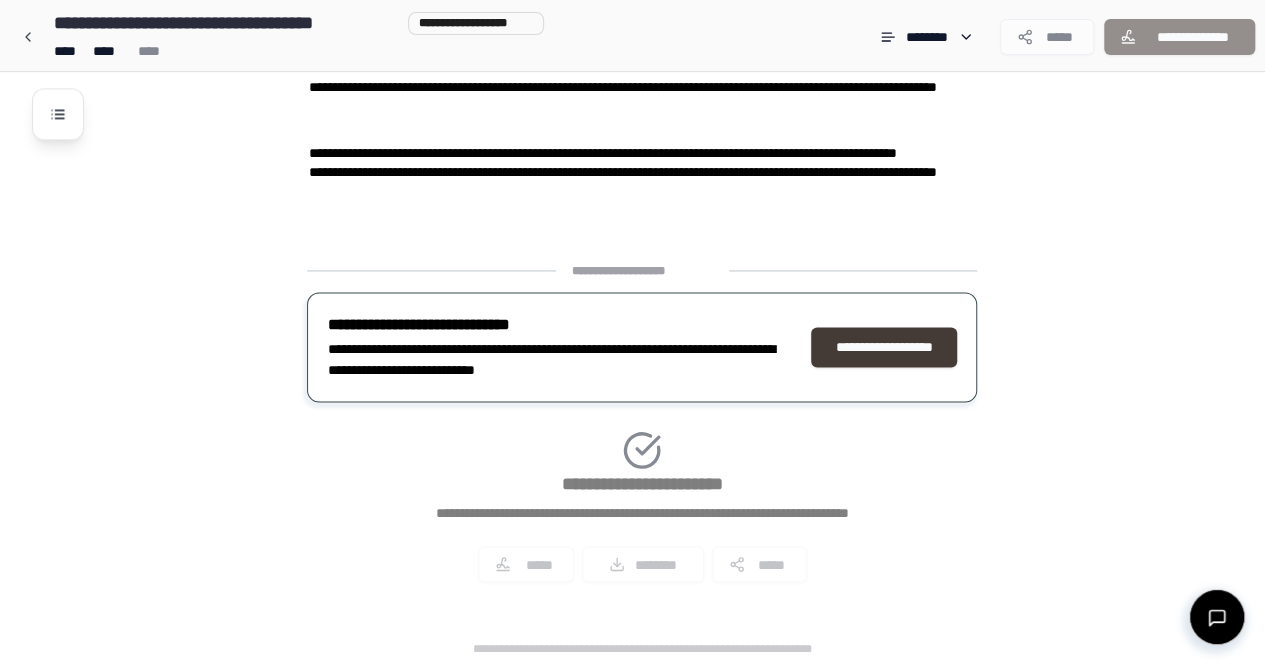 click on "**********" at bounding box center (884, 347) 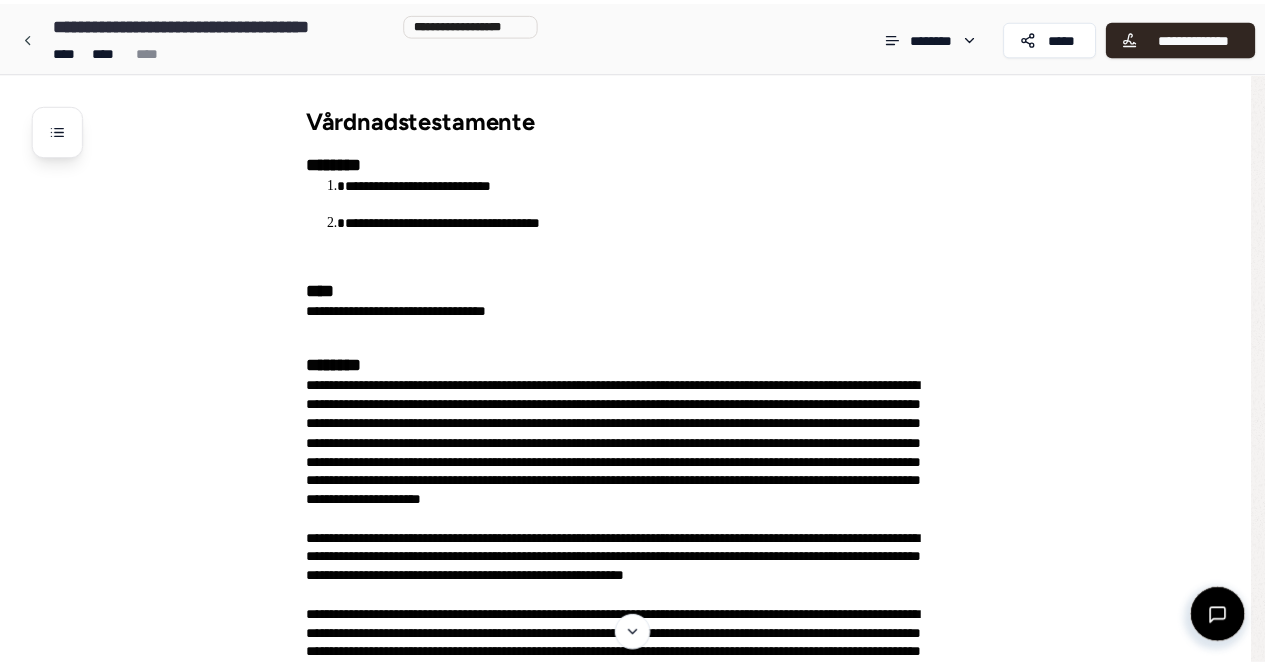 scroll, scrollTop: 0, scrollLeft: 0, axis: both 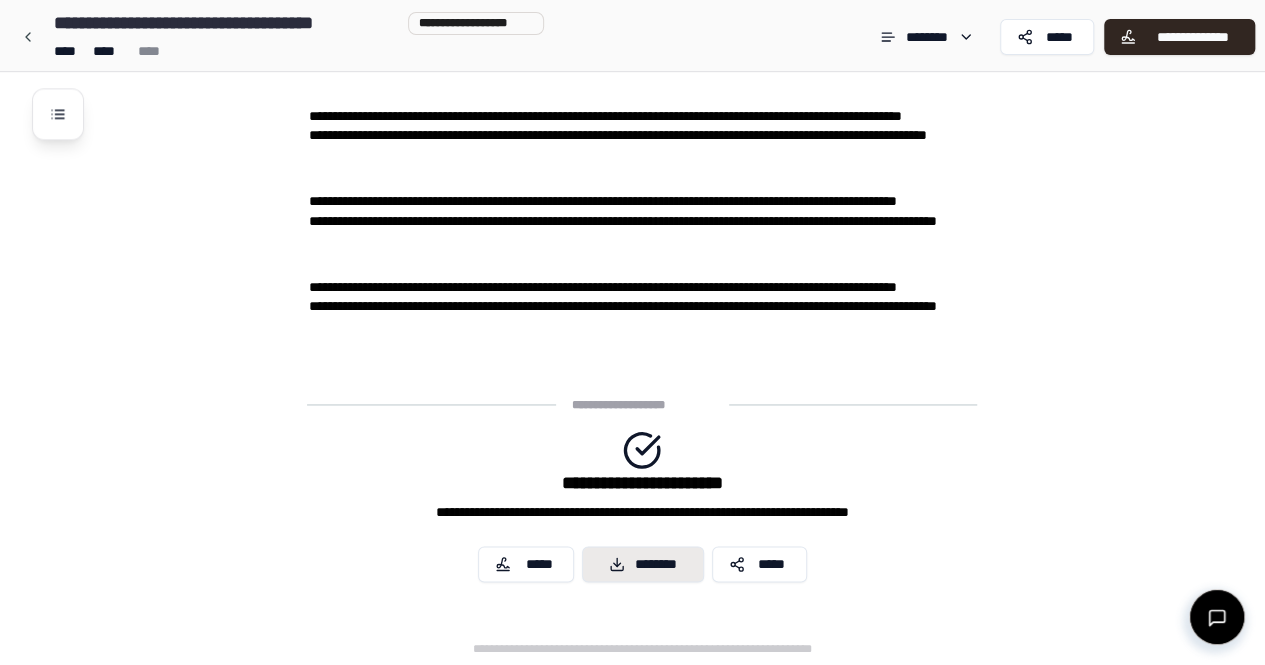 click on "********" at bounding box center (643, 564) 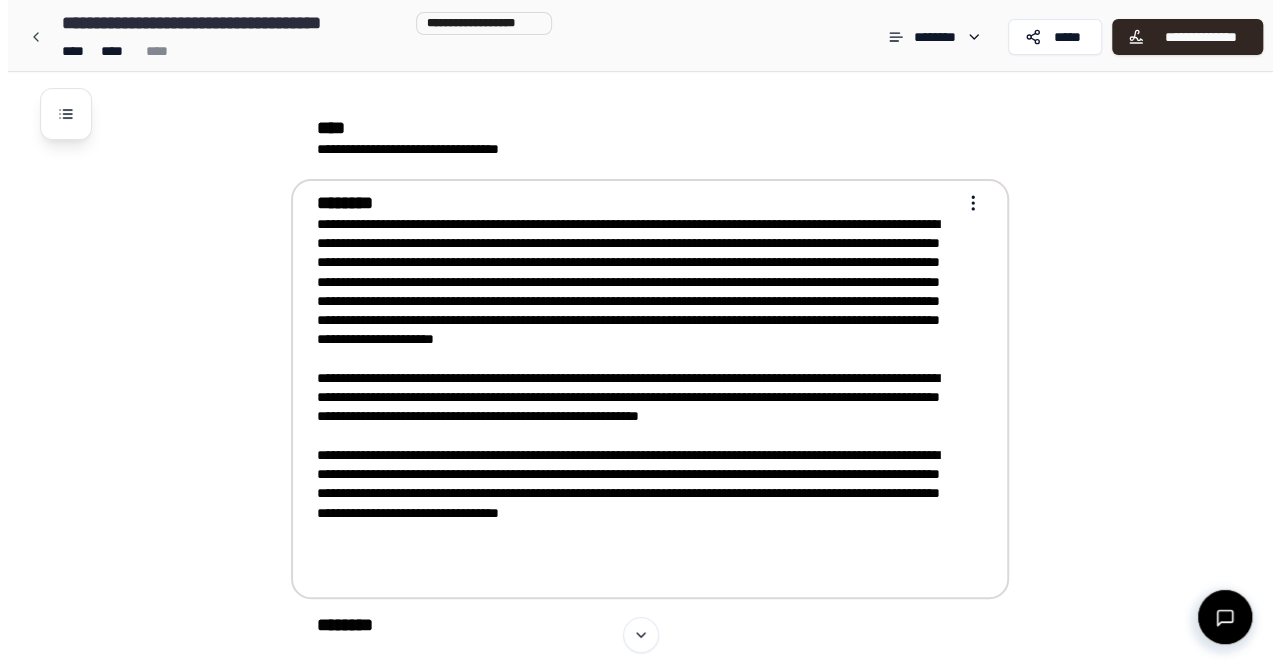 scroll, scrollTop: 160, scrollLeft: 0, axis: vertical 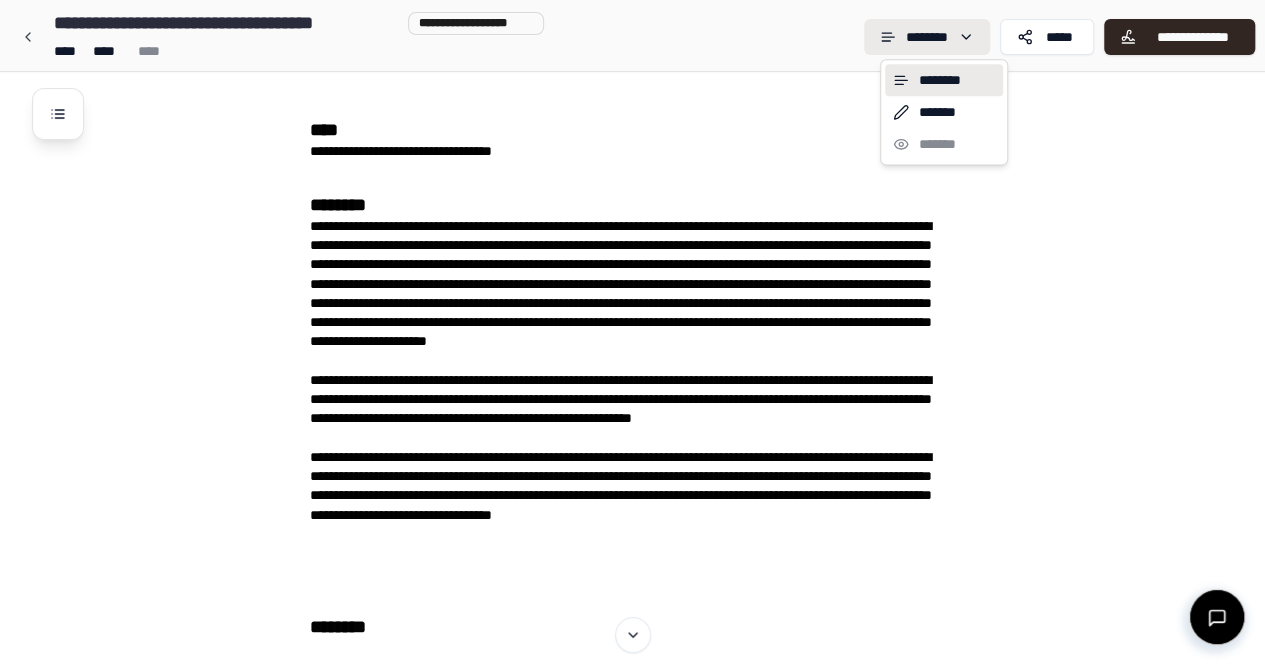 click on "**********" at bounding box center (640, 830) 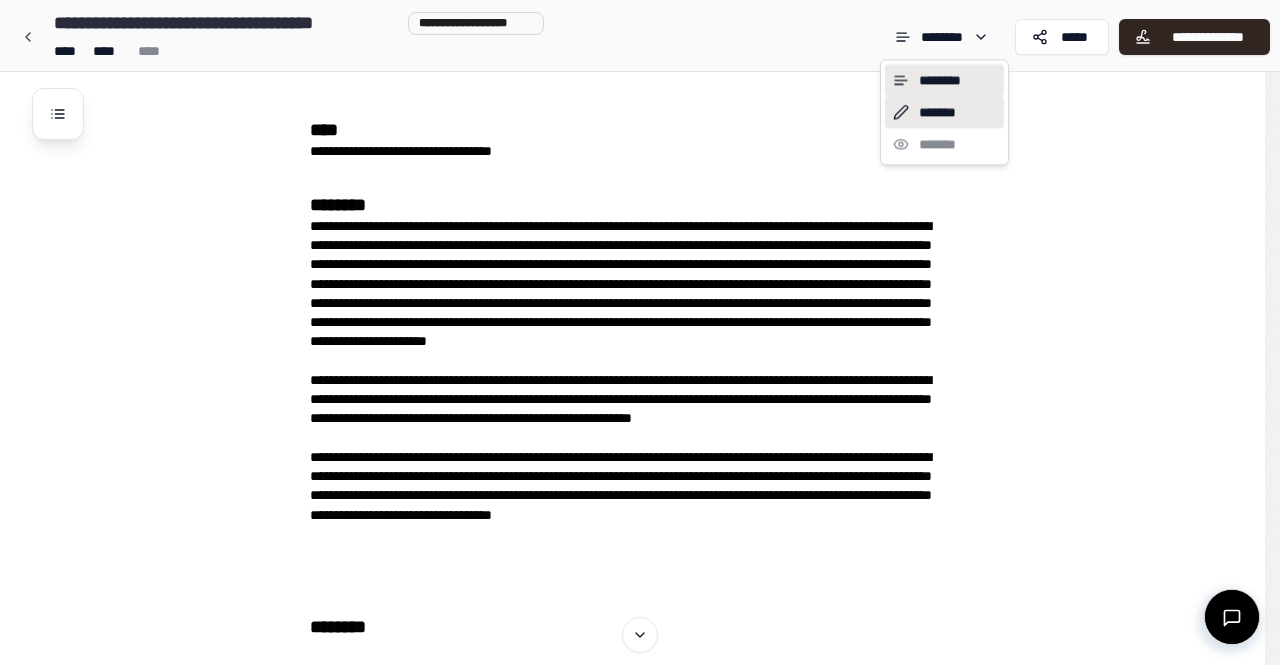 click on "*******" at bounding box center (944, 112) 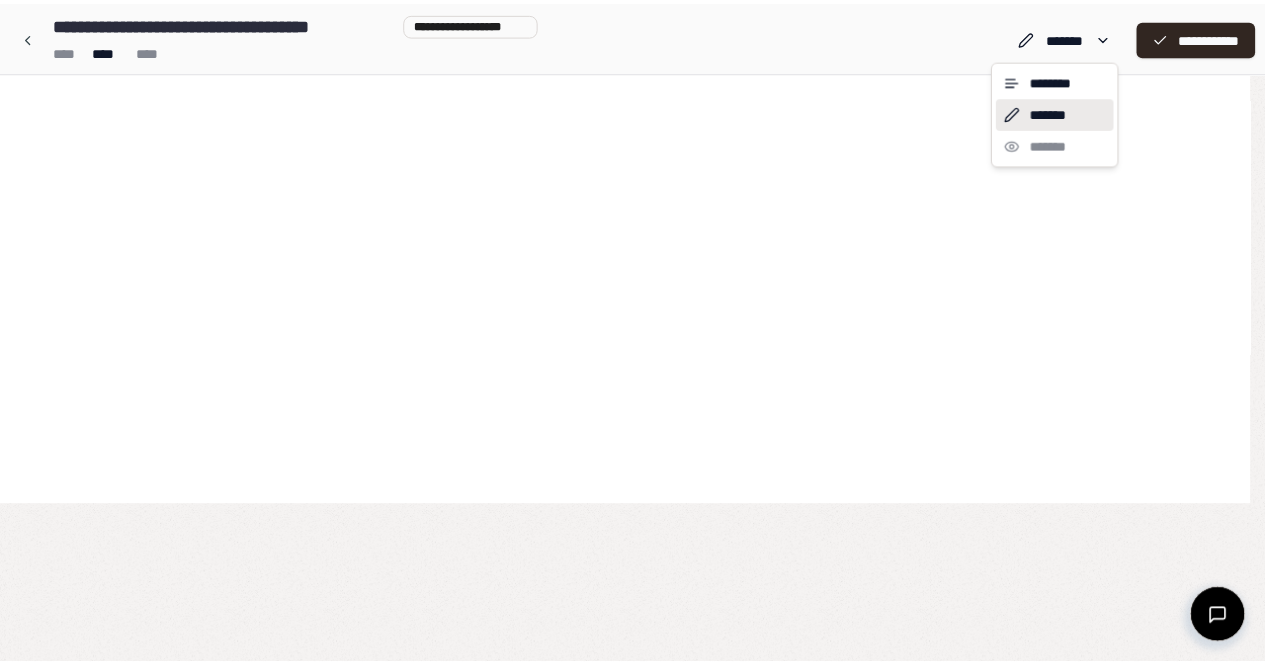 scroll, scrollTop: 0, scrollLeft: 0, axis: both 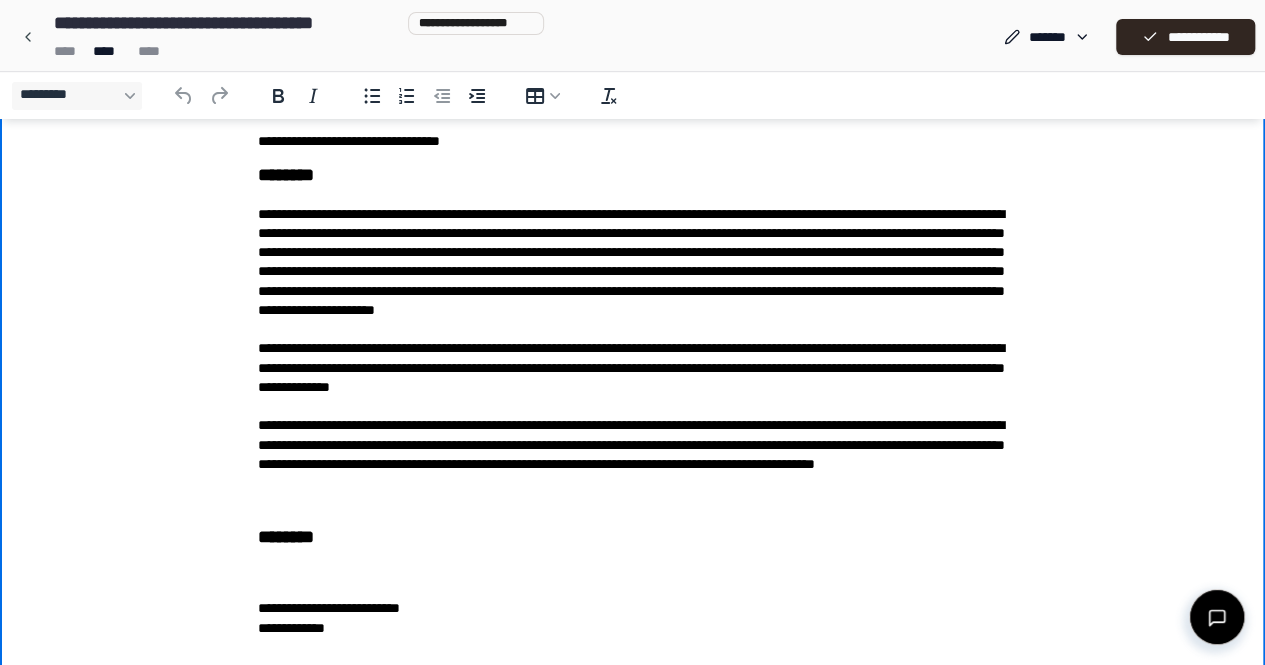 click on "**********" at bounding box center (633, 359) 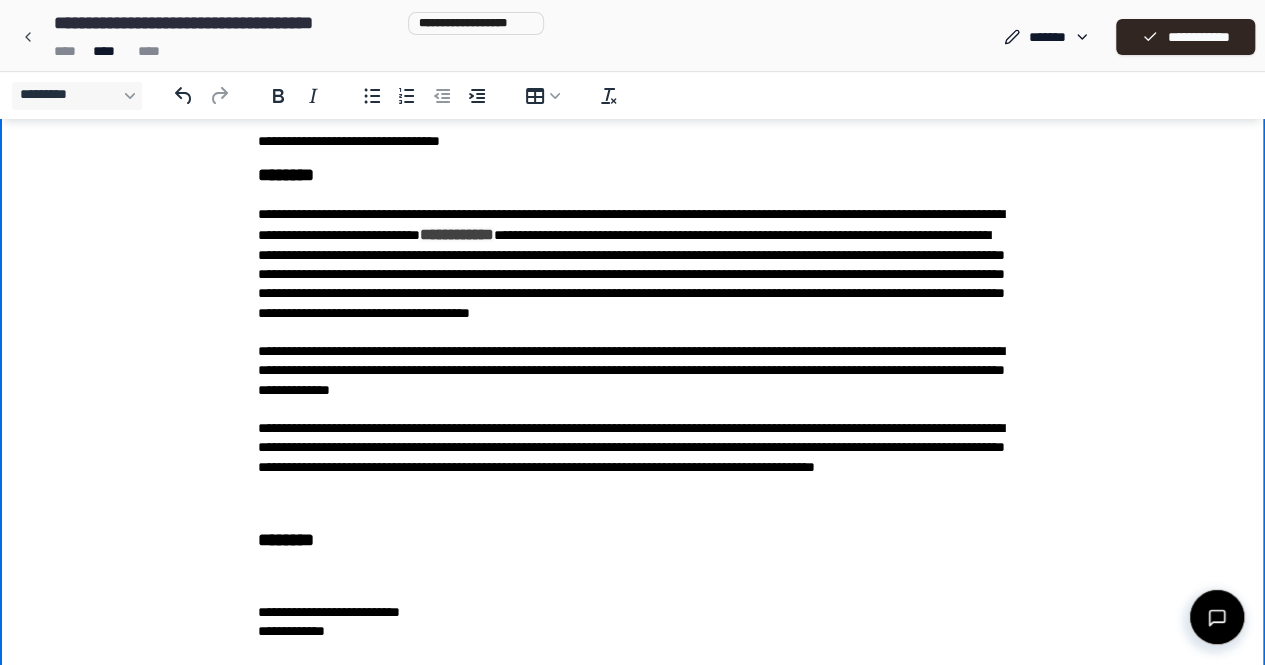 click on "**********" at bounding box center [633, 360] 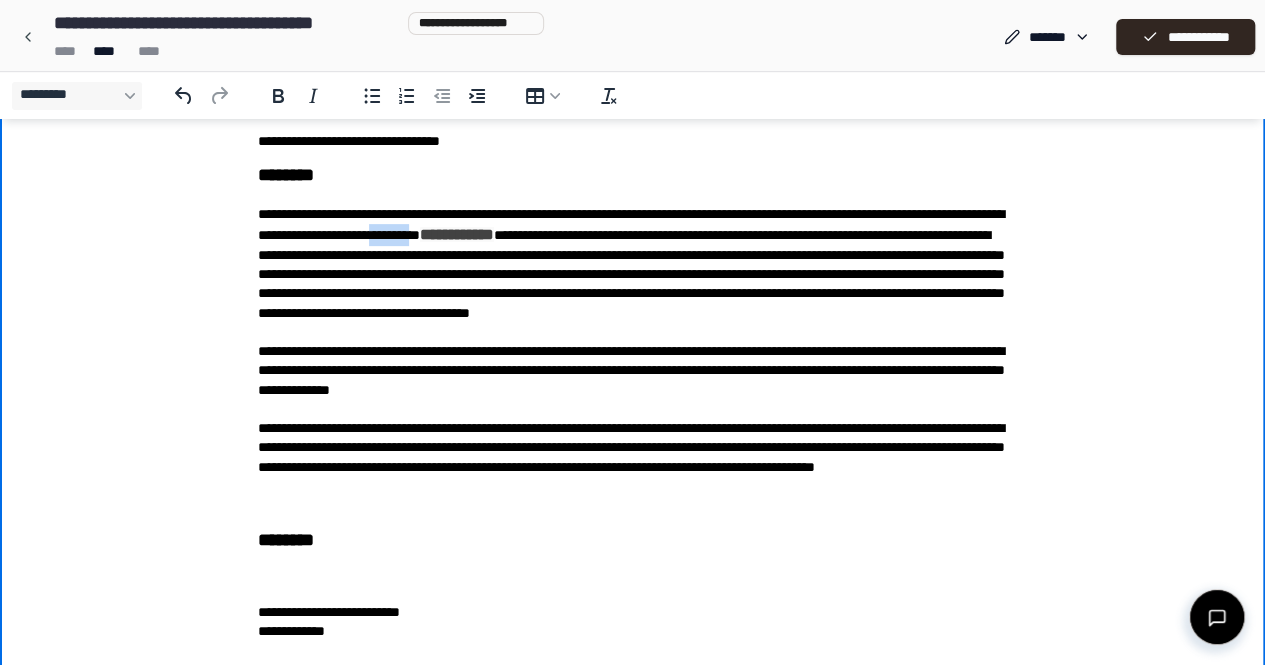click on "**********" at bounding box center (633, 360) 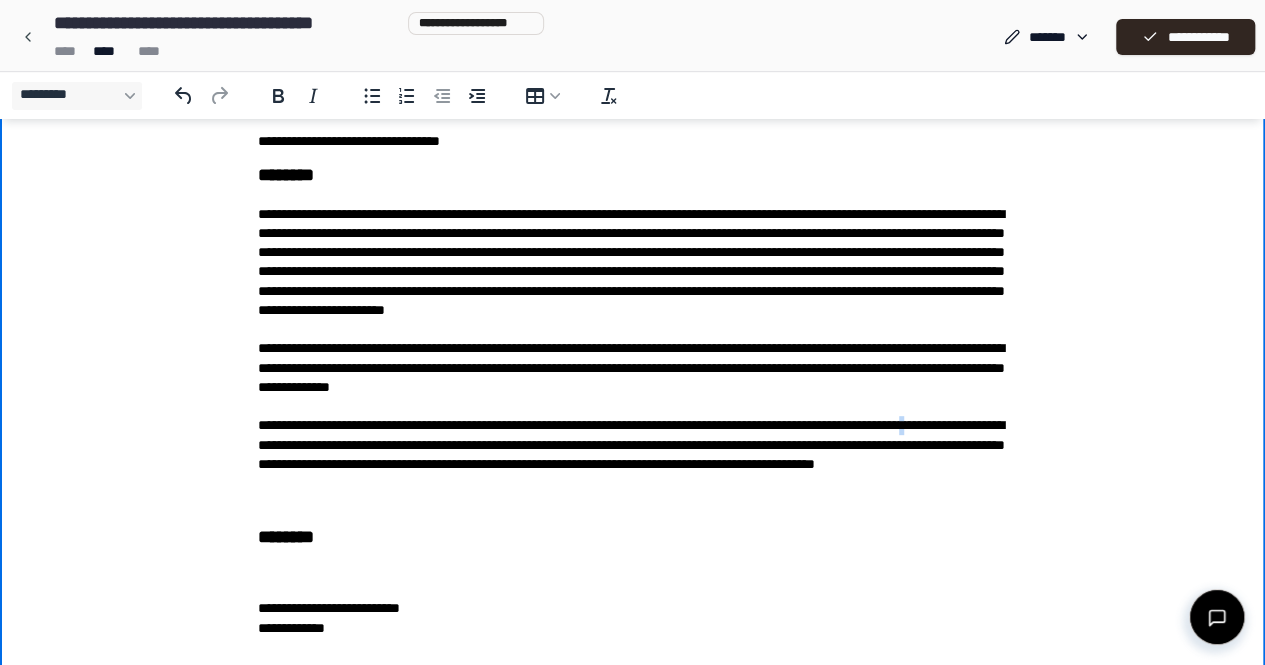 click on "**********" at bounding box center (633, 359) 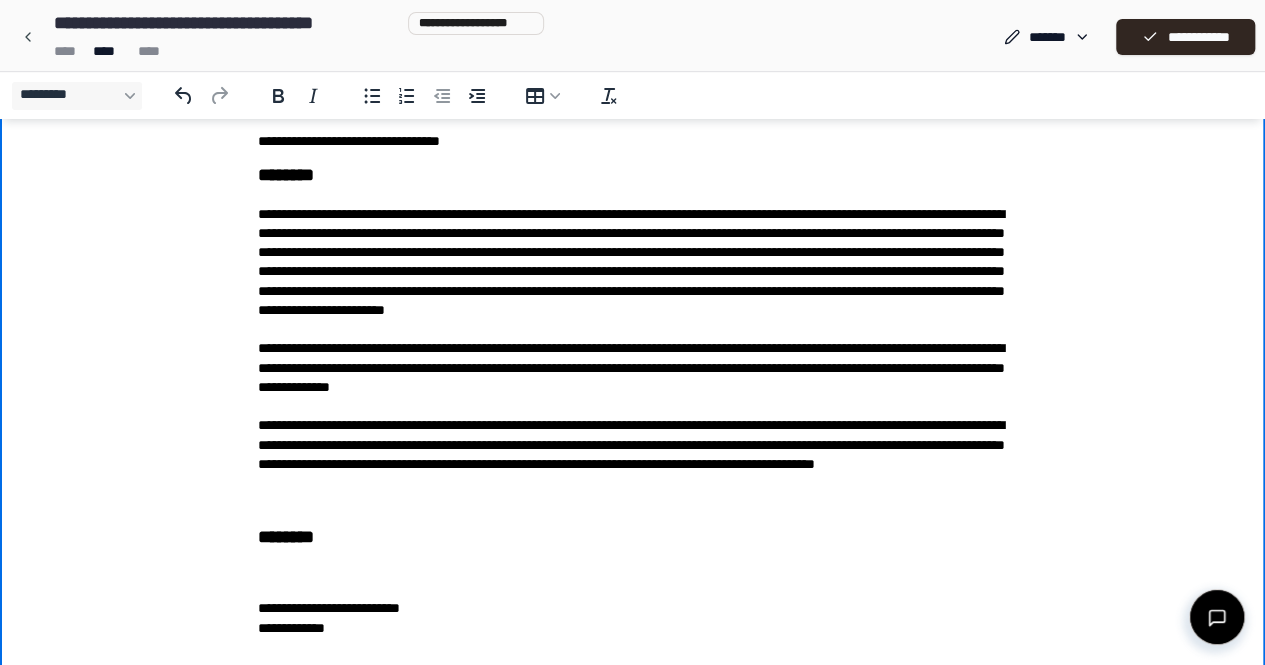 click on "**********" at bounding box center (633, 359) 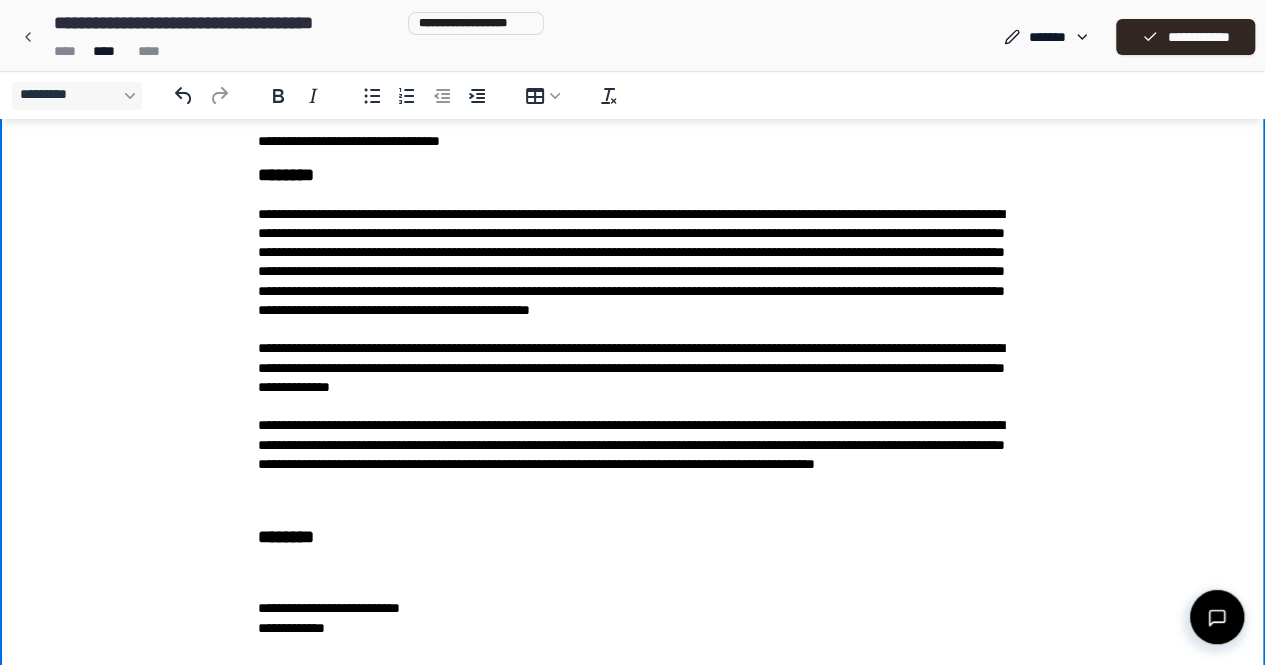 click on "**********" at bounding box center [633, 359] 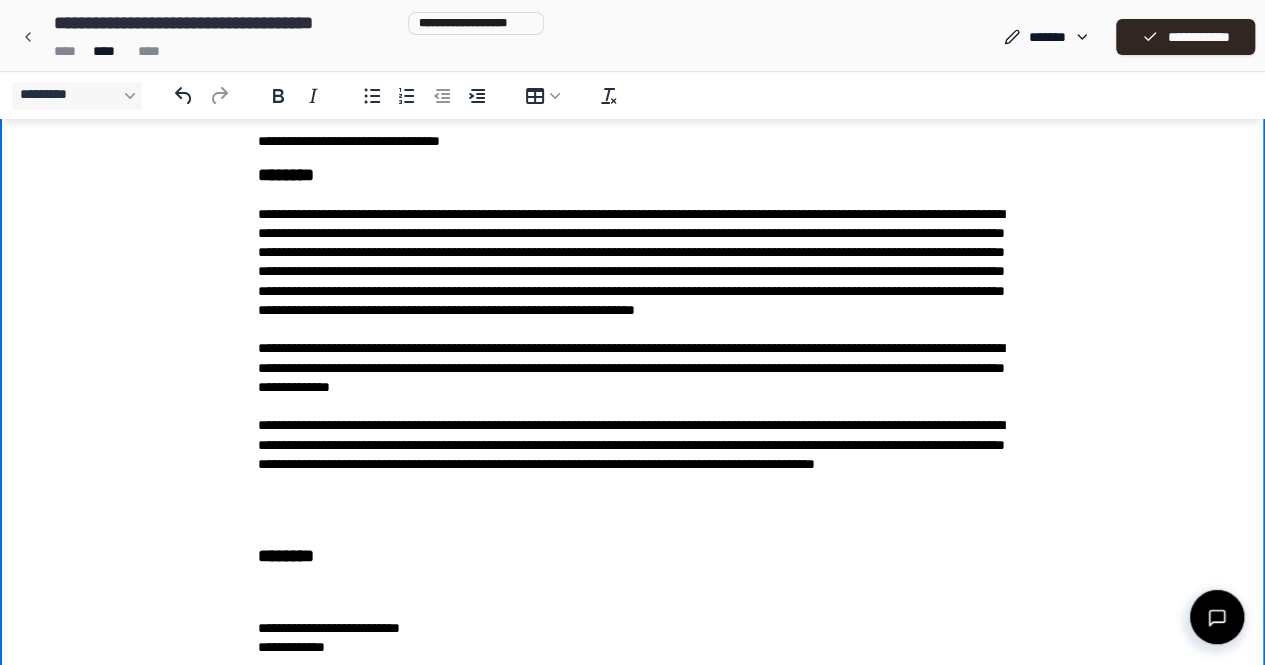 click on "**********" at bounding box center (633, 368) 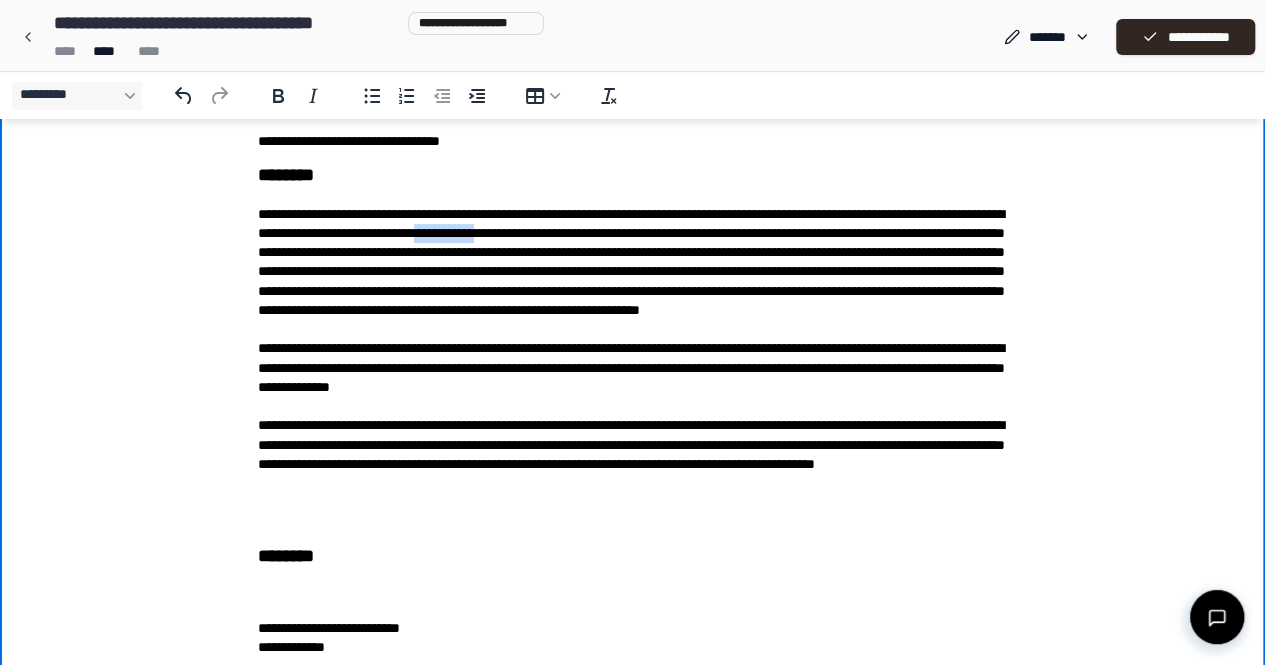 drag, startPoint x: 694, startPoint y: 228, endPoint x: 772, endPoint y: 236, distance: 78.40918 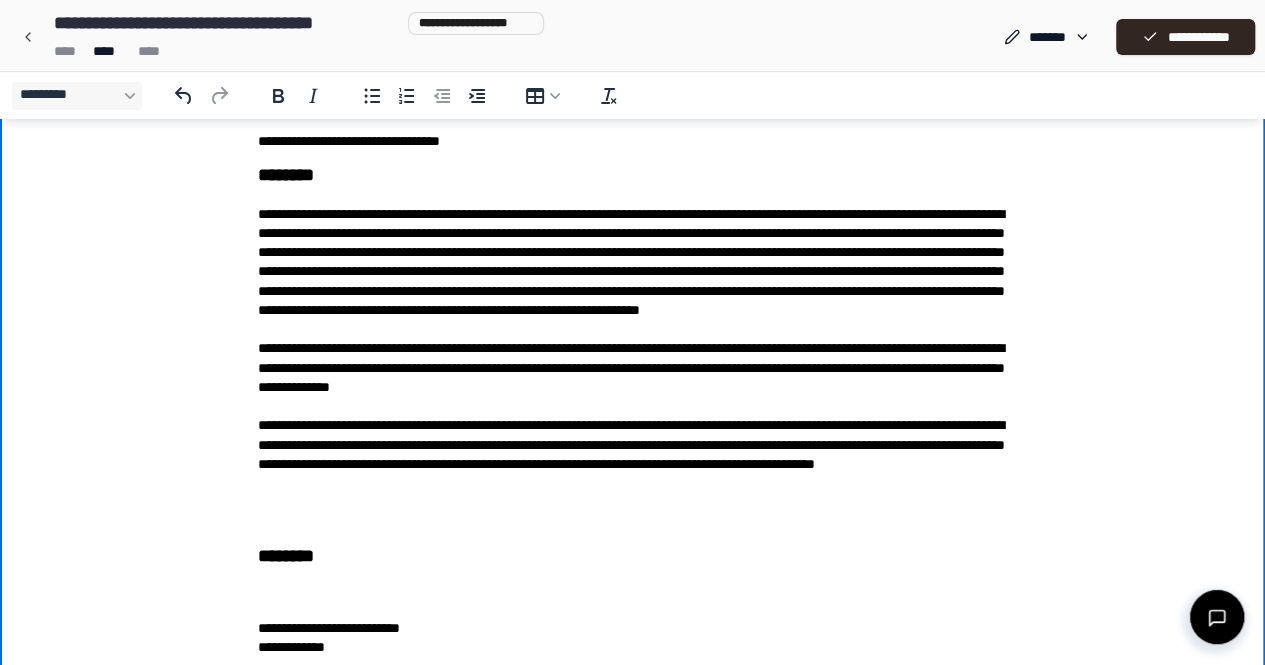 click on "**********" at bounding box center [633, 368] 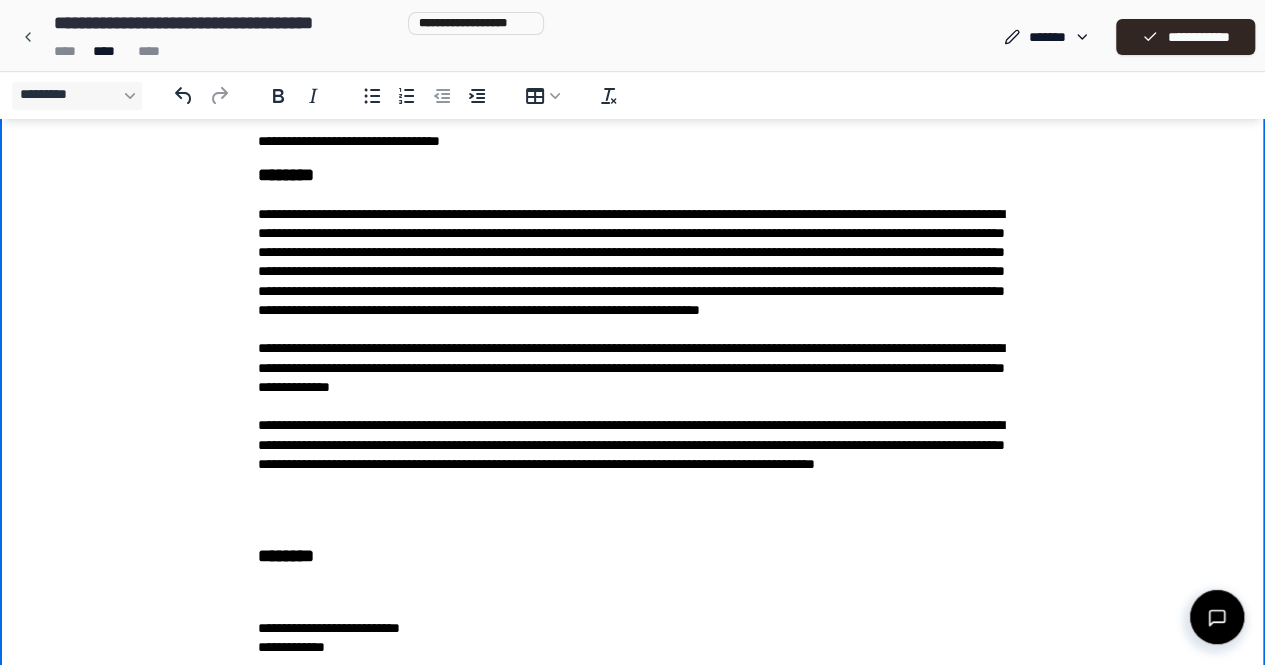 click on "**********" at bounding box center (633, 368) 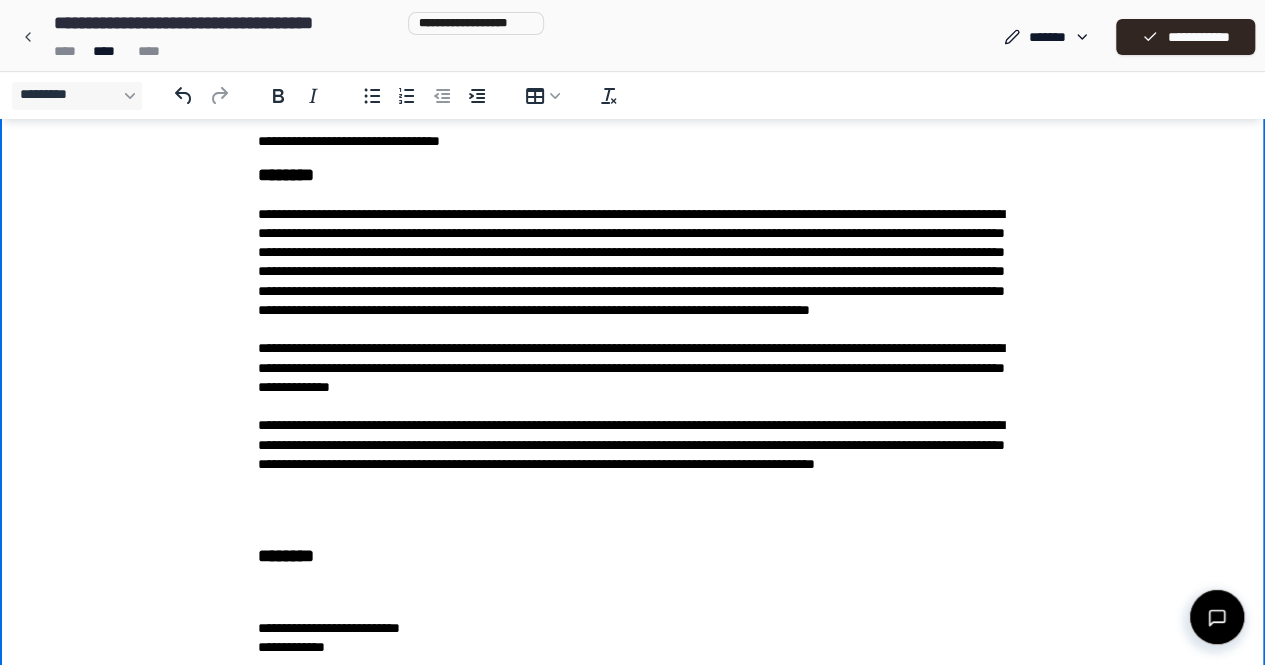 click on "**********" at bounding box center (633, 368) 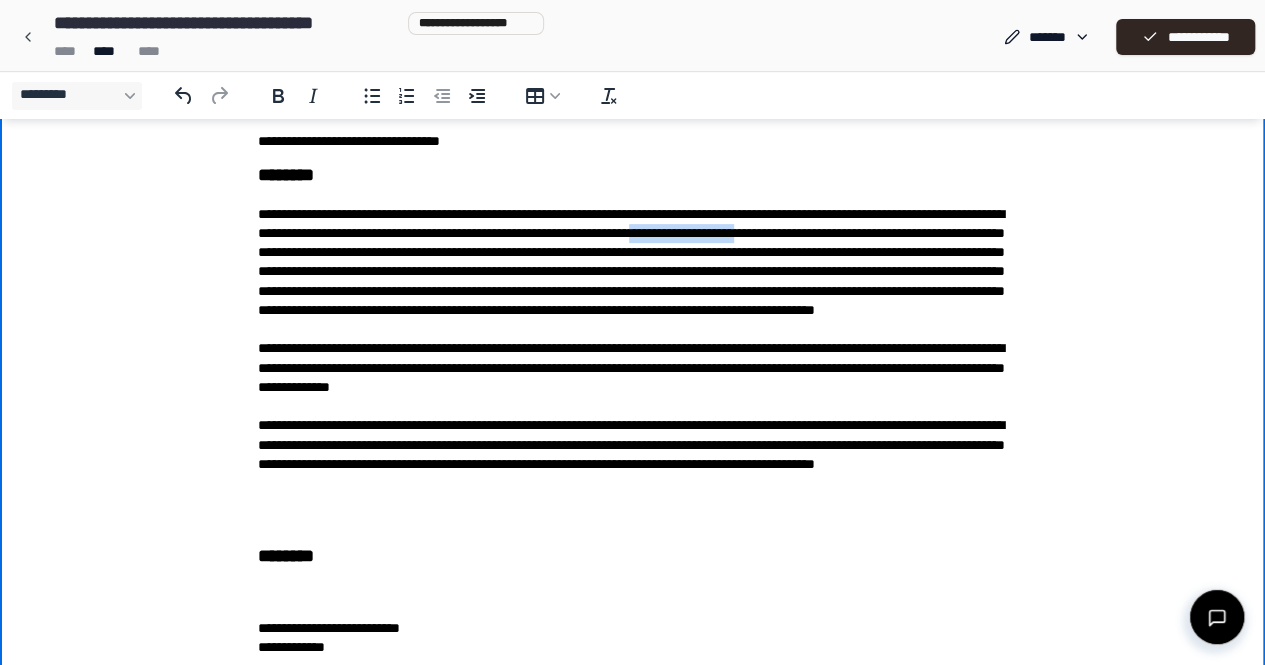 drag, startPoint x: 398, startPoint y: 259, endPoint x: 256, endPoint y: 251, distance: 142.22517 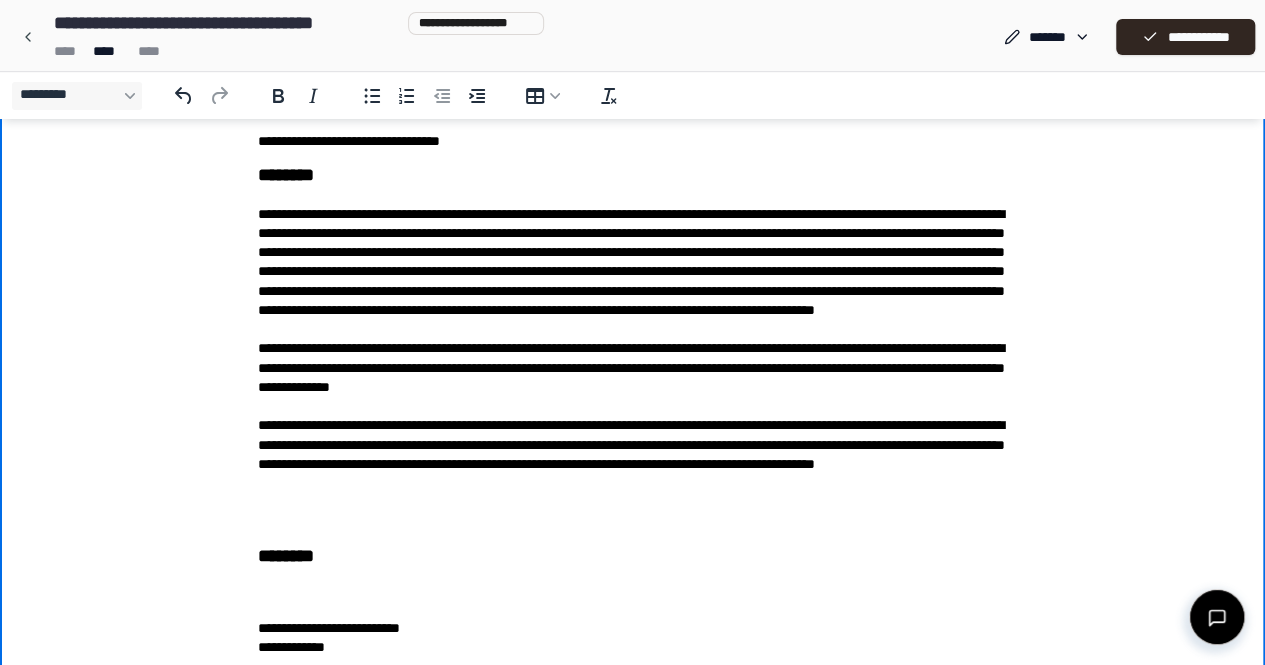 click on "**********" at bounding box center [633, 368] 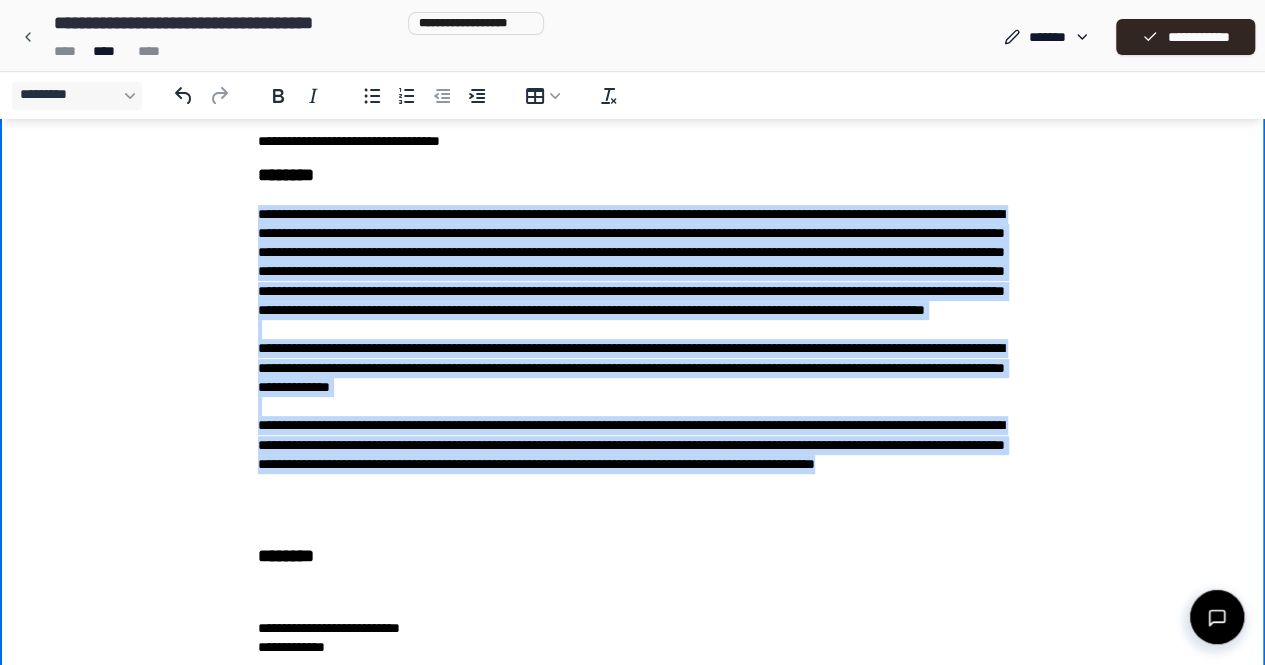 drag, startPoint x: 660, startPoint y: 518, endPoint x: 243, endPoint y: 216, distance: 514.8718 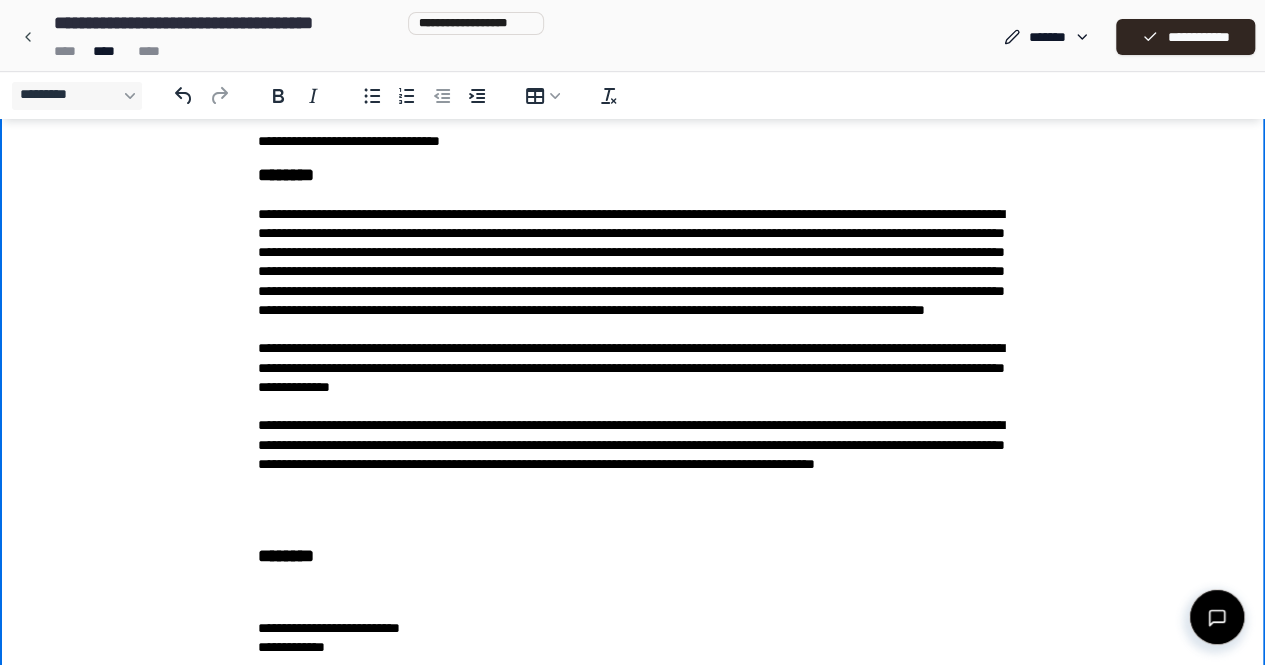 drag, startPoint x: 662, startPoint y: 515, endPoint x: 350, endPoint y: 359, distance: 348.8266 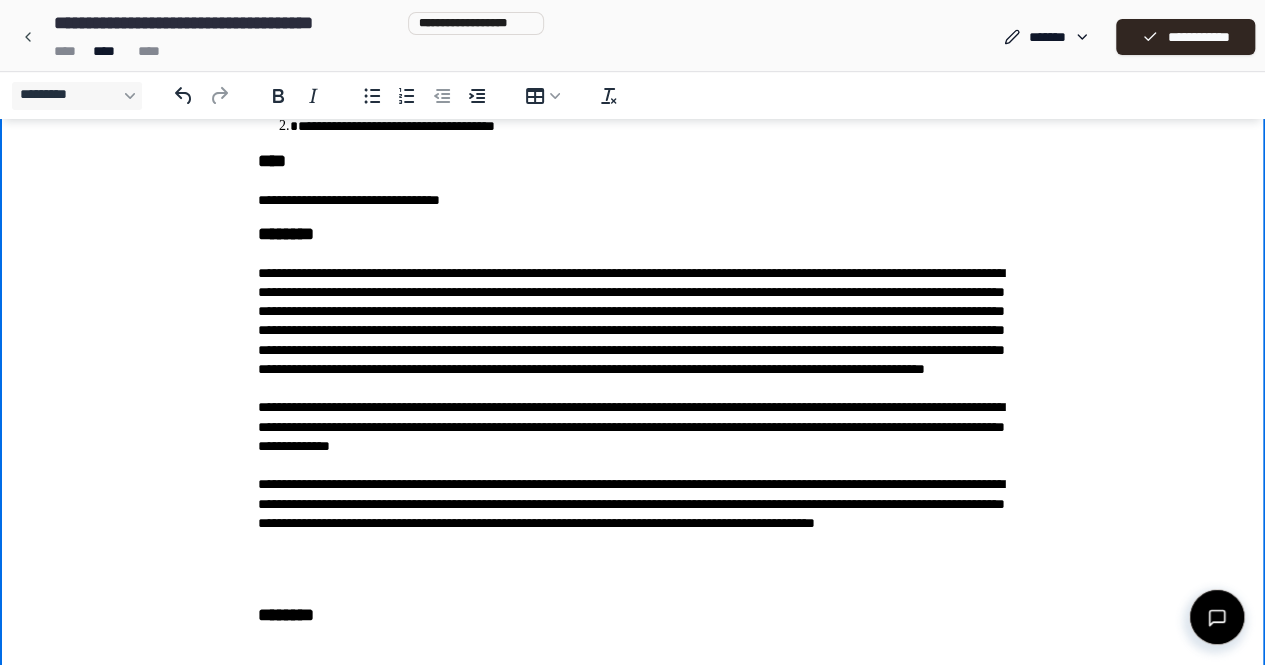scroll, scrollTop: 164, scrollLeft: 0, axis: vertical 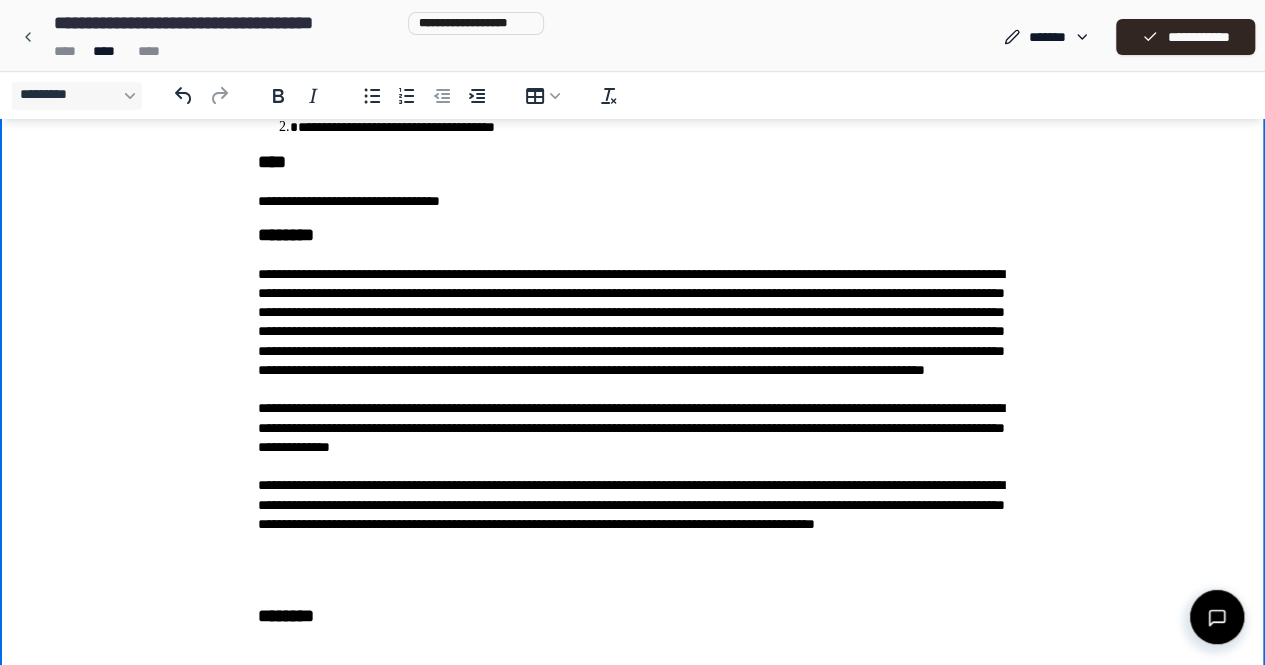 click on "********" at bounding box center (633, 236) 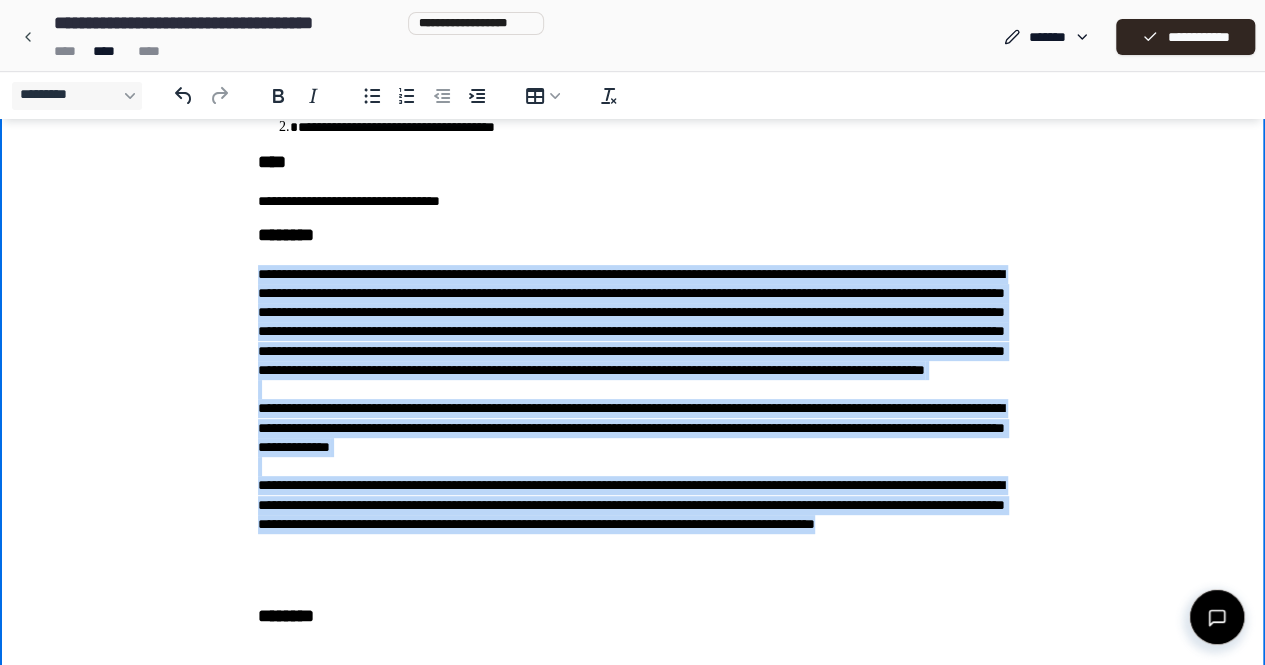 drag, startPoint x: 256, startPoint y: 271, endPoint x: 650, endPoint y: 590, distance: 506.94873 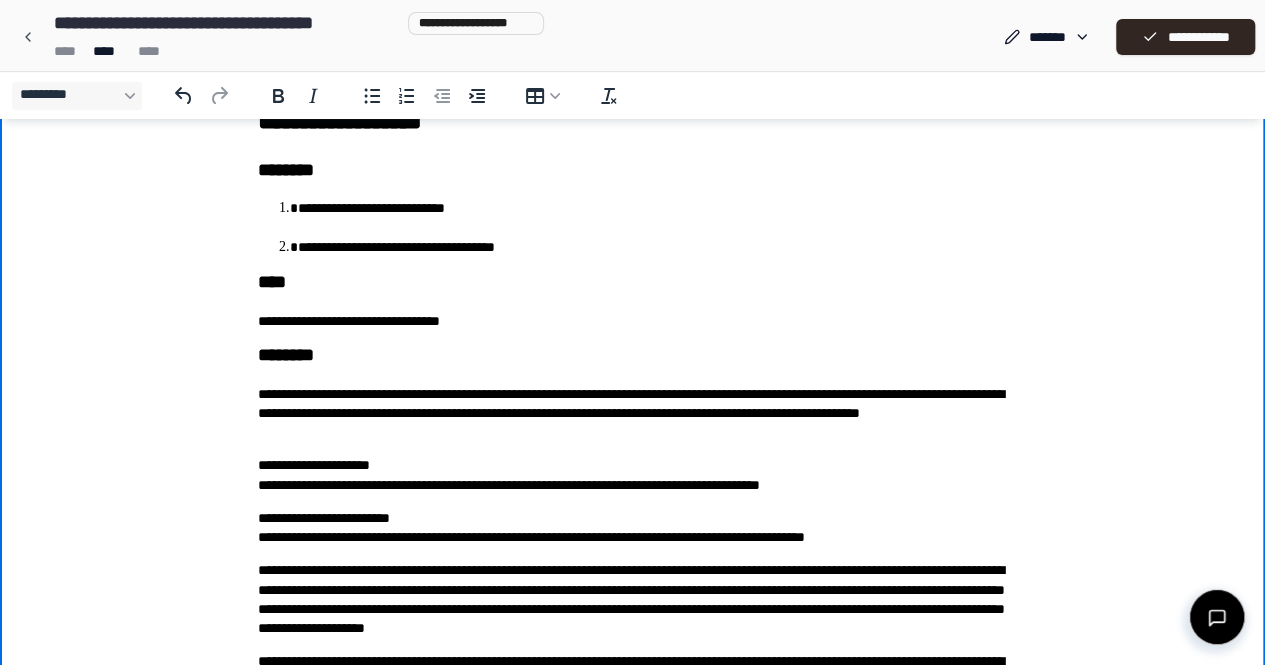 scroll, scrollTop: 0, scrollLeft: 0, axis: both 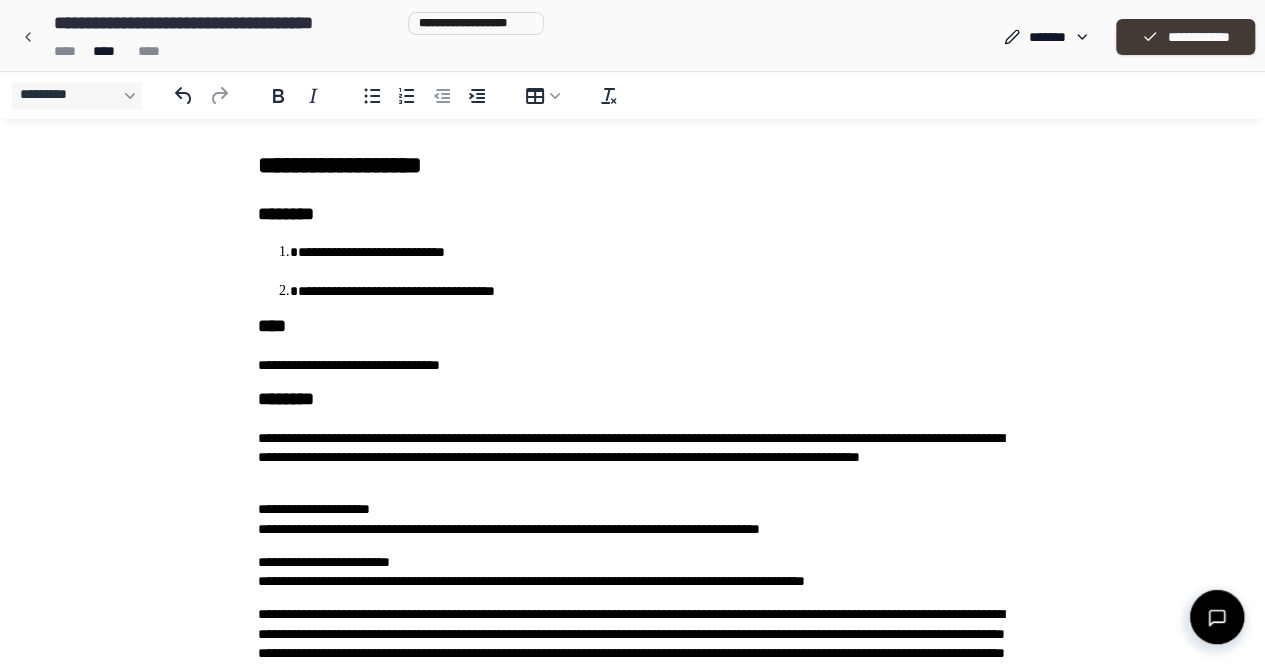 click on "**********" at bounding box center (1185, 37) 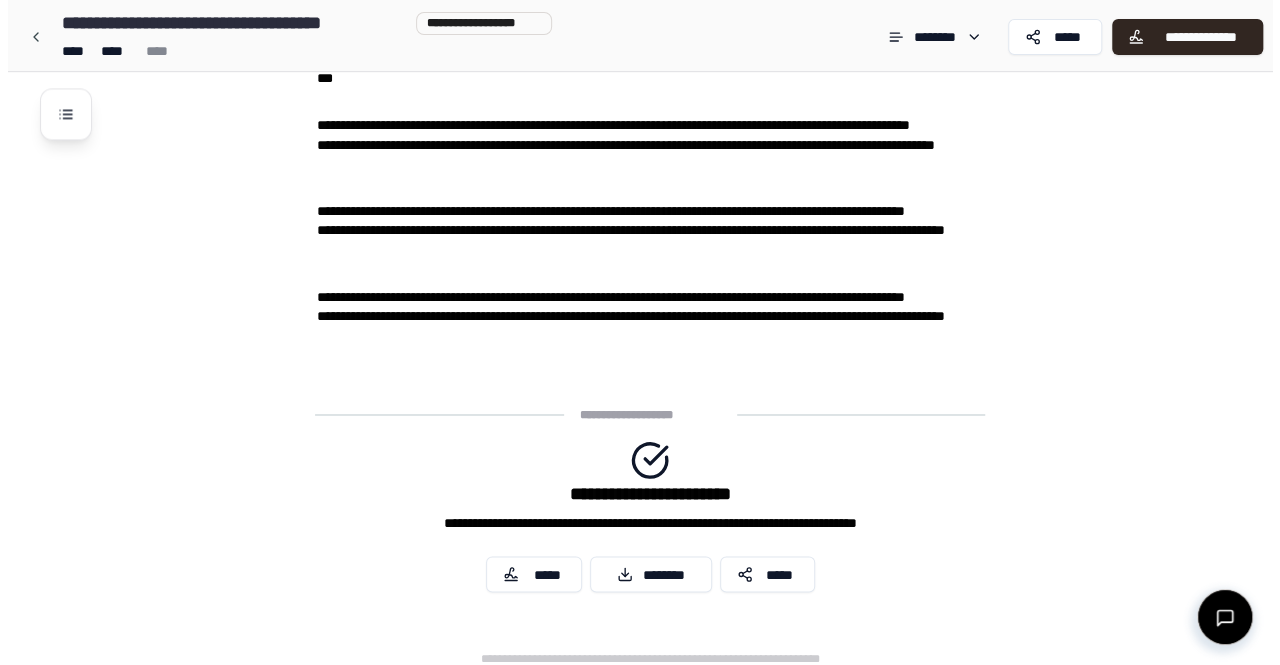 scroll, scrollTop: 1456, scrollLeft: 0, axis: vertical 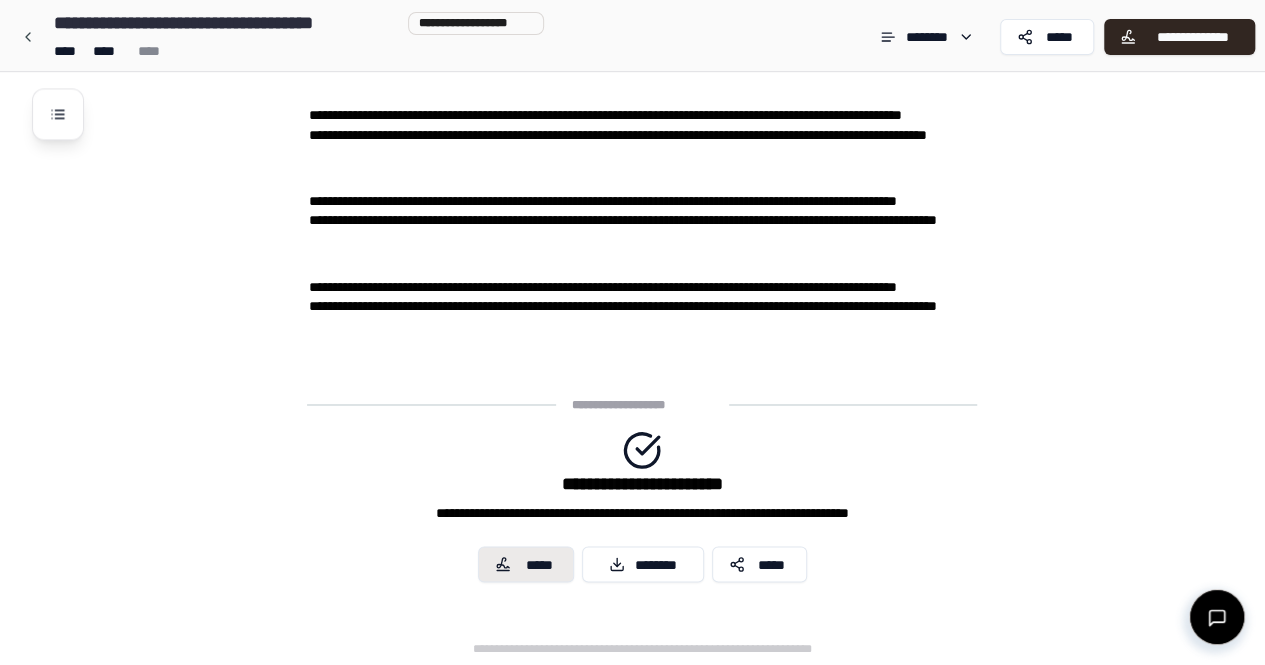 click on "*****" at bounding box center [539, 564] 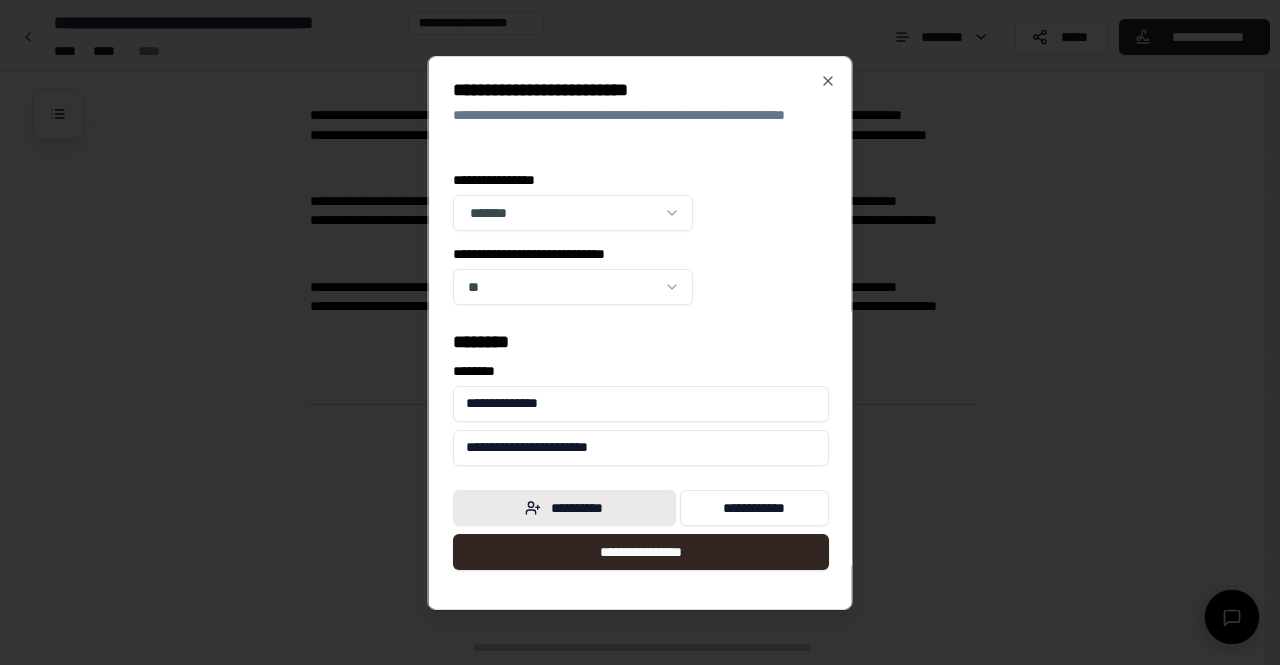 click on "**********" at bounding box center [564, 508] 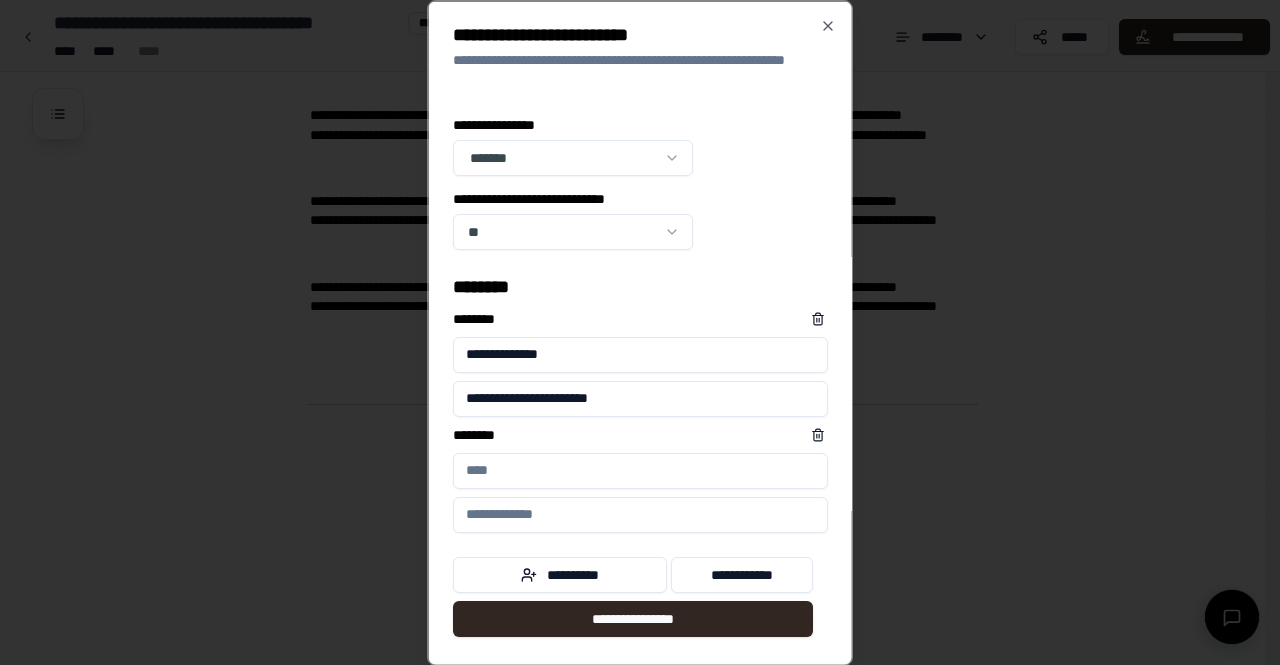 click on "******   *" at bounding box center (640, 470) 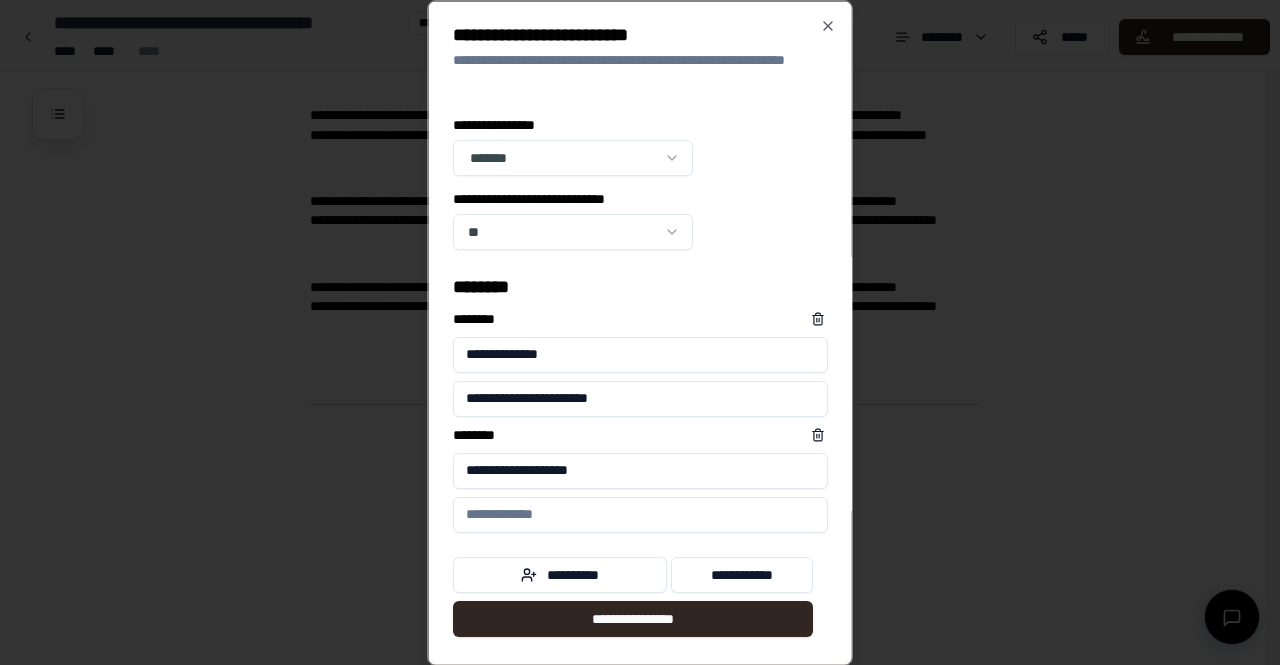 scroll, scrollTop: 7, scrollLeft: 0, axis: vertical 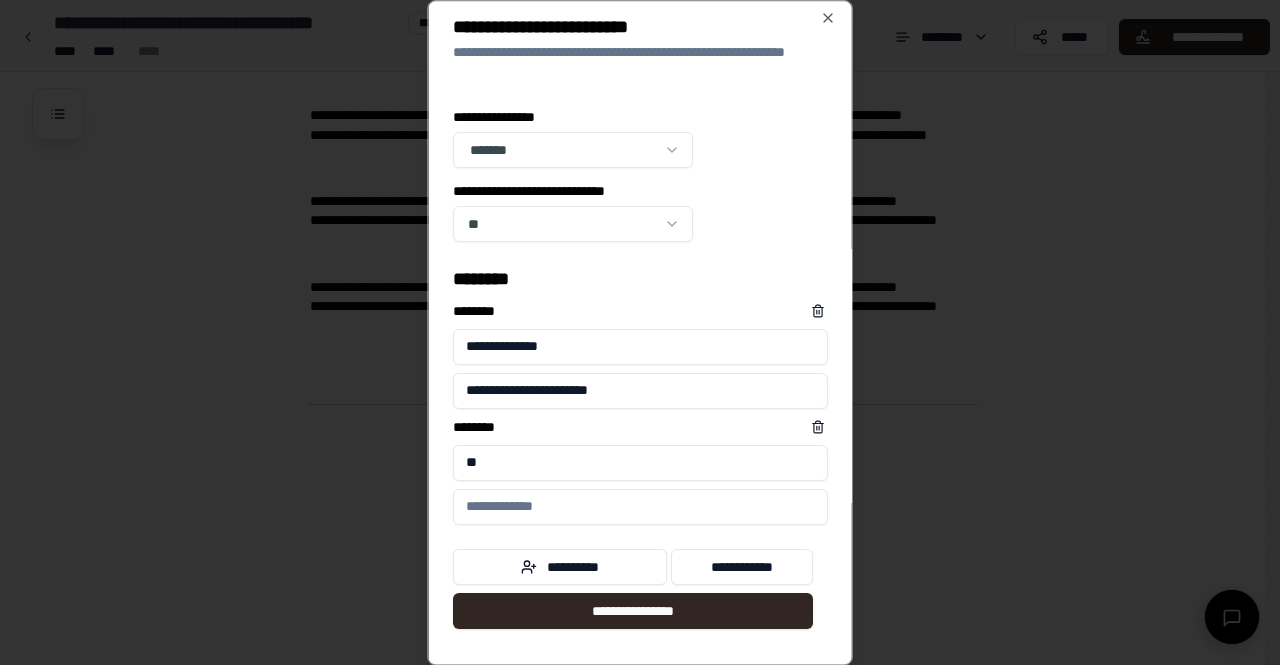 type on "*" 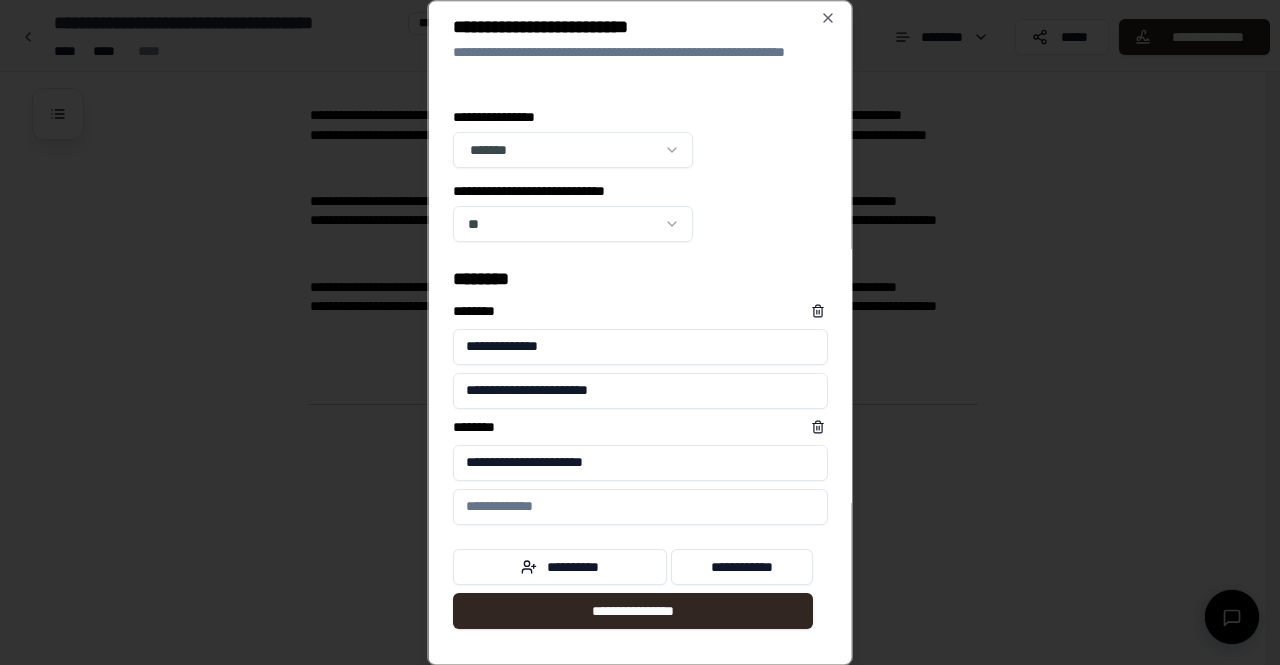 type on "**********" 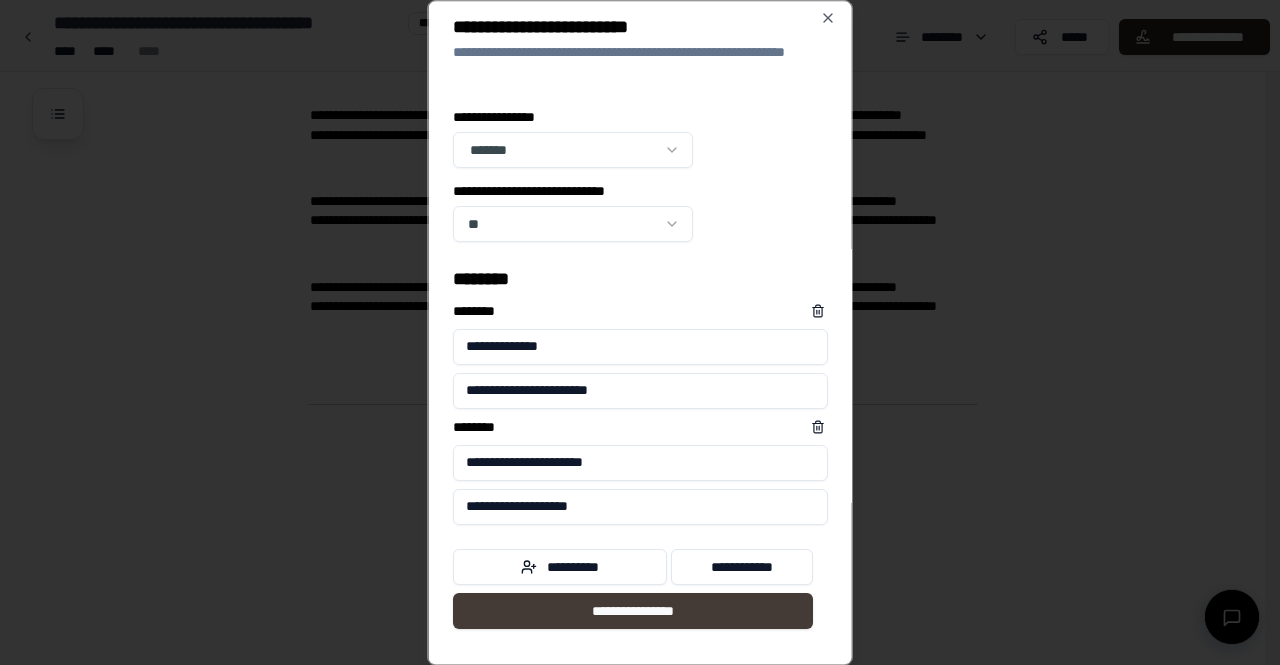 type on "**********" 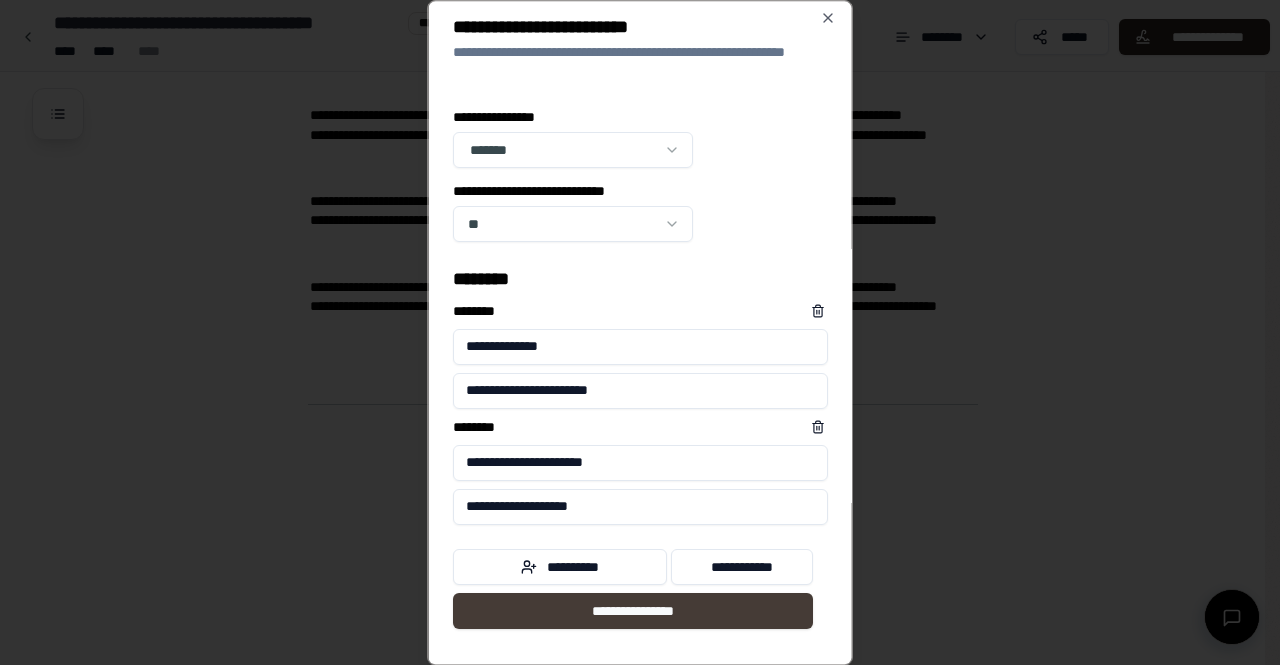 click on "**********" at bounding box center (633, 611) 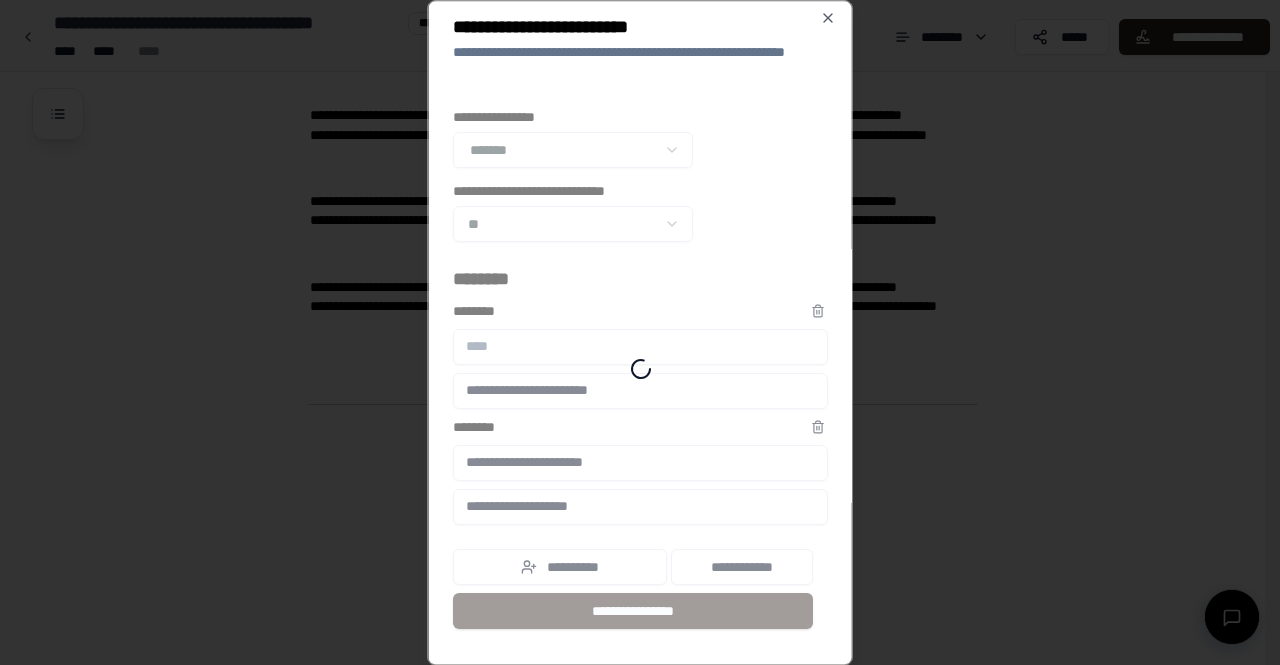 scroll, scrollTop: 1681, scrollLeft: 0, axis: vertical 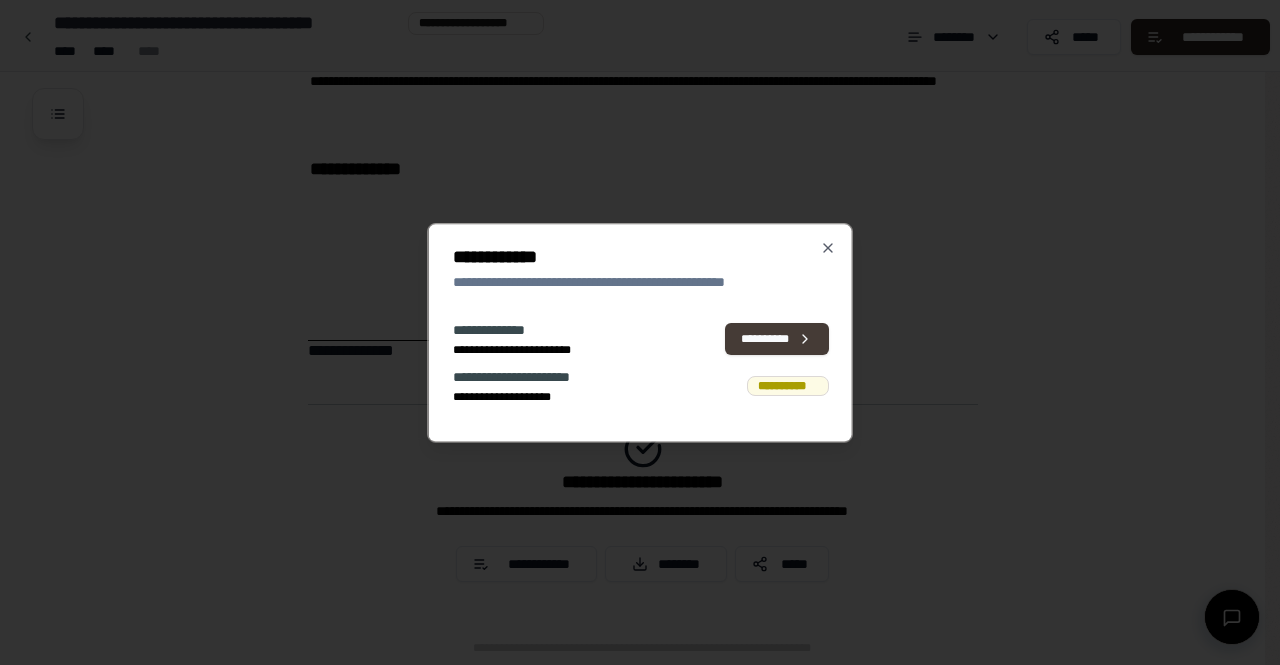 click on "**********" at bounding box center (776, 339) 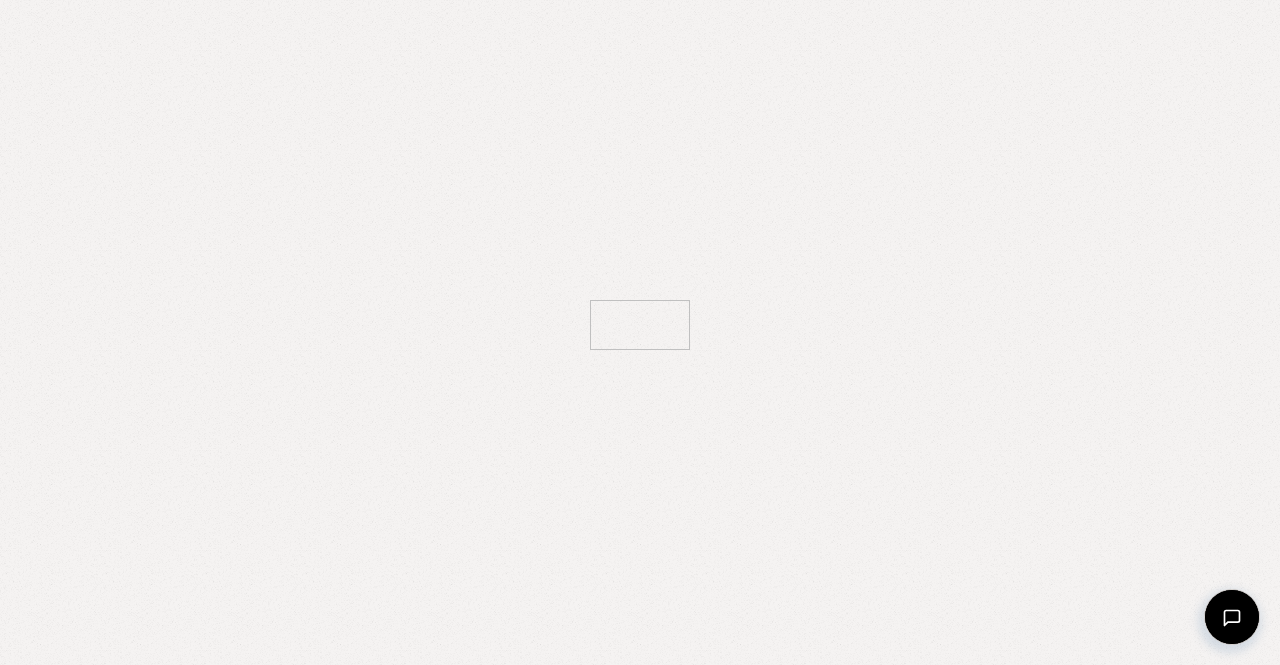 scroll, scrollTop: 0, scrollLeft: 0, axis: both 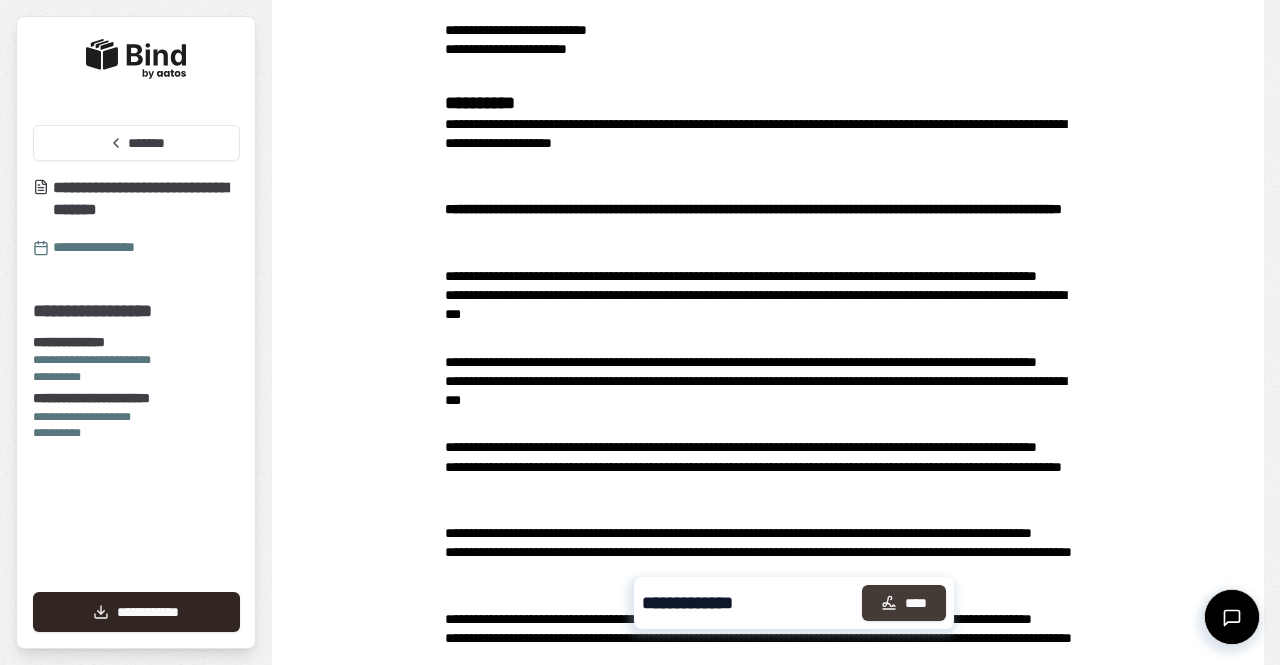 click on "****" at bounding box center (904, 603) 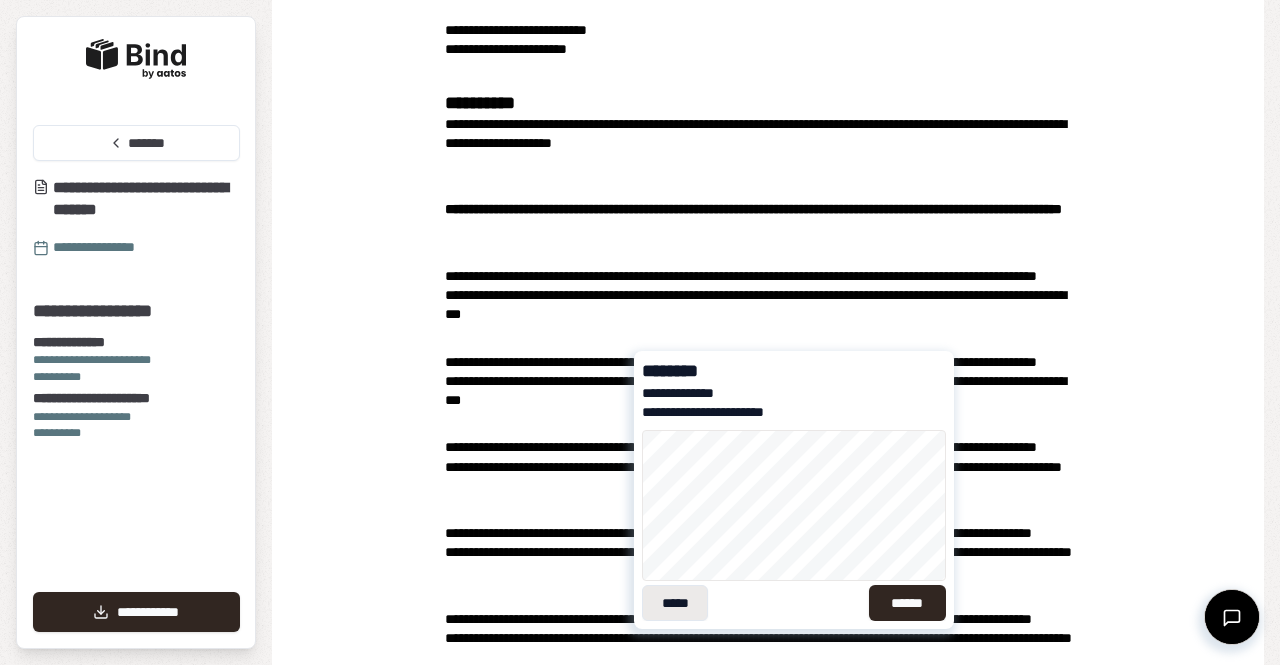 click on "*****" at bounding box center (675, 603) 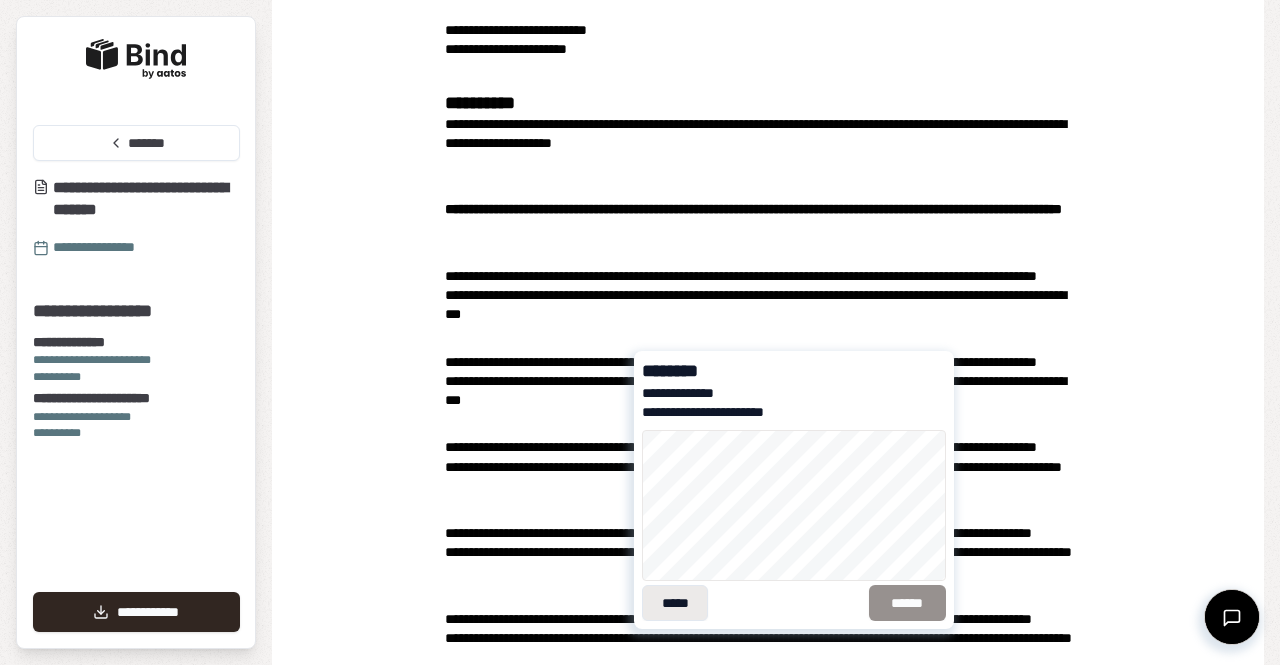click on "*****" at bounding box center (675, 603) 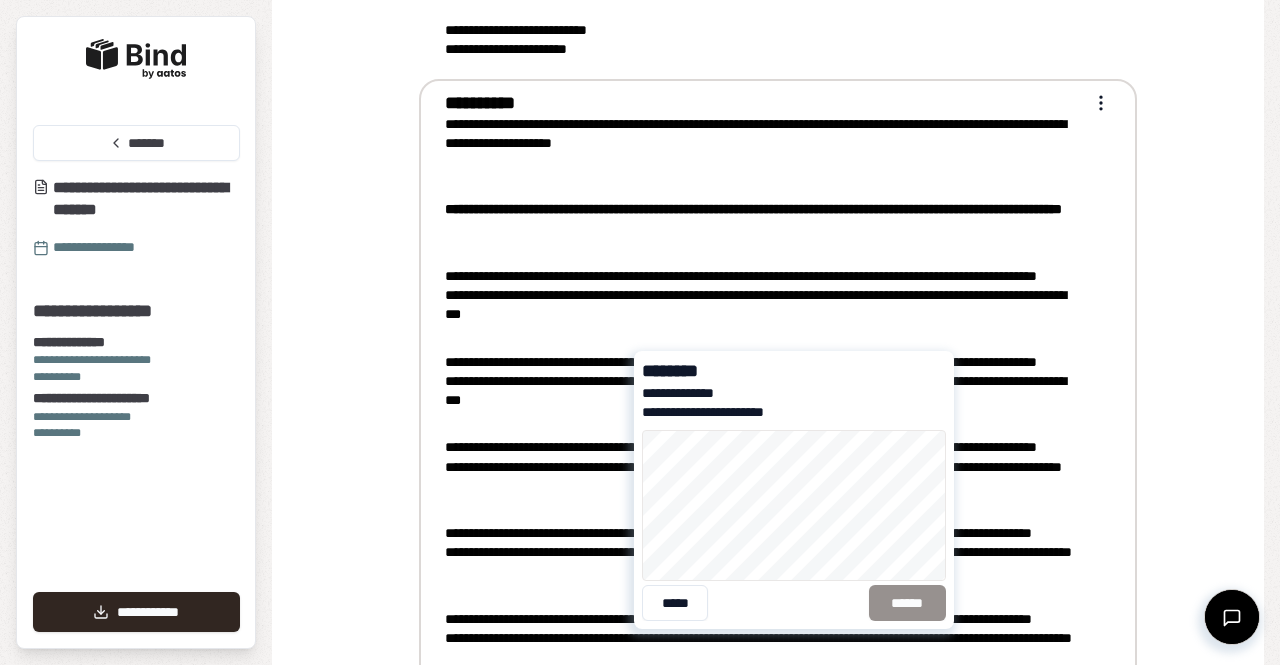 click on "**********" at bounding box center (764, 286) 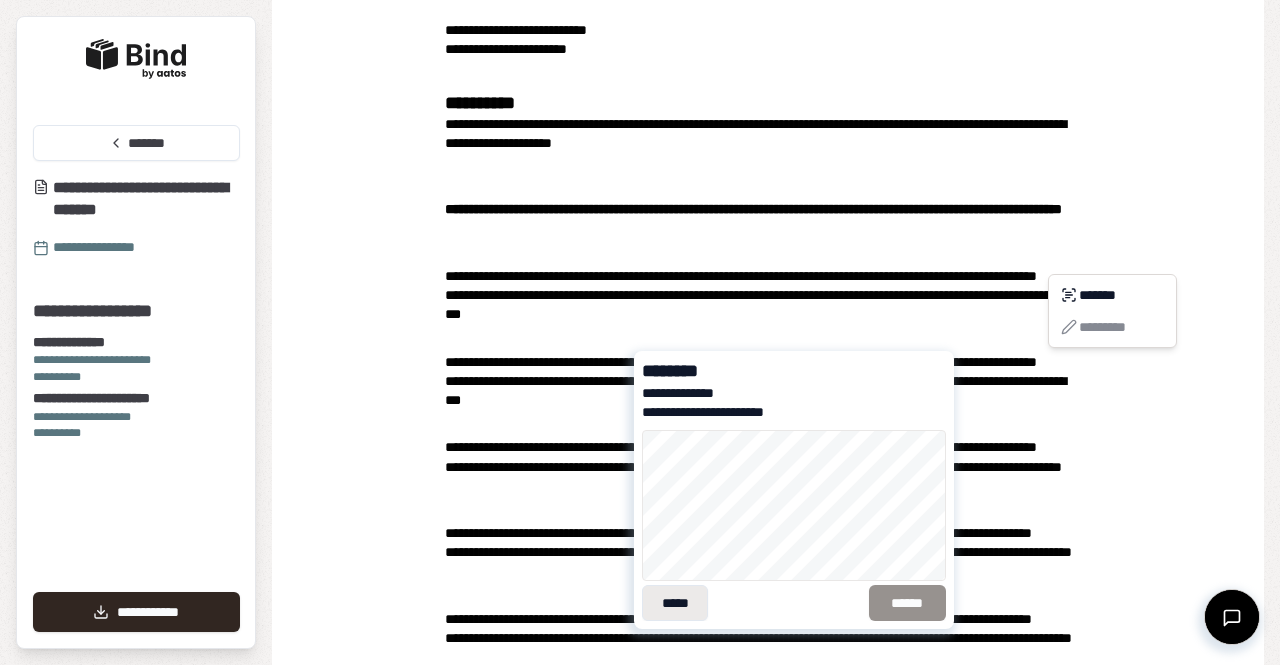 click on "*****" at bounding box center (675, 603) 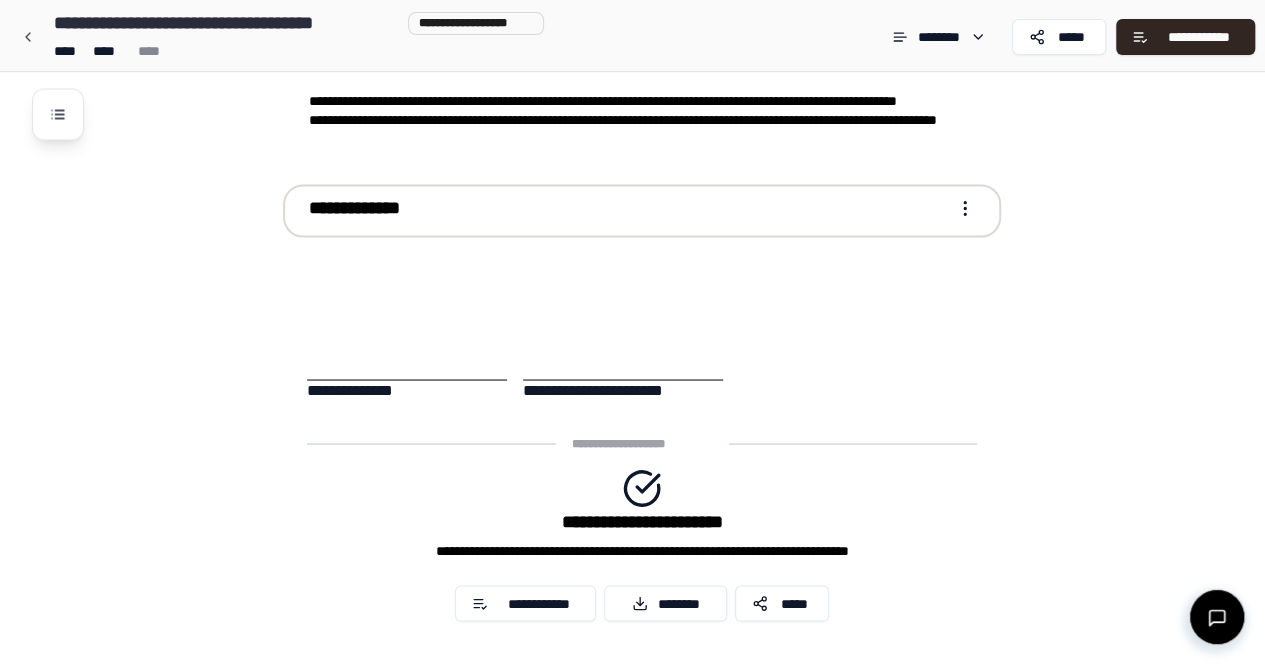scroll, scrollTop: 1681, scrollLeft: 0, axis: vertical 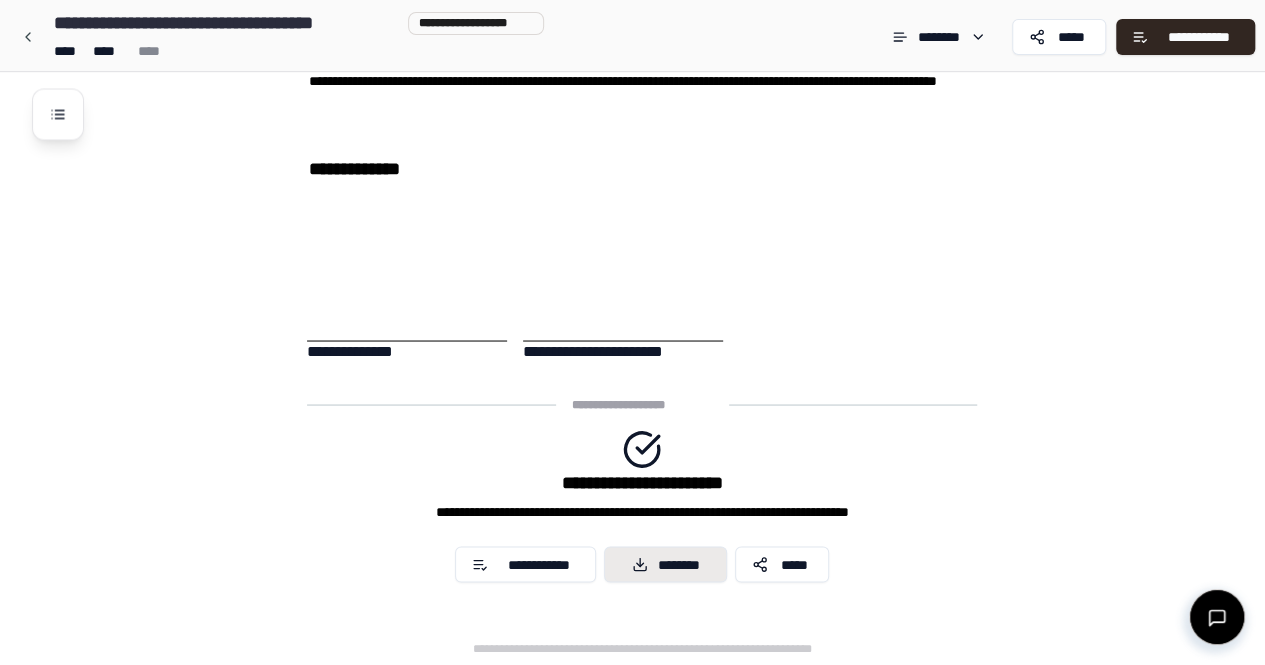 click on "********" at bounding box center (665, 564) 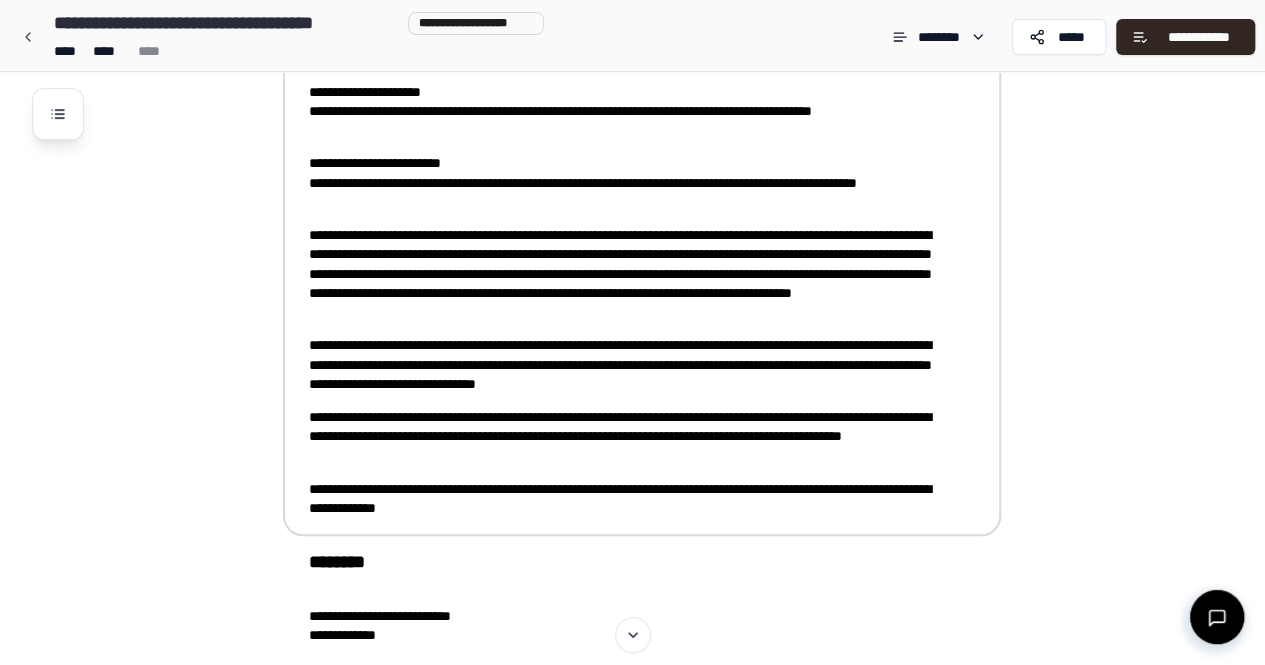 scroll, scrollTop: 428, scrollLeft: 0, axis: vertical 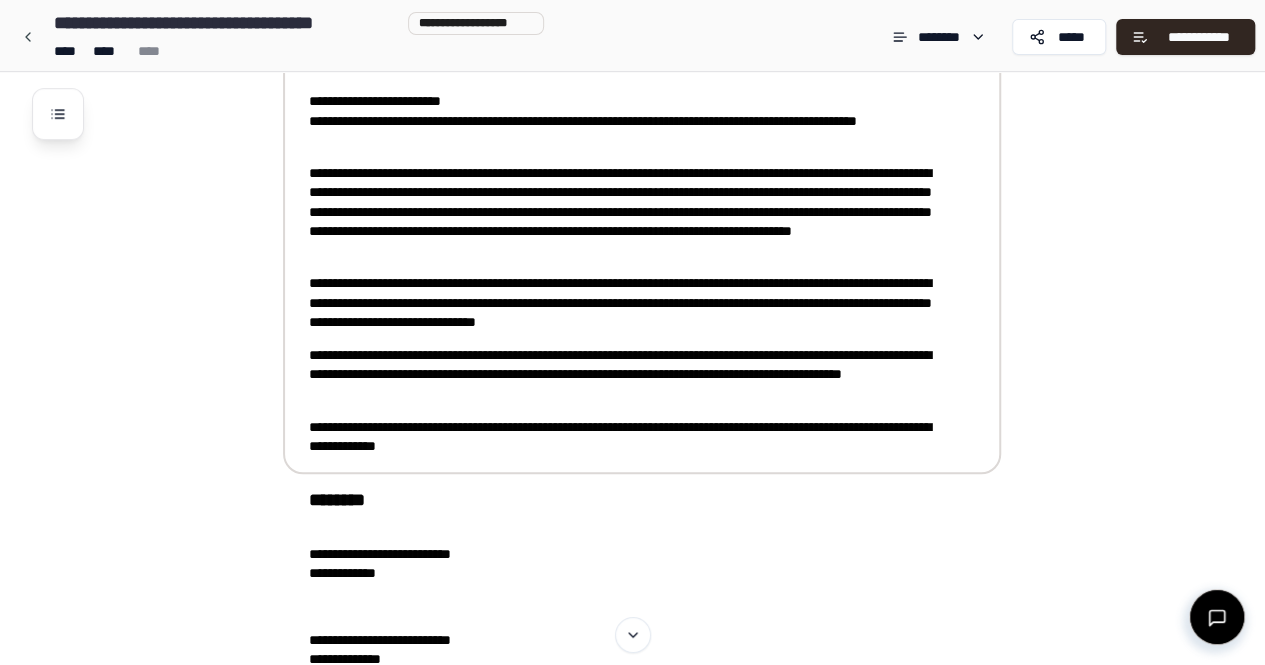 click on "**********" at bounding box center (628, 437) 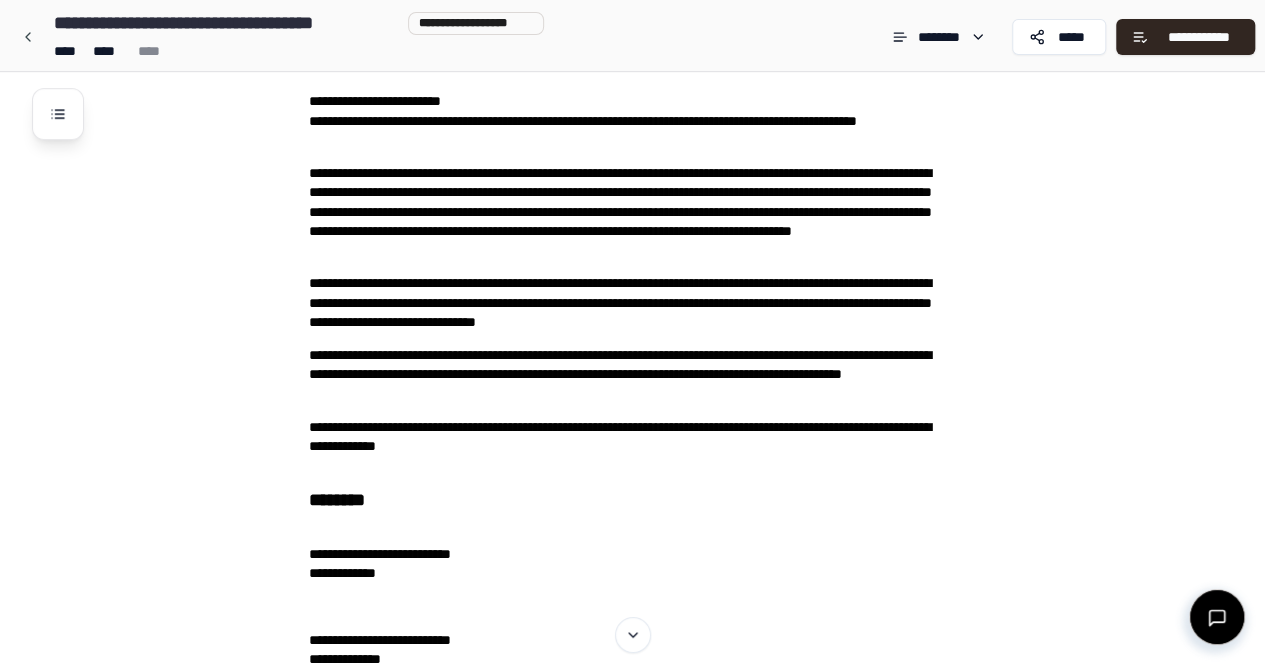 drag, startPoint x: 1008, startPoint y: 351, endPoint x: 1100, endPoint y: 252, distance: 135.14807 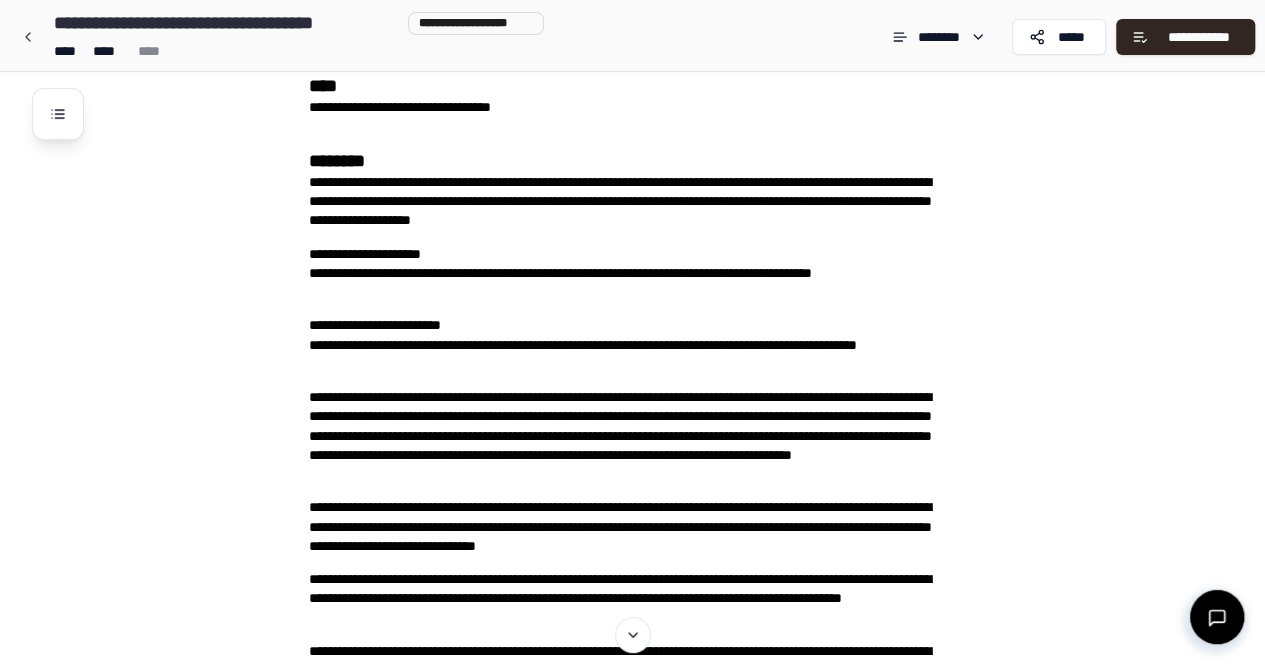 scroll, scrollTop: 0, scrollLeft: 0, axis: both 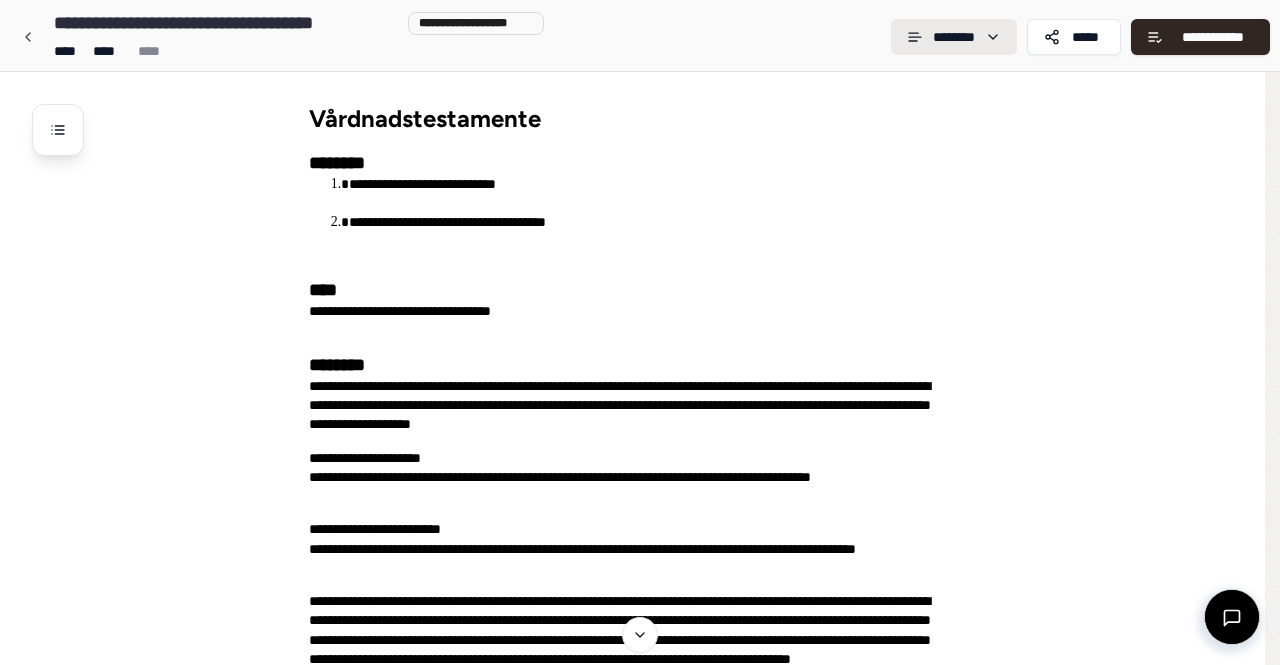 click on "**********" at bounding box center [632, 1173] 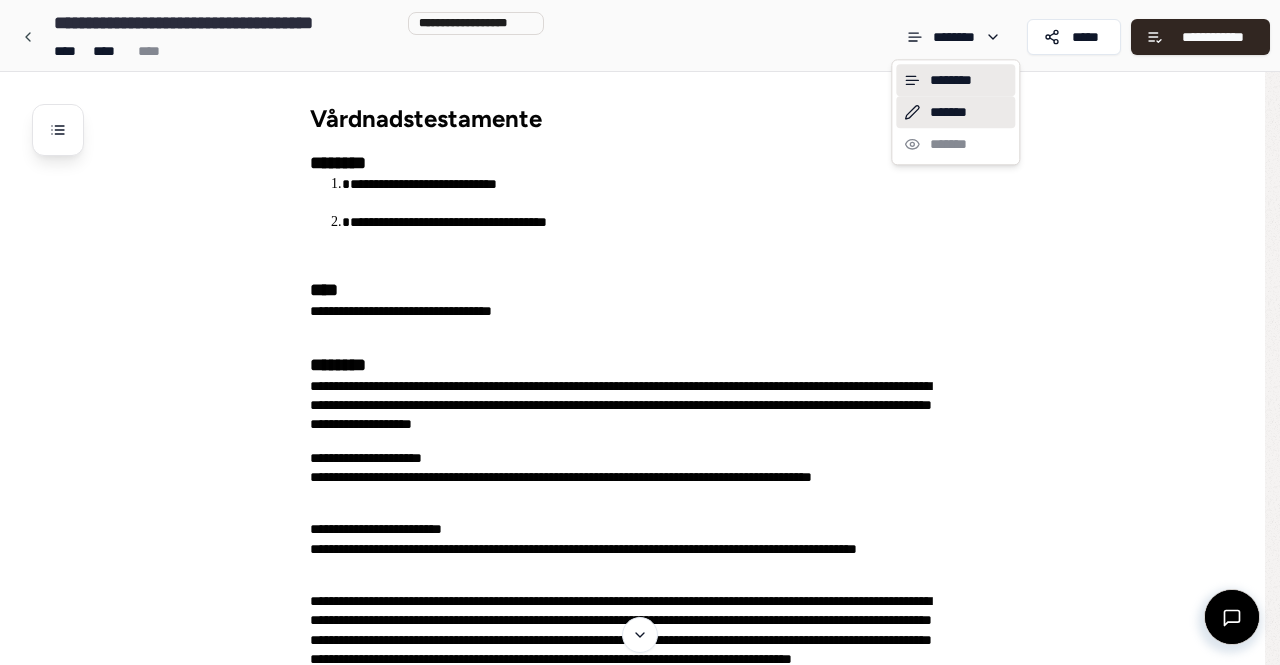 click on "*******" at bounding box center (955, 112) 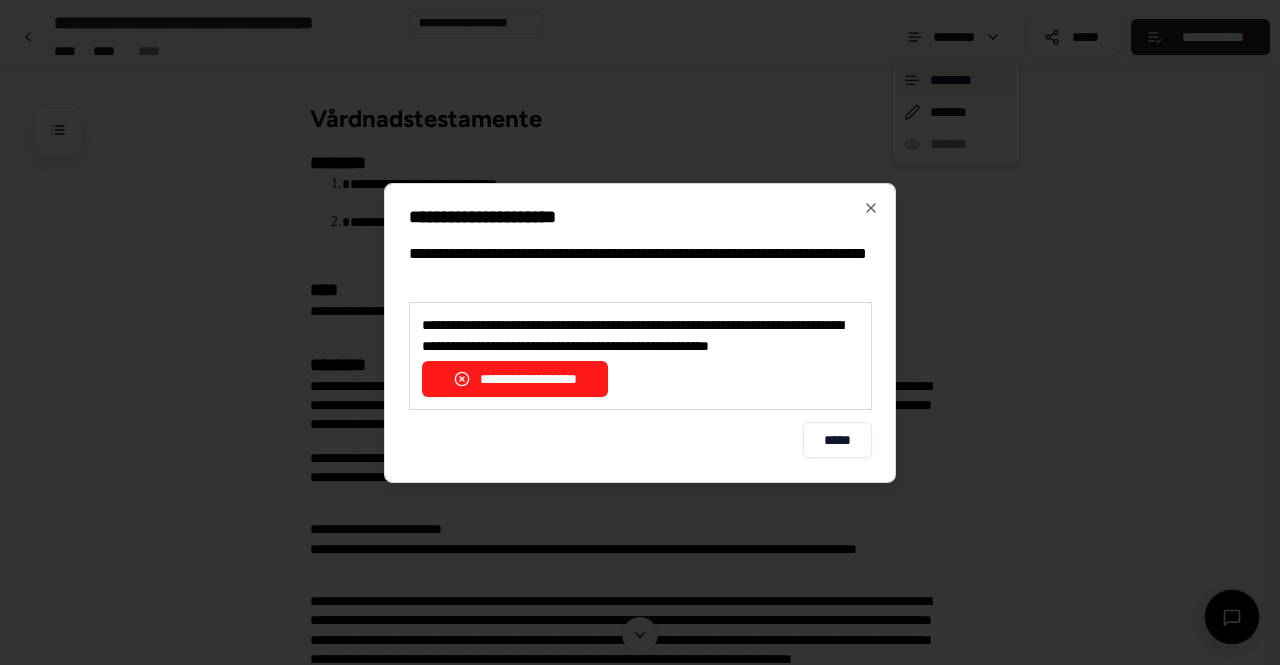 click on "**********" at bounding box center [515, 379] 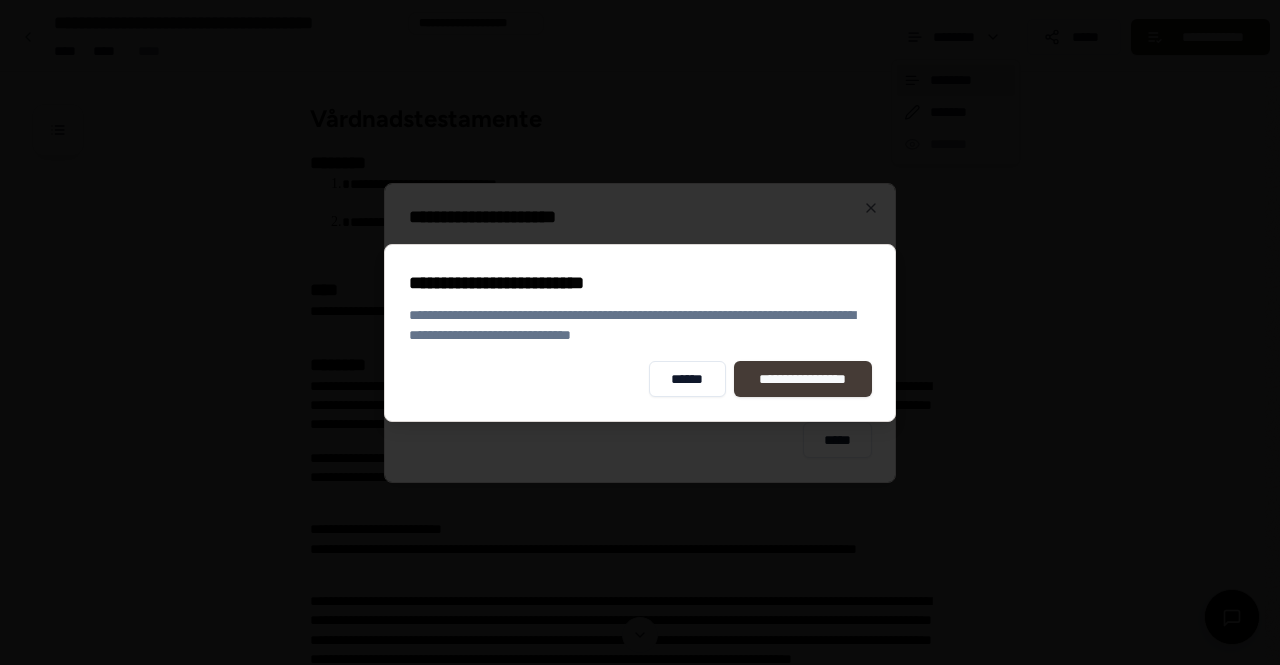 click on "**********" at bounding box center [803, 379] 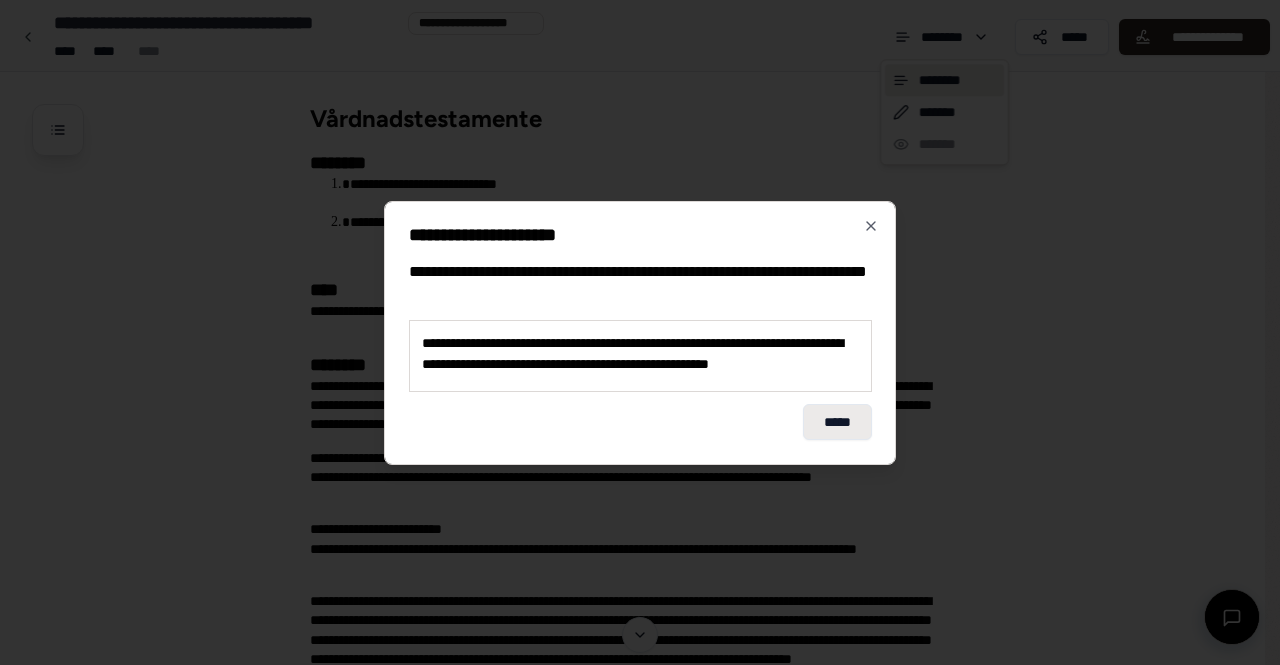 click on "*****" at bounding box center [837, 422] 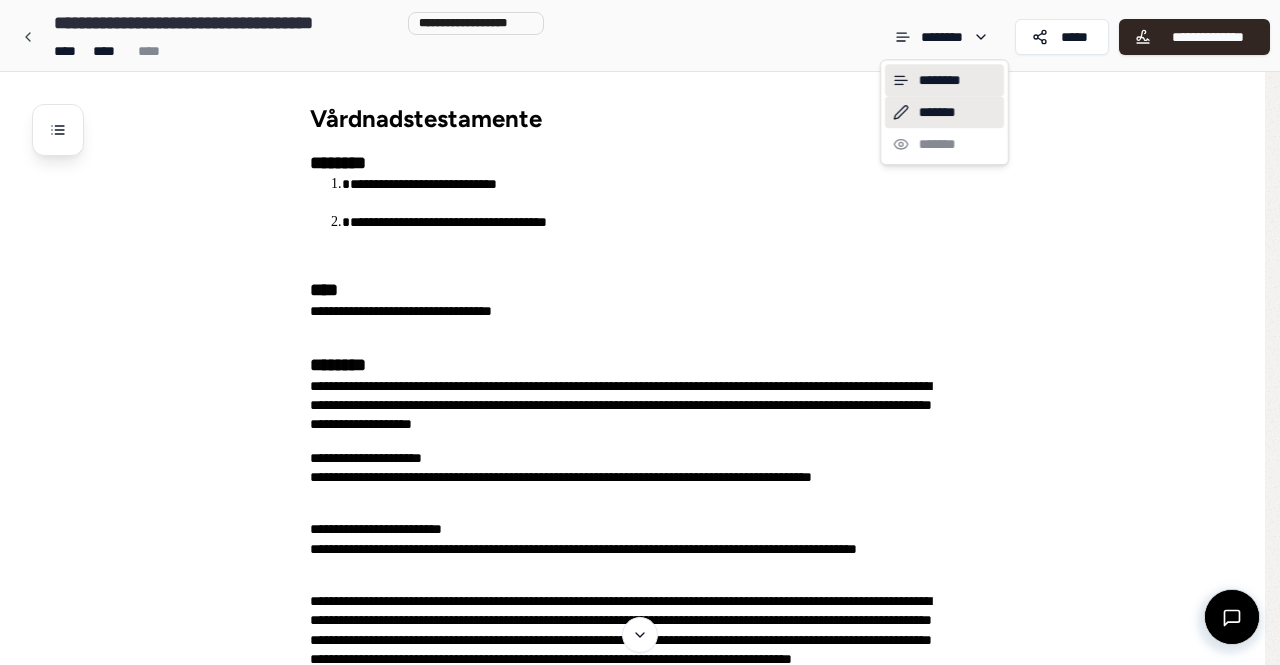 click on "*******" at bounding box center [944, 112] 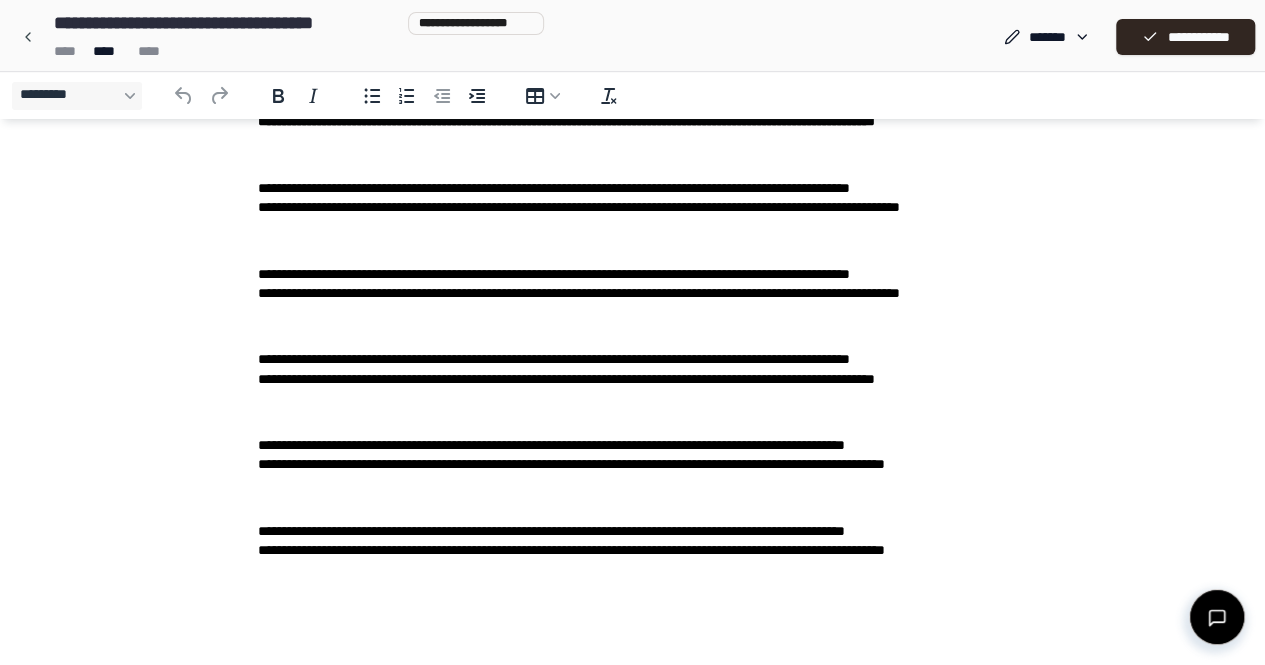 scroll, scrollTop: 1200, scrollLeft: 0, axis: vertical 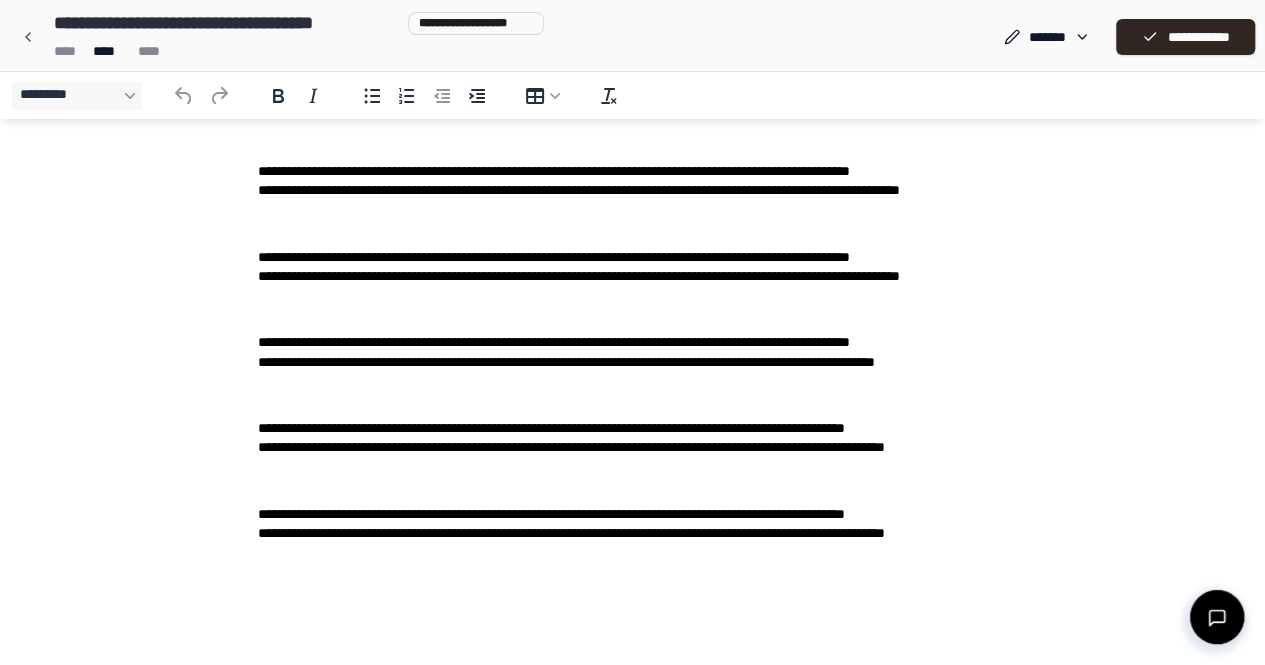 click at bounding box center [1217, 617] 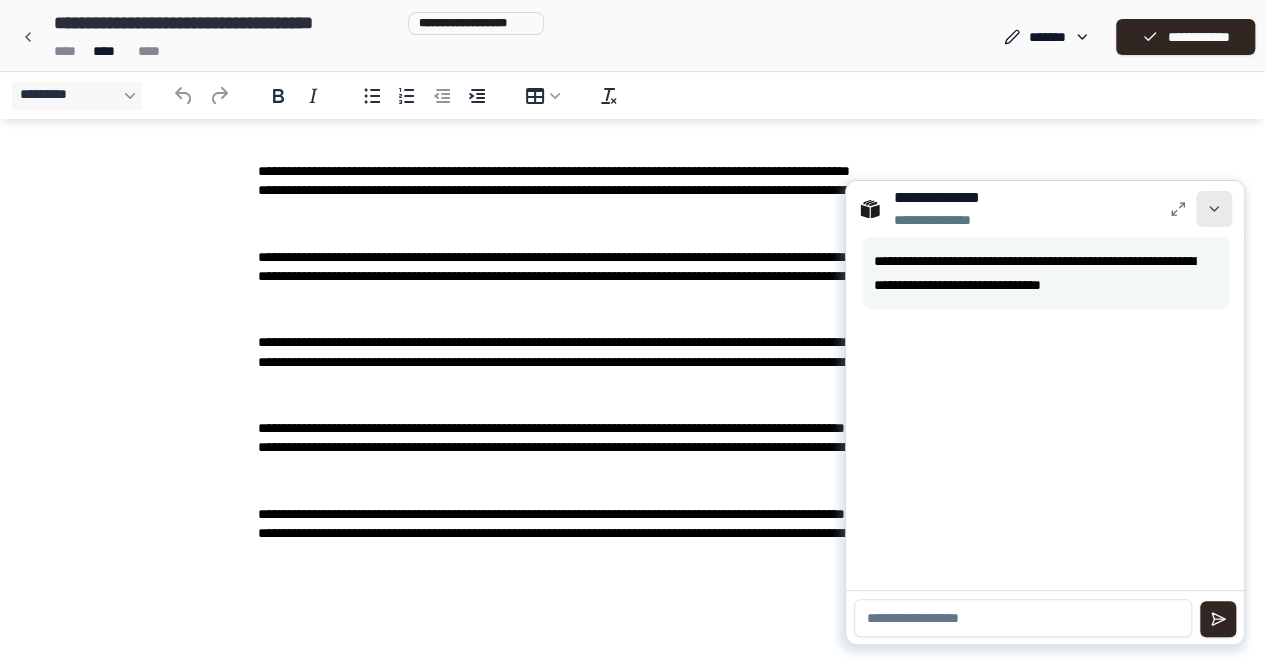click at bounding box center (1214, 209) 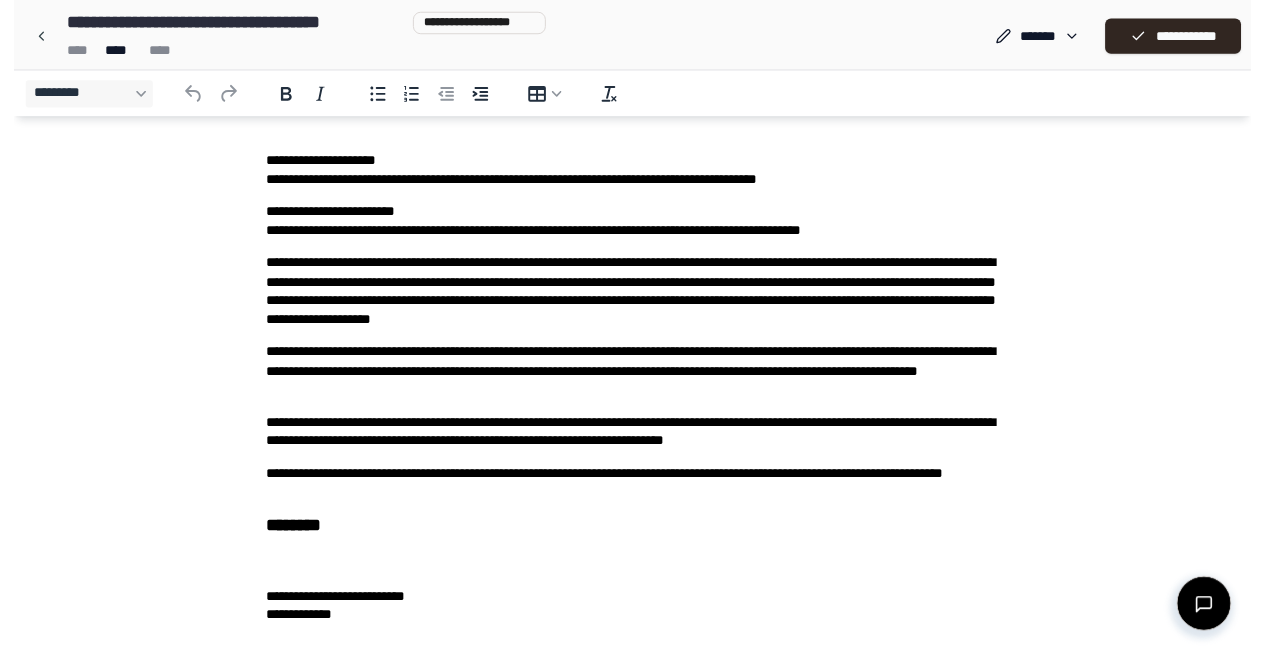 scroll, scrollTop: 0, scrollLeft: 0, axis: both 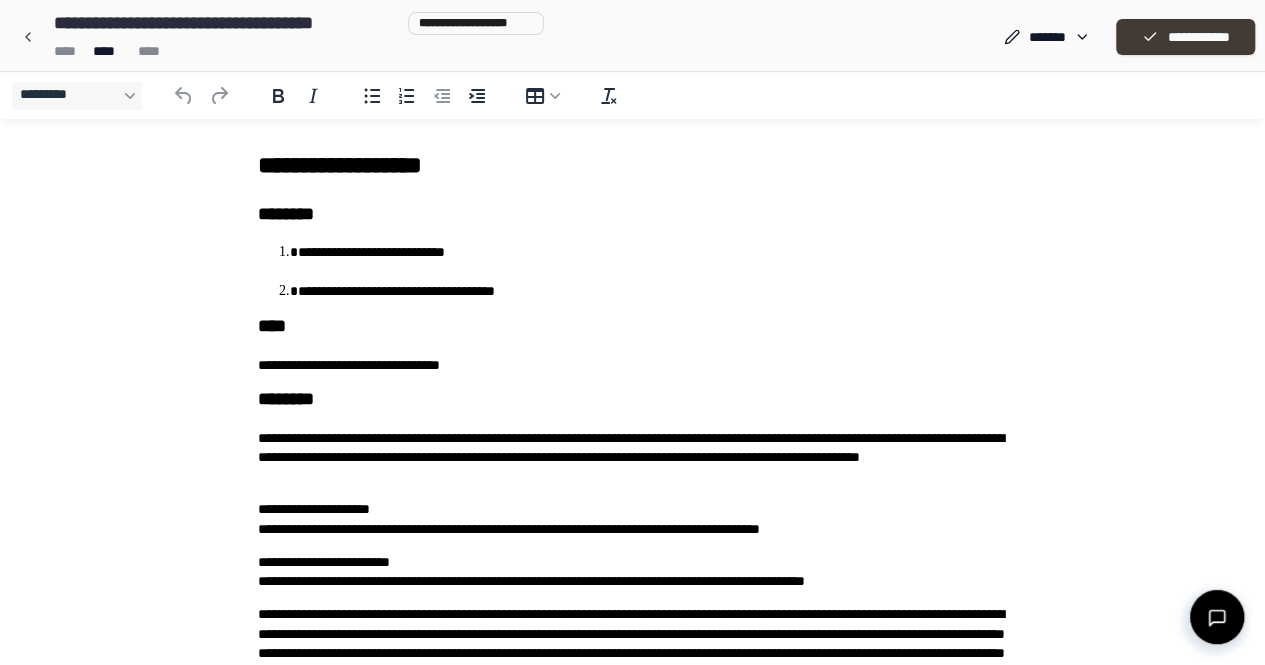 click on "**********" at bounding box center [1185, 37] 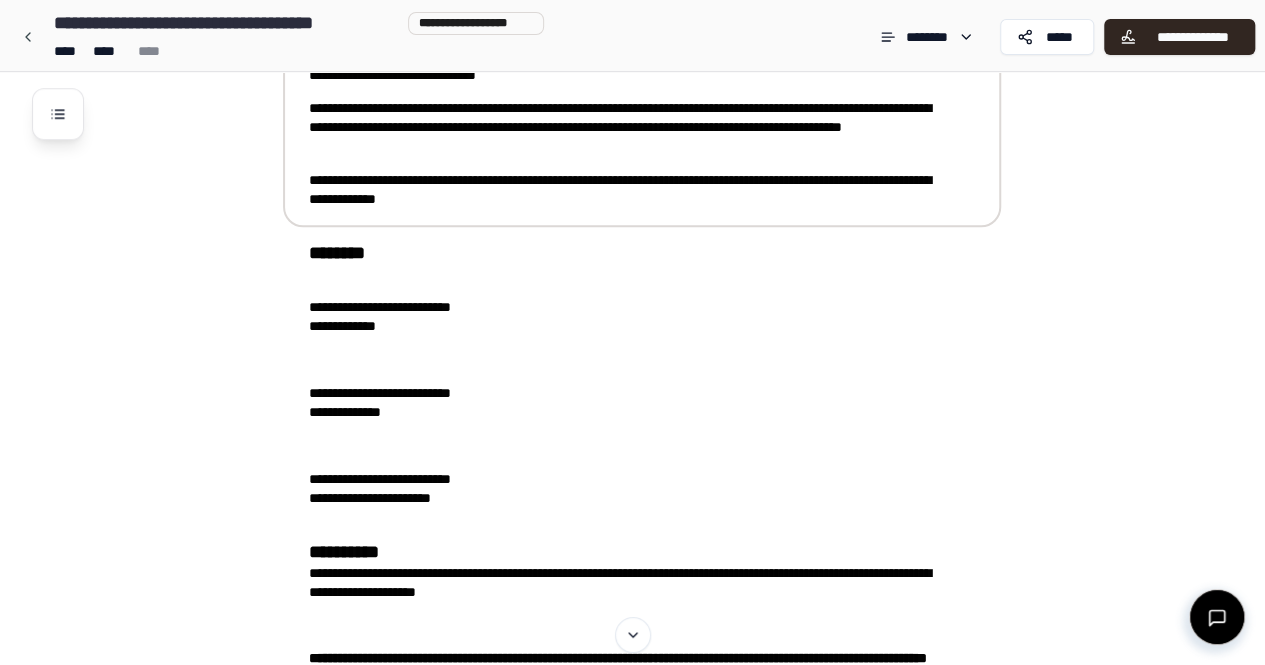 scroll, scrollTop: 686, scrollLeft: 0, axis: vertical 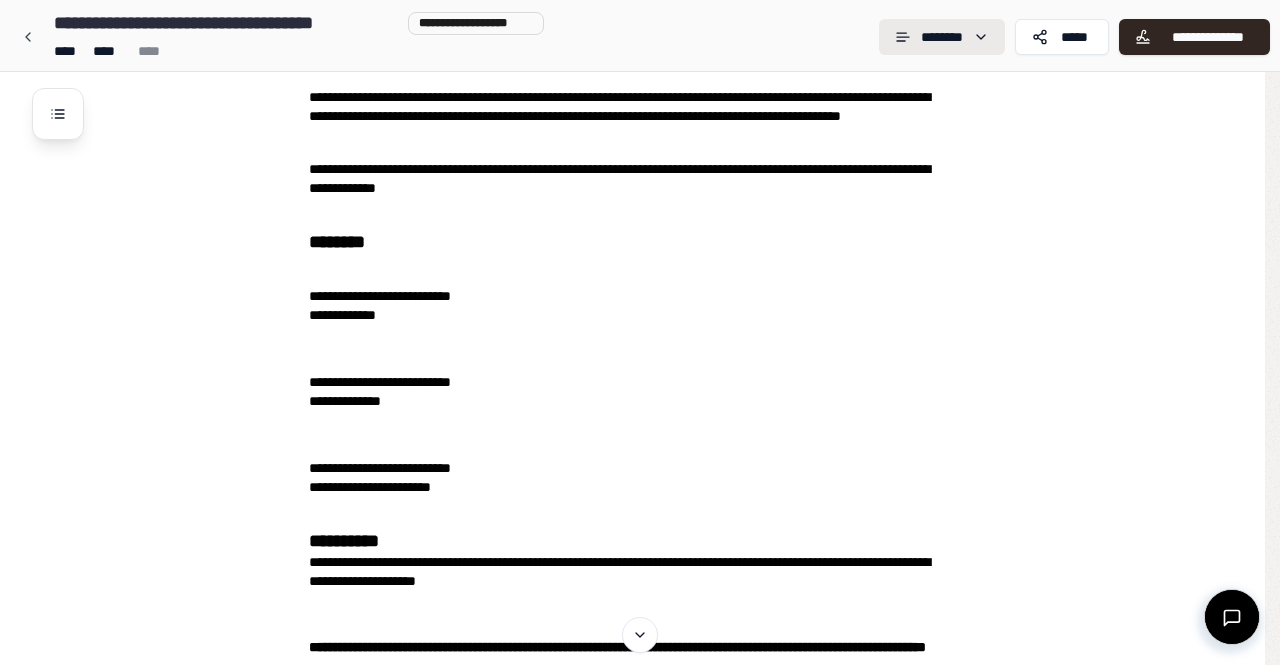 click on "**********" at bounding box center (632, 375) 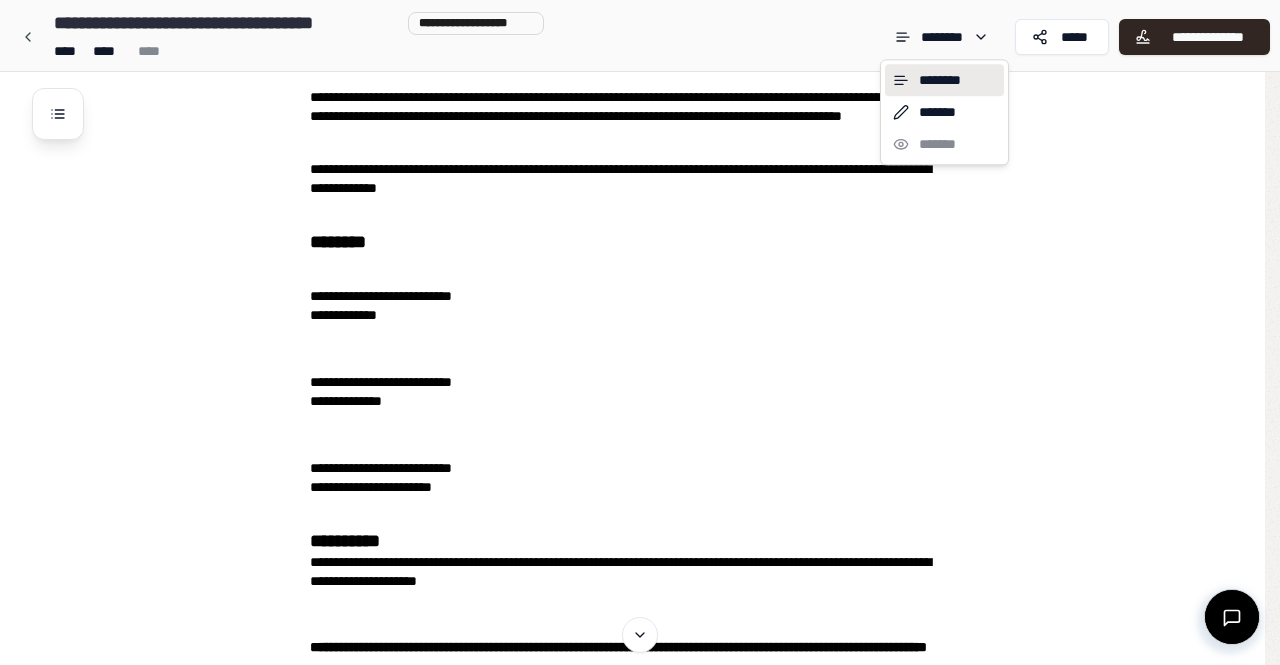 click on "**********" at bounding box center [640, 375] 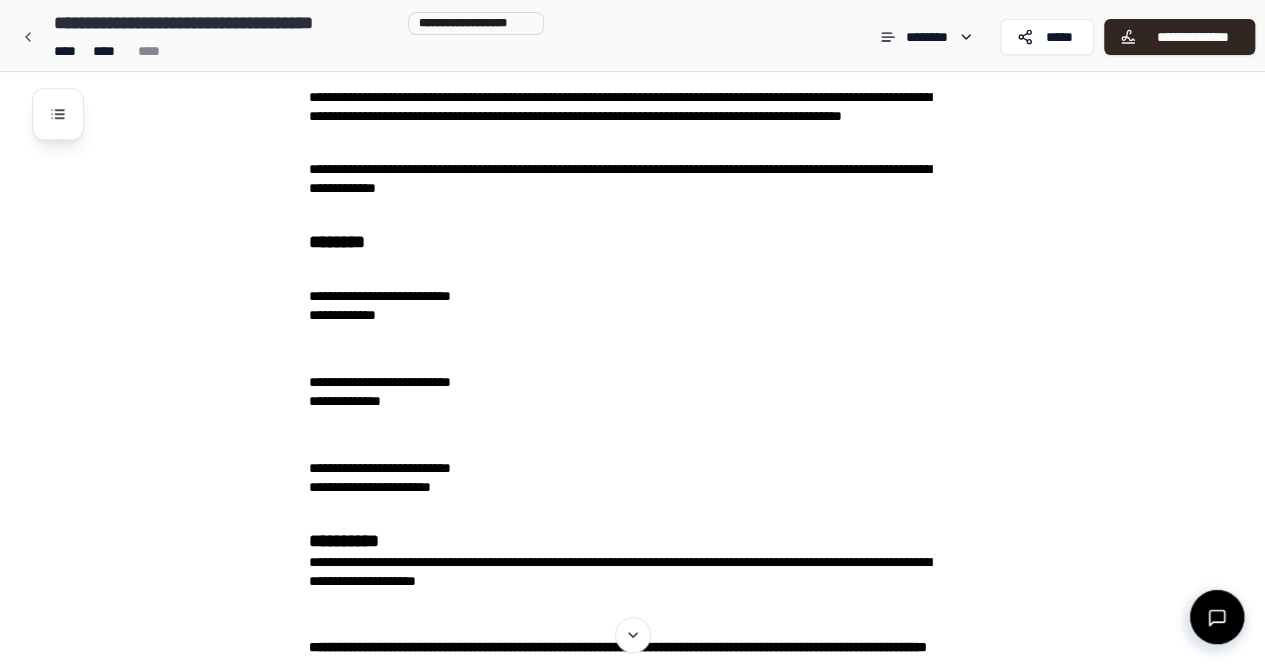 click at bounding box center [28, 37] 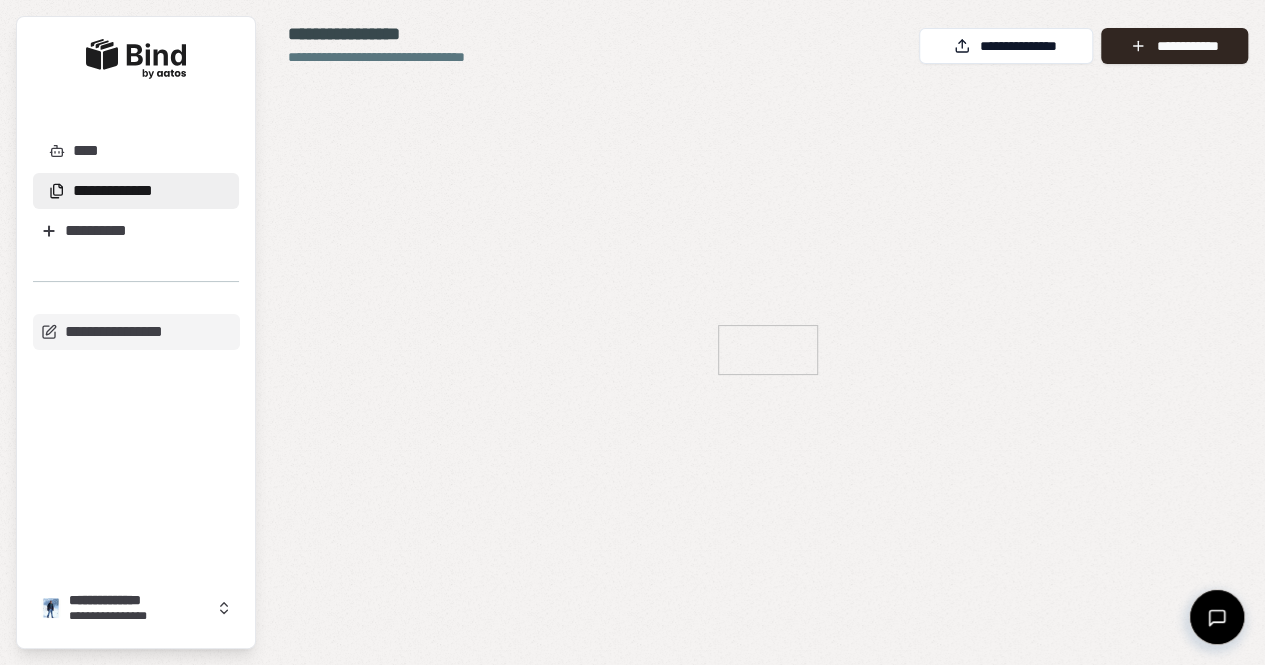 scroll, scrollTop: 0, scrollLeft: 0, axis: both 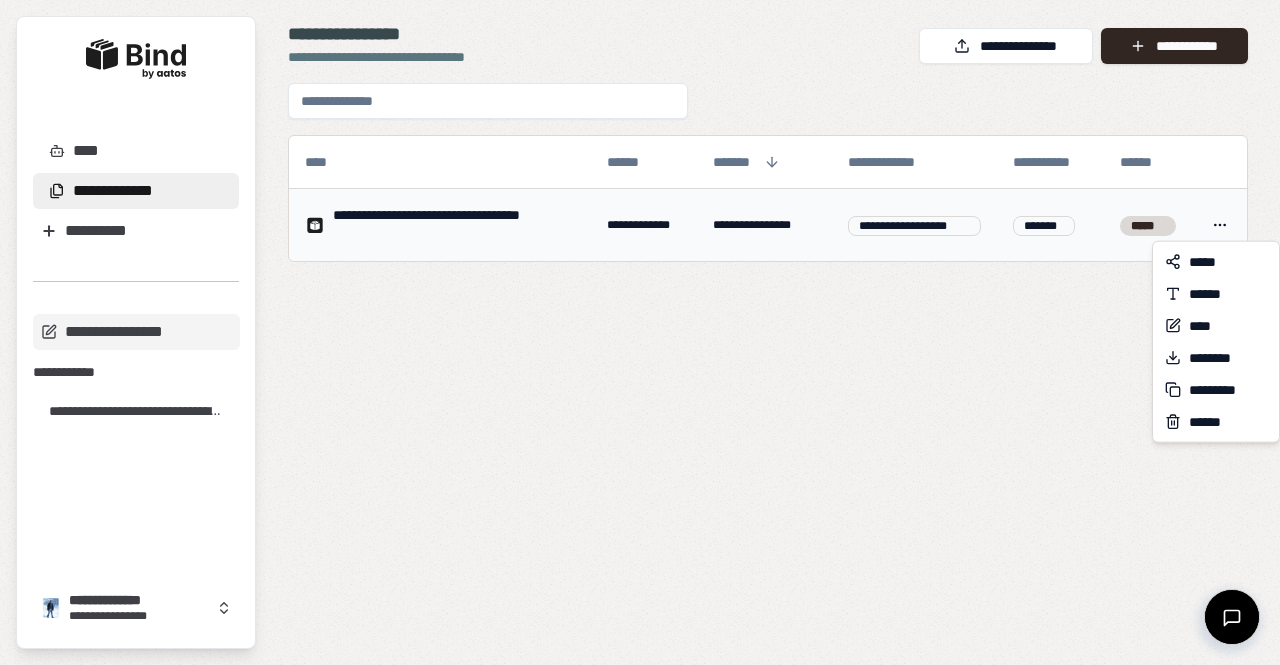 click on "**********" at bounding box center [640, 332] 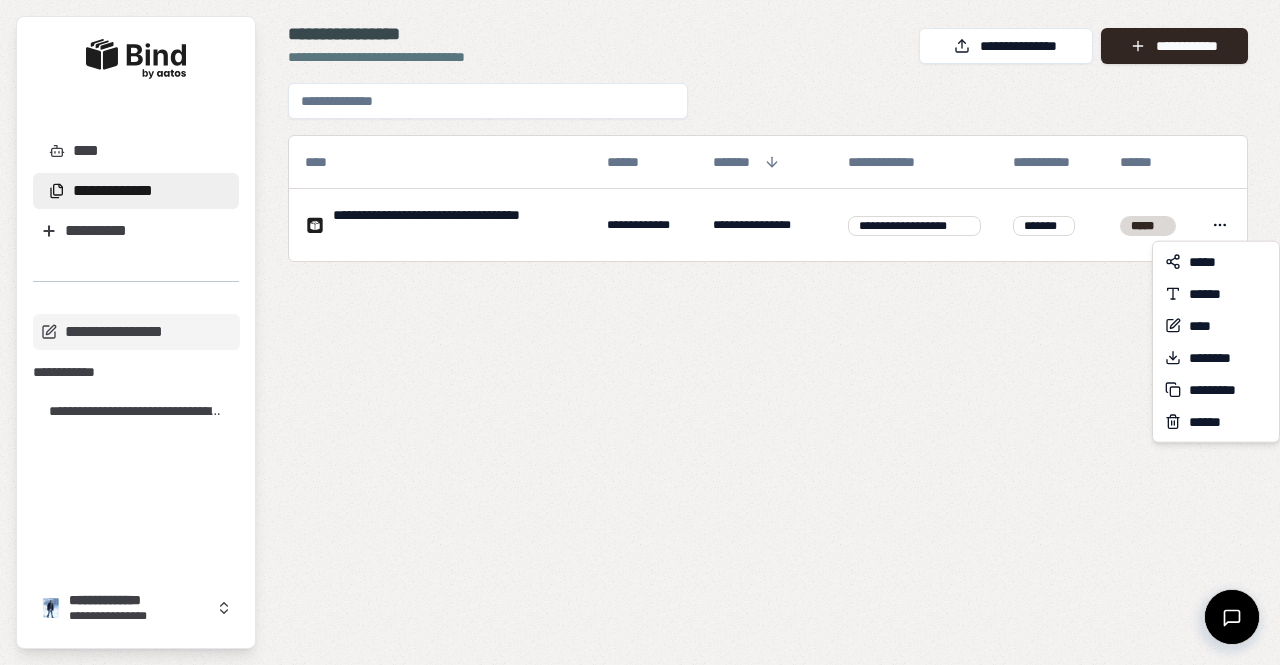 click on "**********" at bounding box center [640, 332] 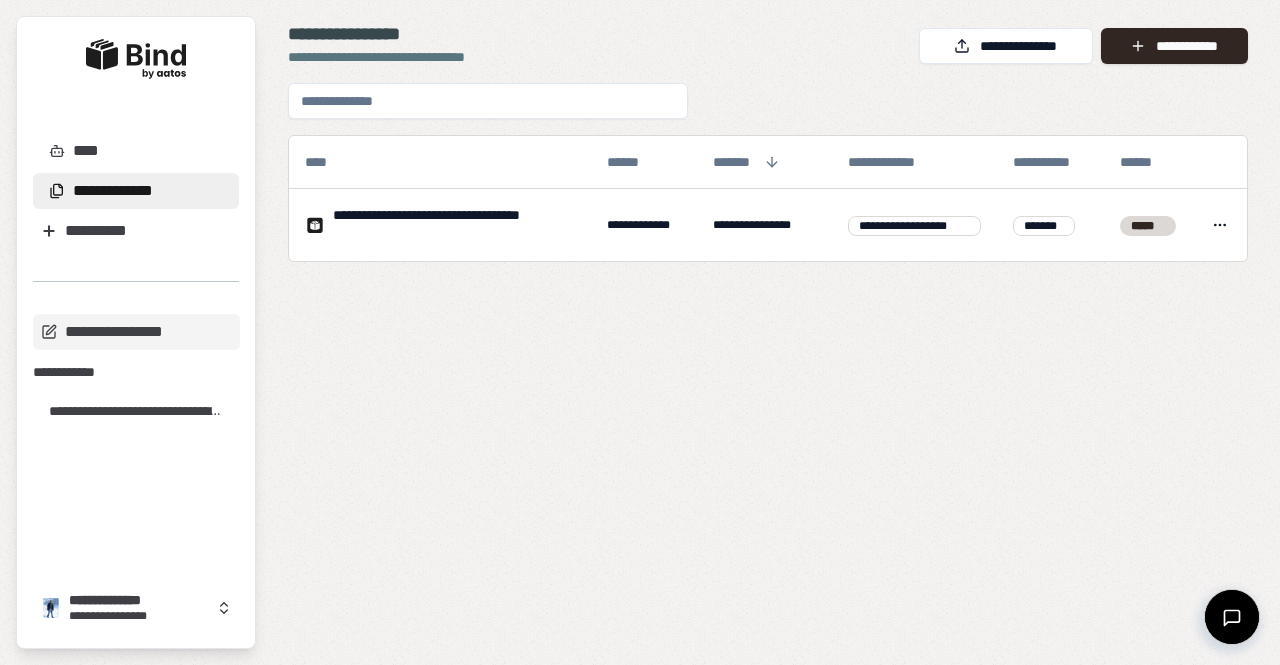 click on "**********" at bounding box center [454, 225] 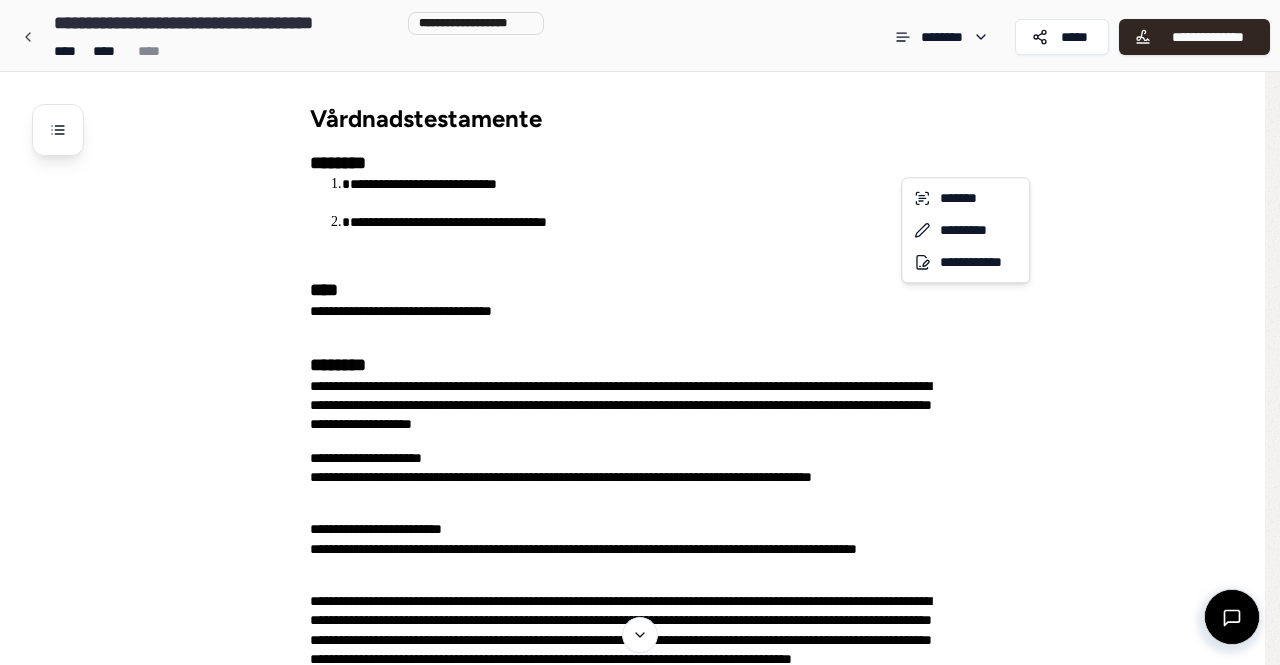 click on "**********" at bounding box center (640, 1061) 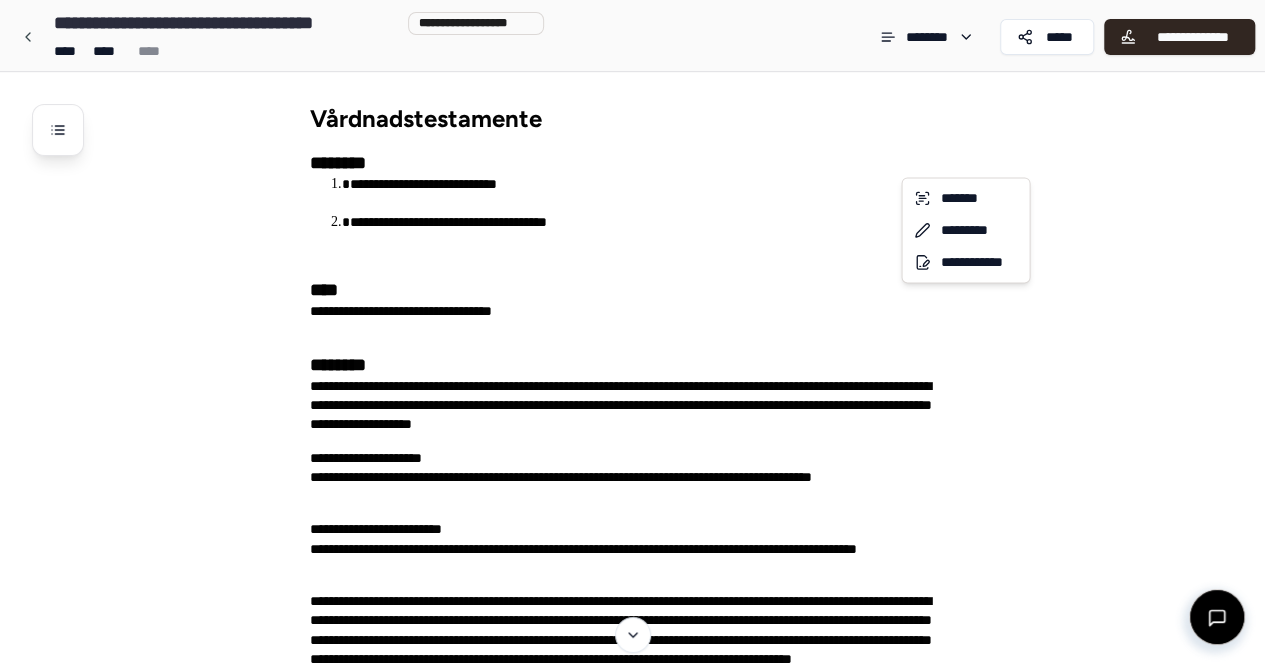 click on "**********" at bounding box center (640, 1061) 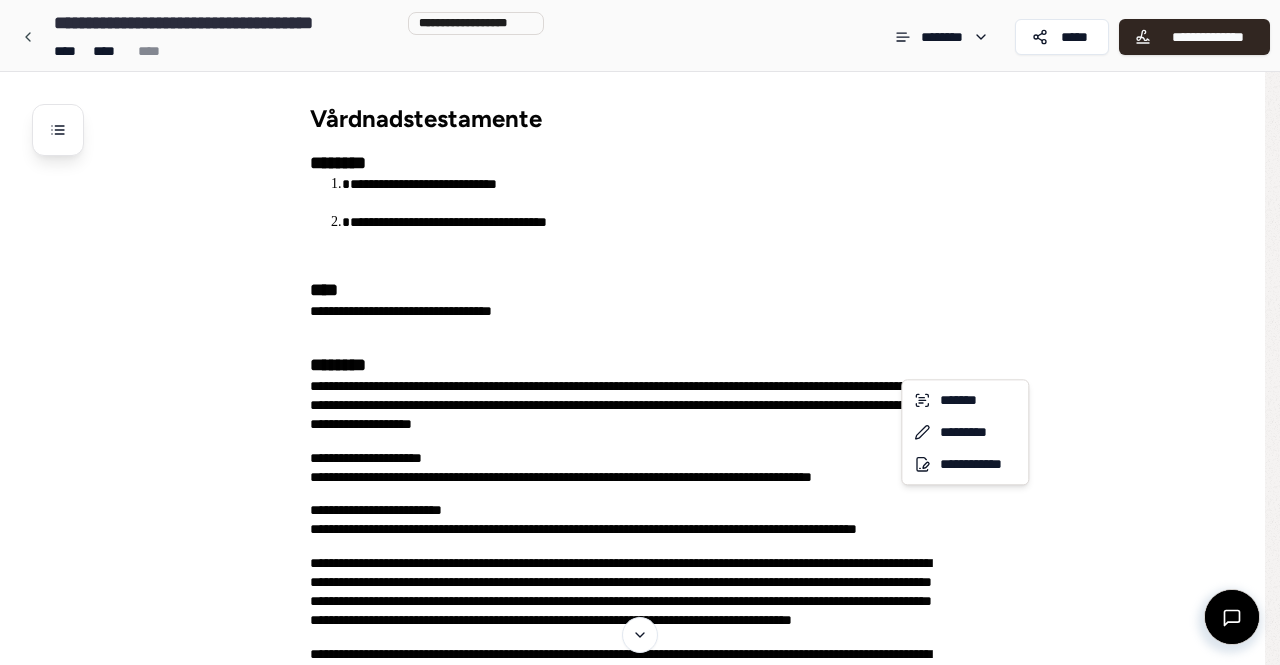 click on "**********" at bounding box center [640, 1061] 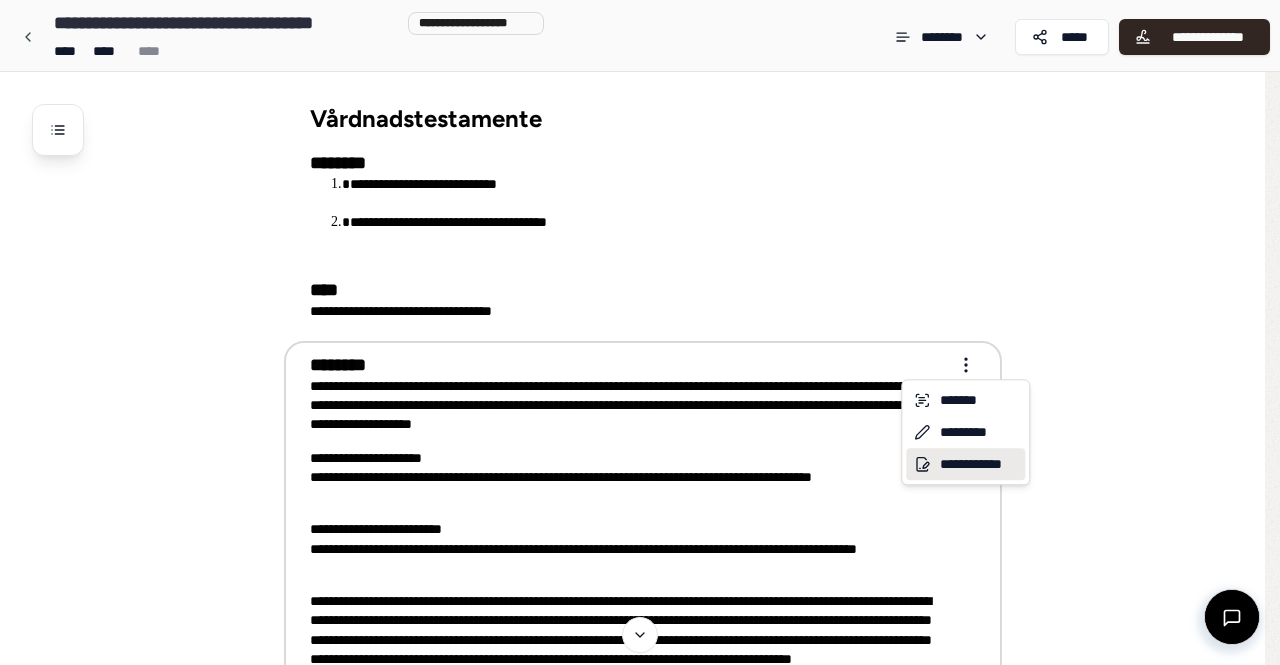 click on "**********" at bounding box center (965, 464) 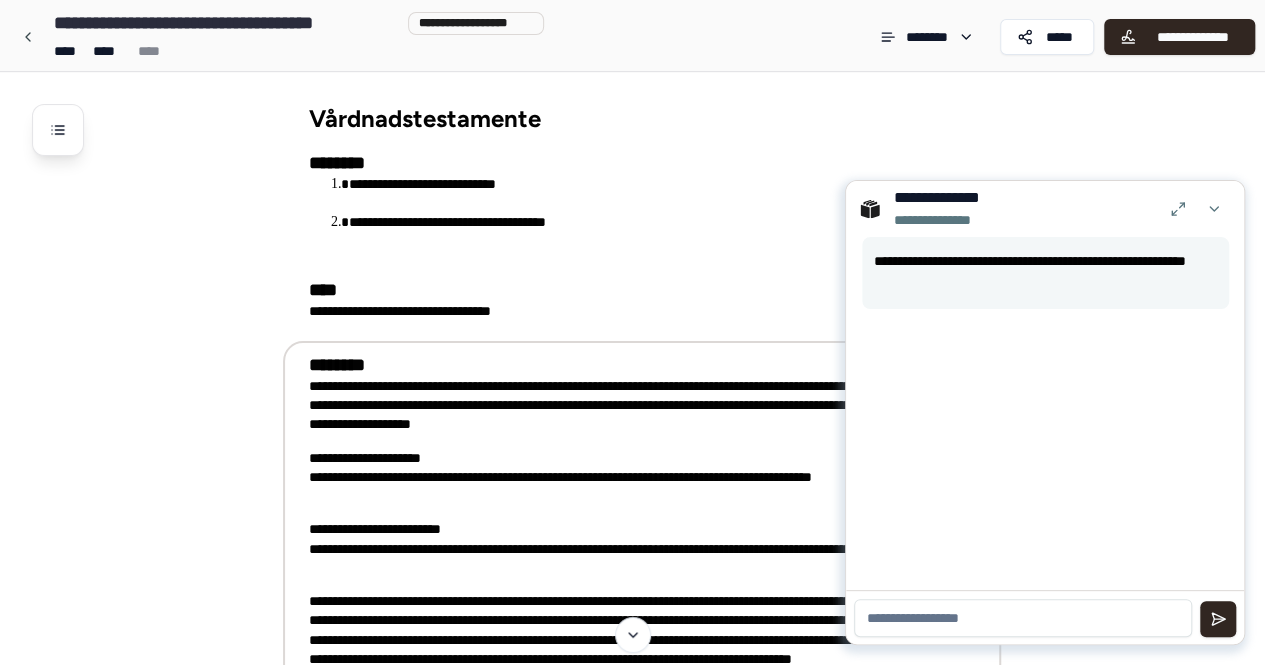 click at bounding box center [1023, 618] 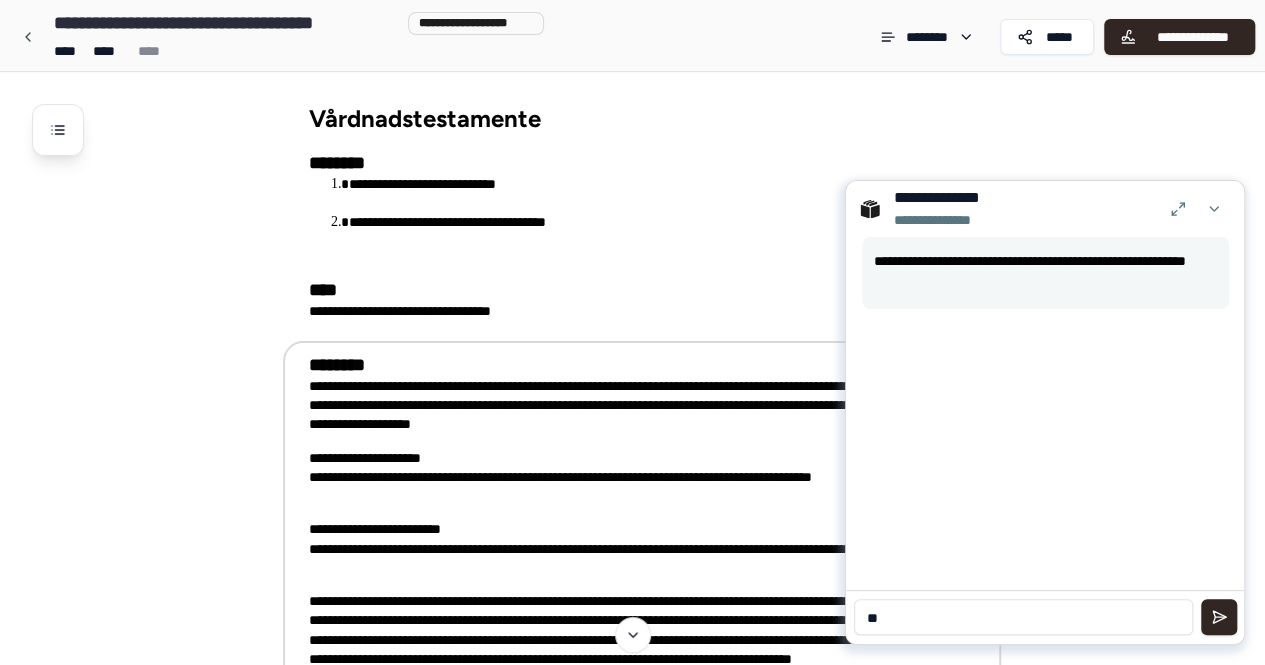 type on "*" 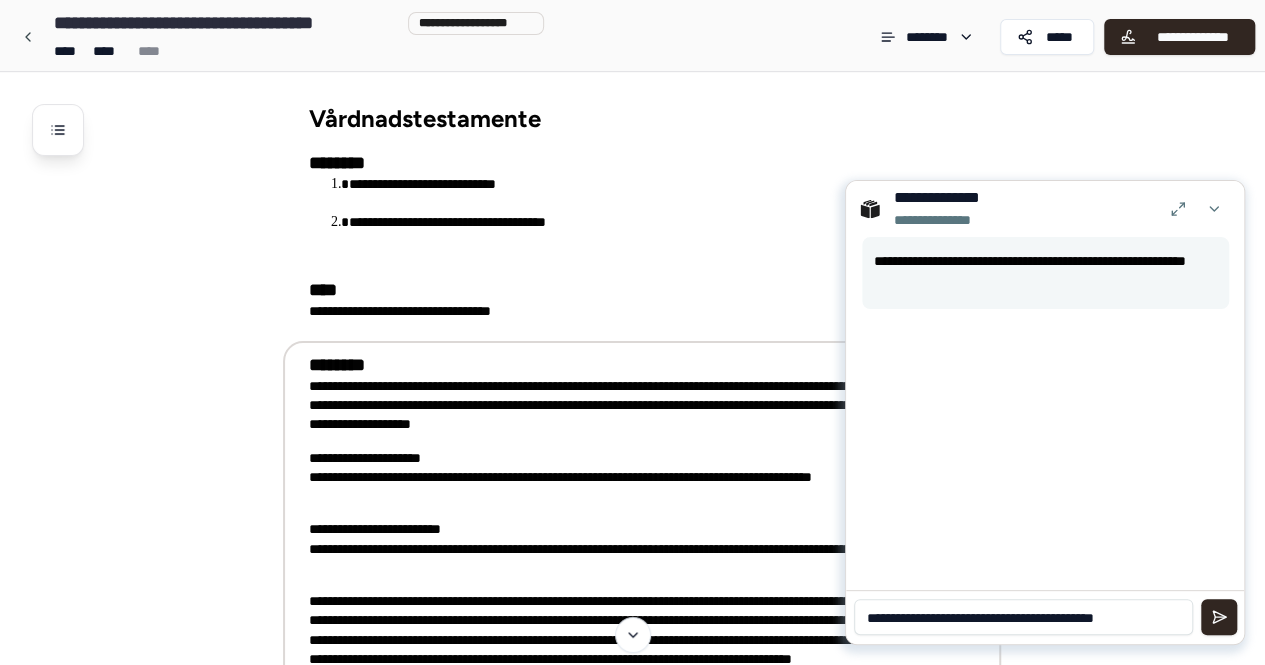 type on "**********" 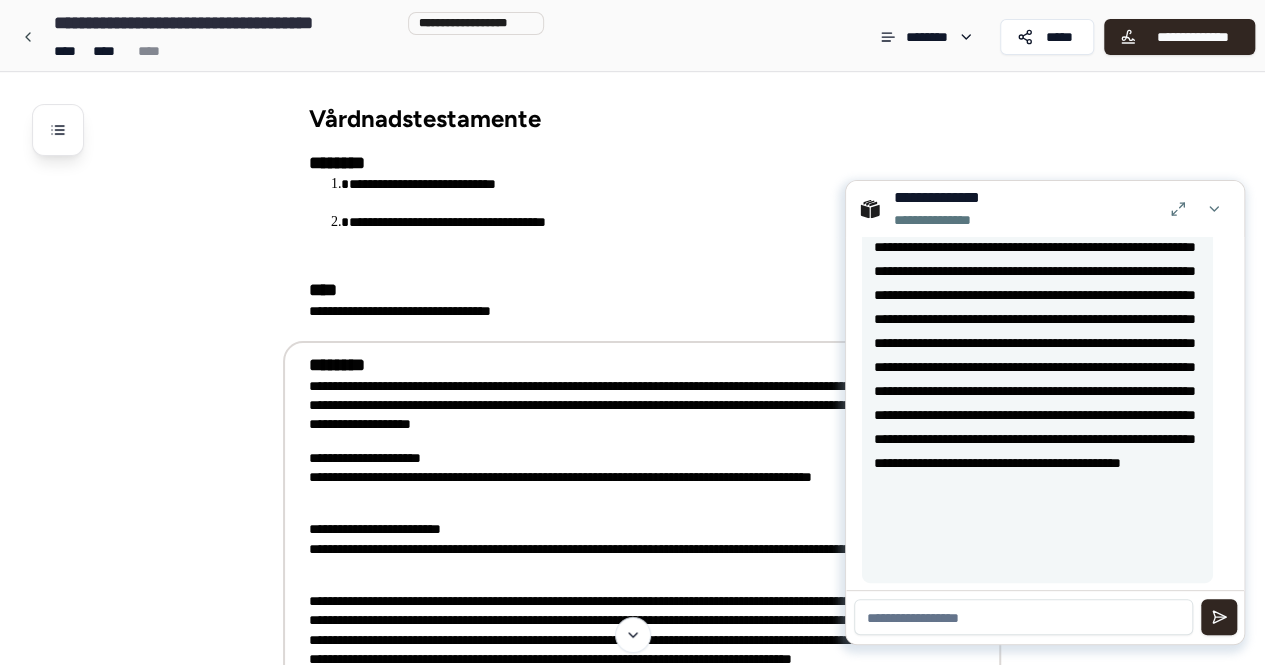 scroll, scrollTop: 264, scrollLeft: 0, axis: vertical 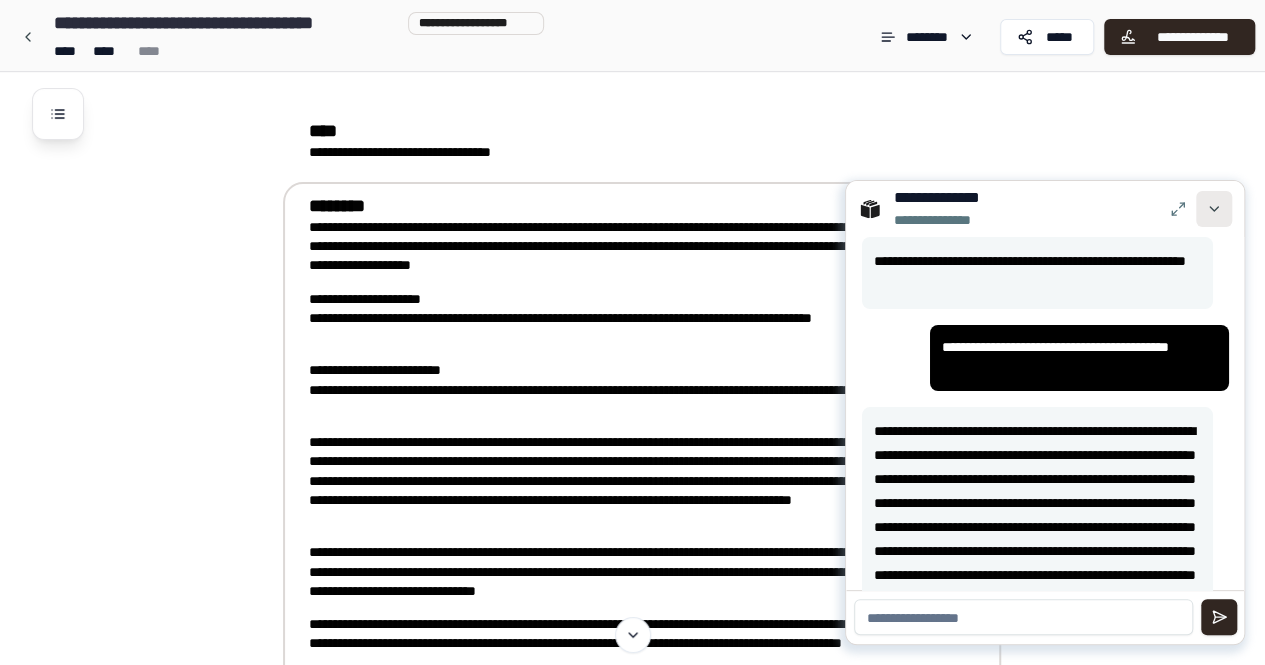 click at bounding box center [1214, 209] 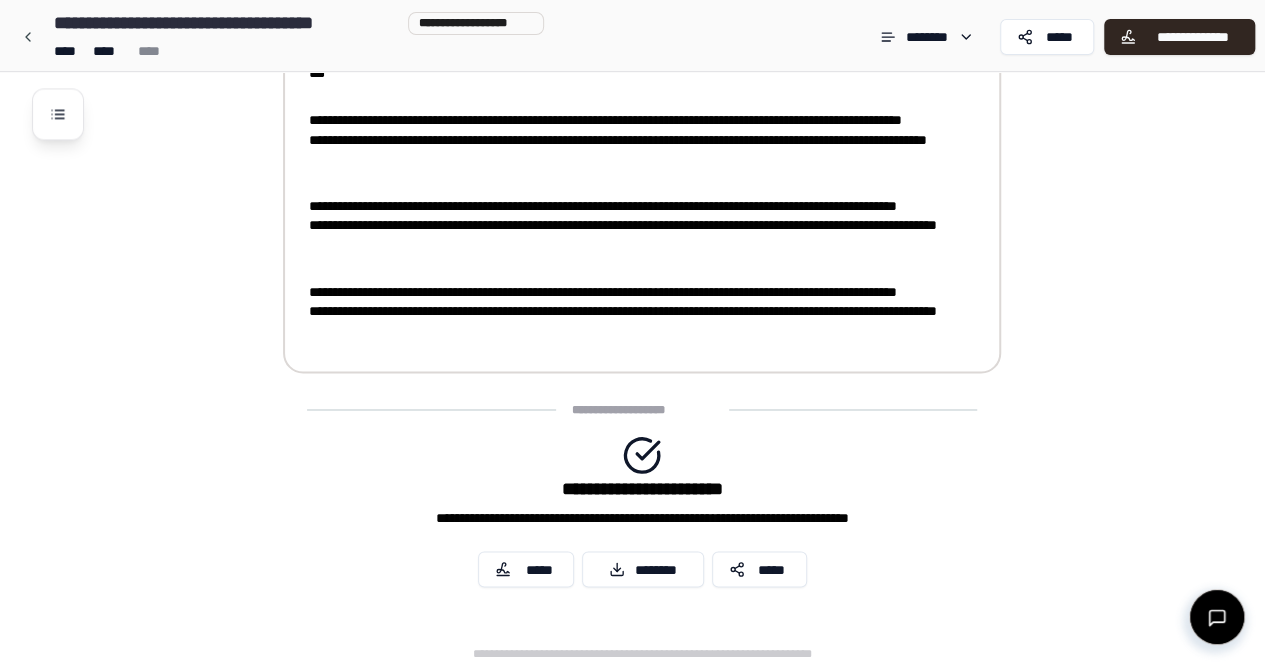 scroll, scrollTop: 1456, scrollLeft: 0, axis: vertical 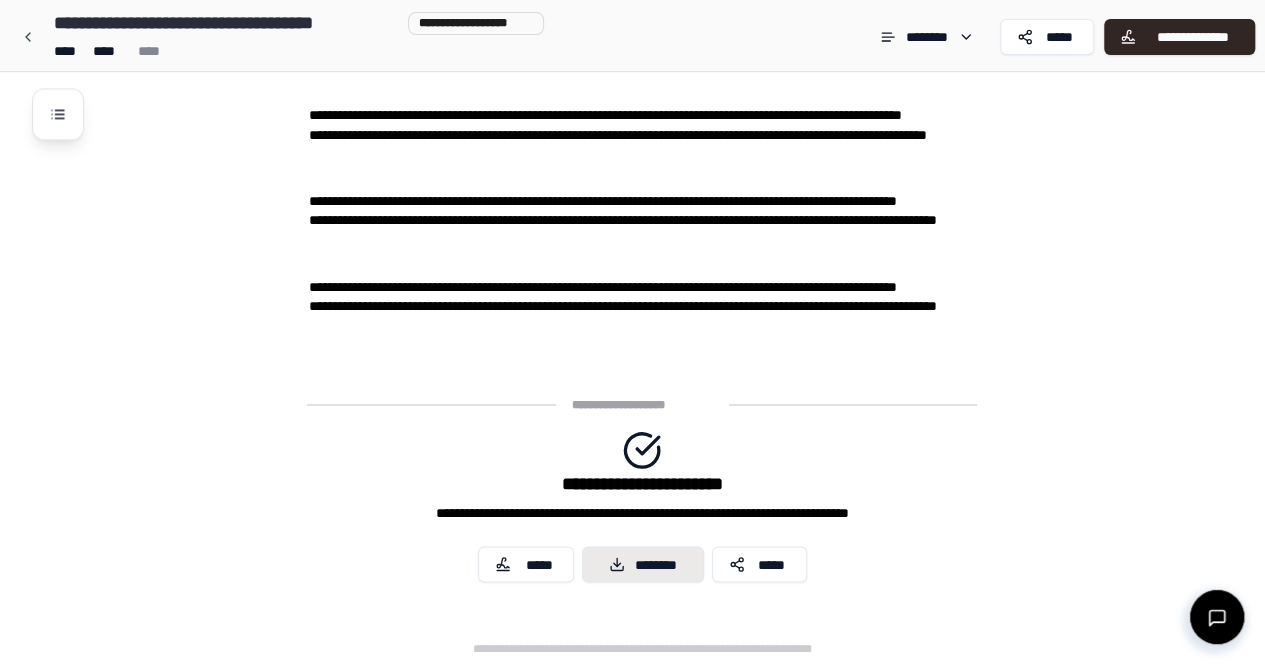 click on "********" at bounding box center [643, 564] 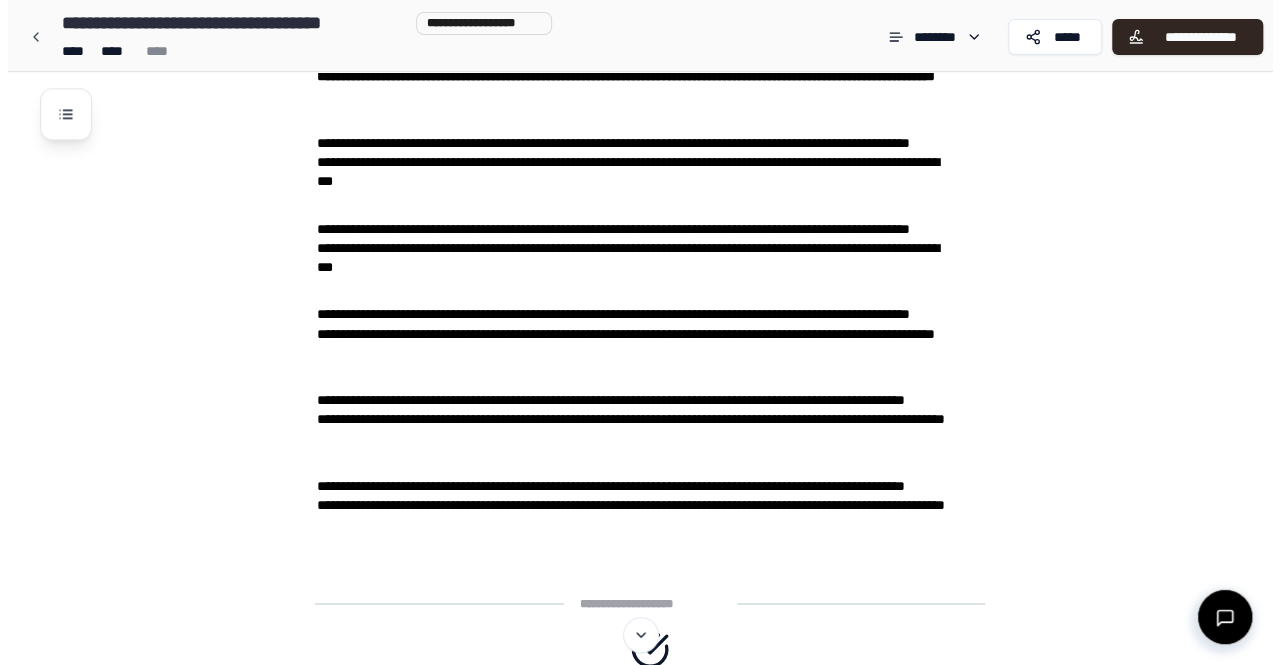 scroll, scrollTop: 1456, scrollLeft: 0, axis: vertical 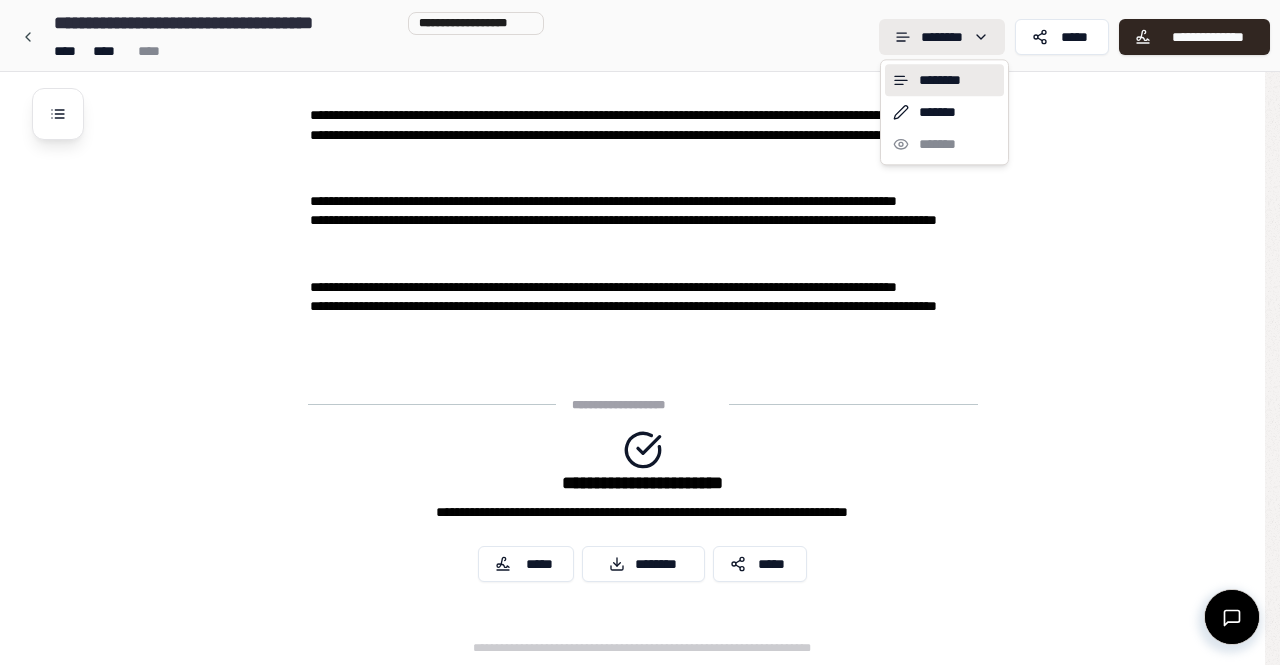 click on "**********" at bounding box center (640, -395) 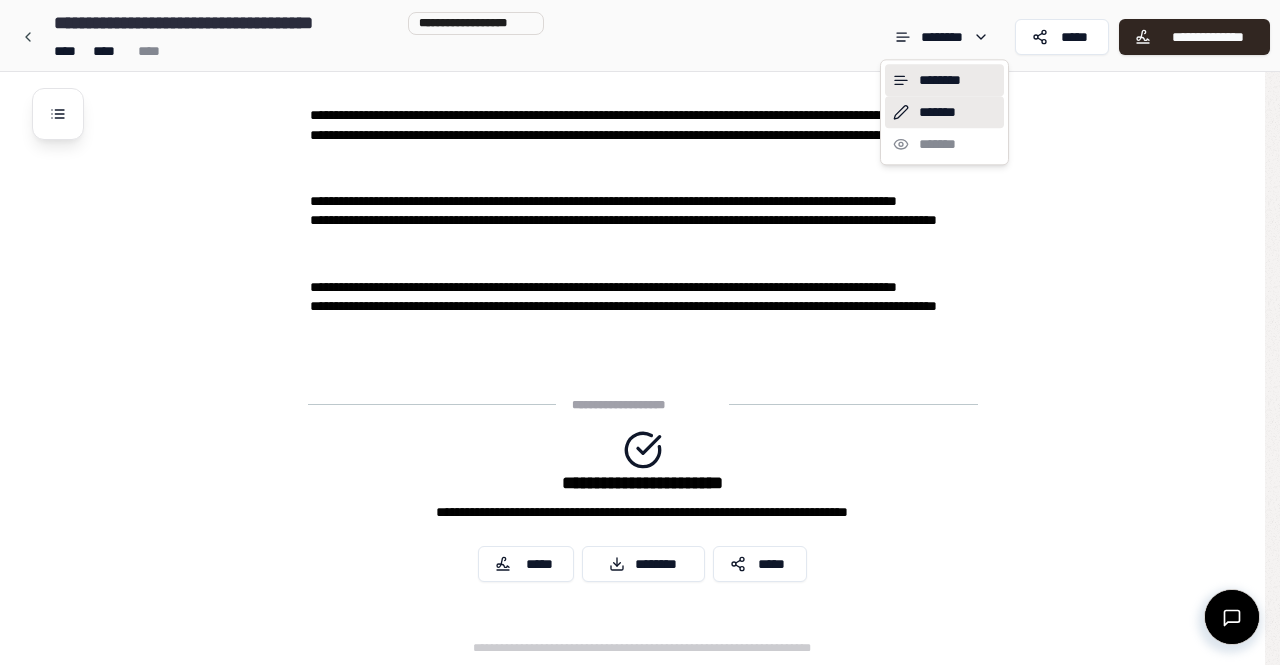 click on "*******" at bounding box center (944, 112) 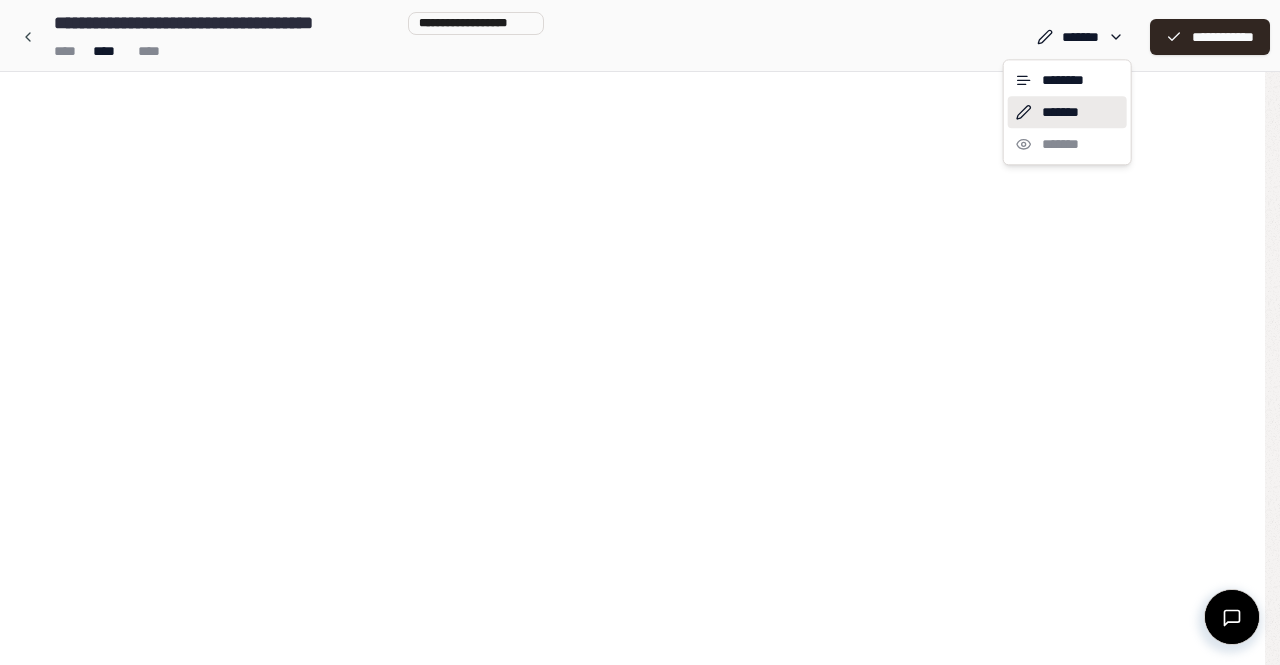 scroll, scrollTop: 0, scrollLeft: 0, axis: both 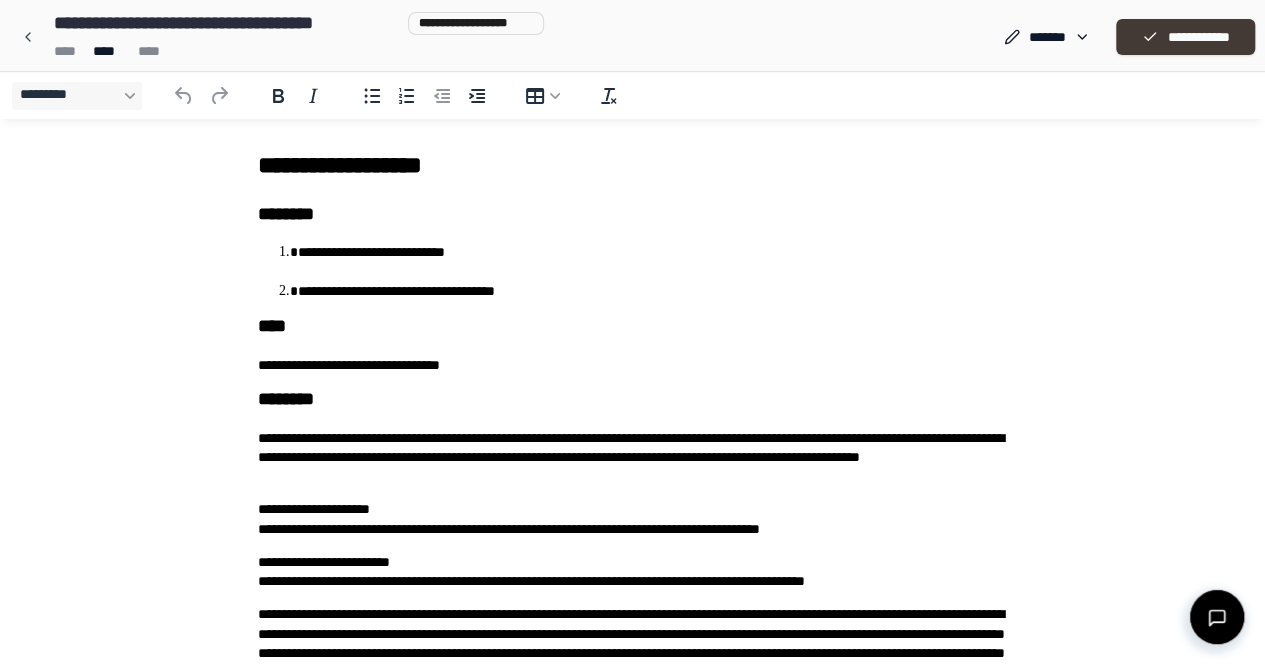 click on "**********" at bounding box center (1185, 37) 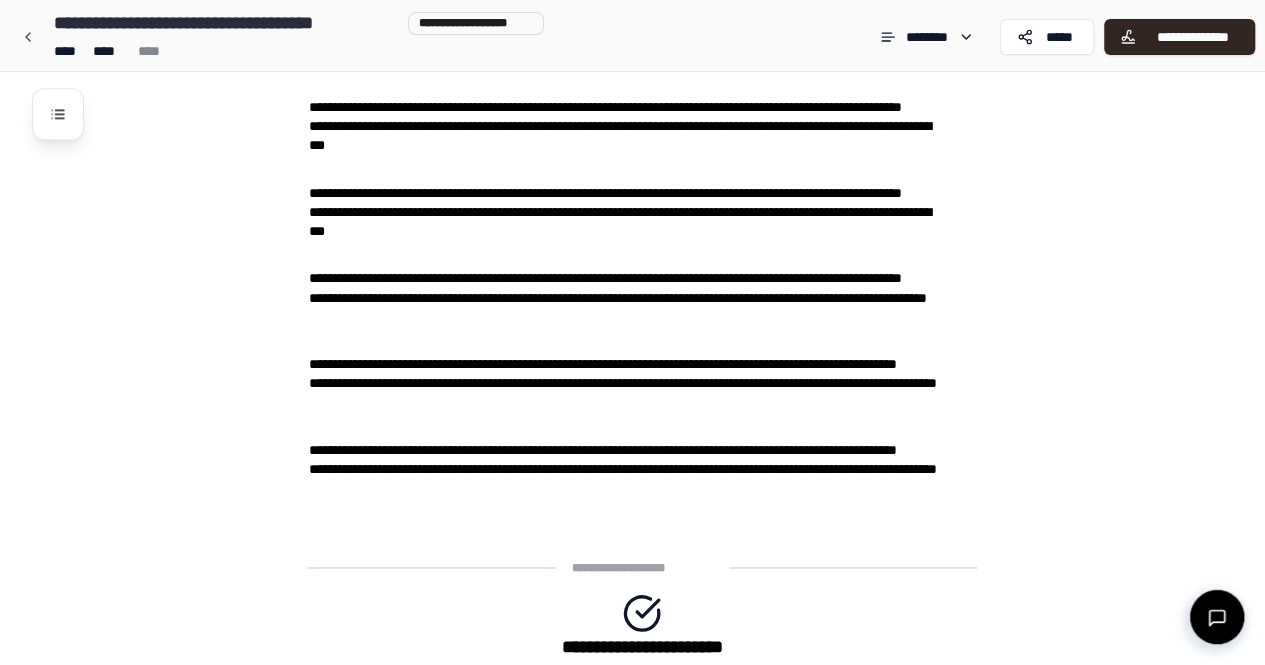scroll, scrollTop: 1456, scrollLeft: 0, axis: vertical 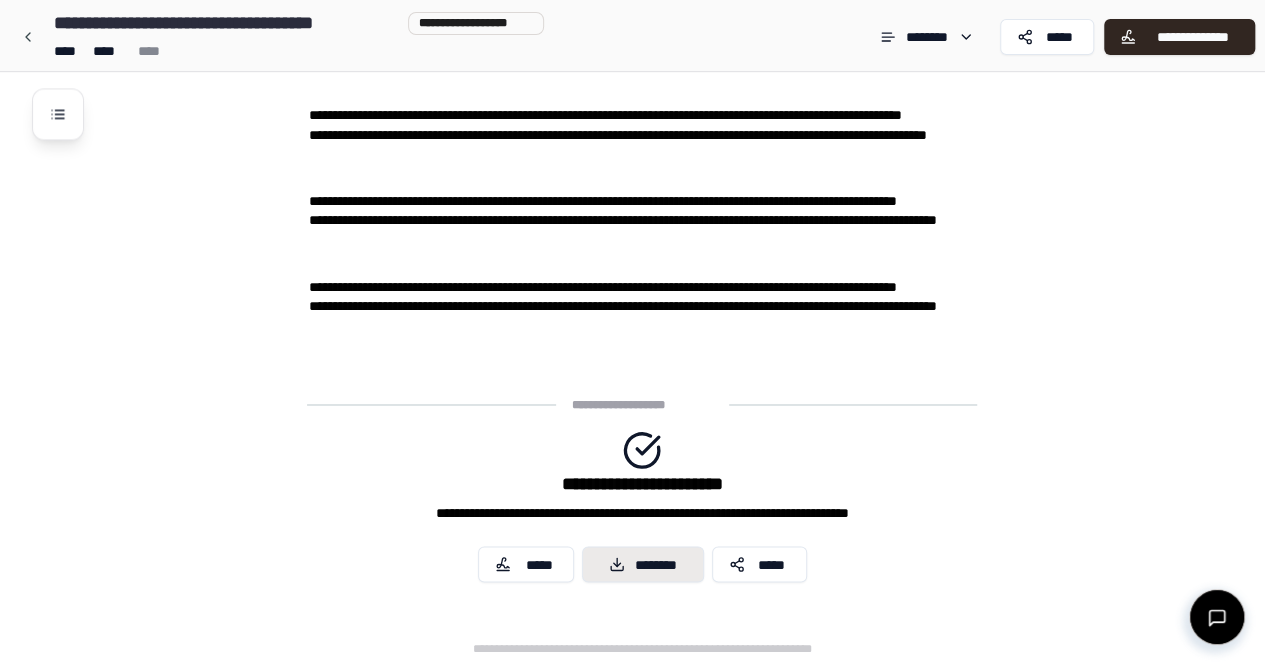click on "********" at bounding box center [643, 564] 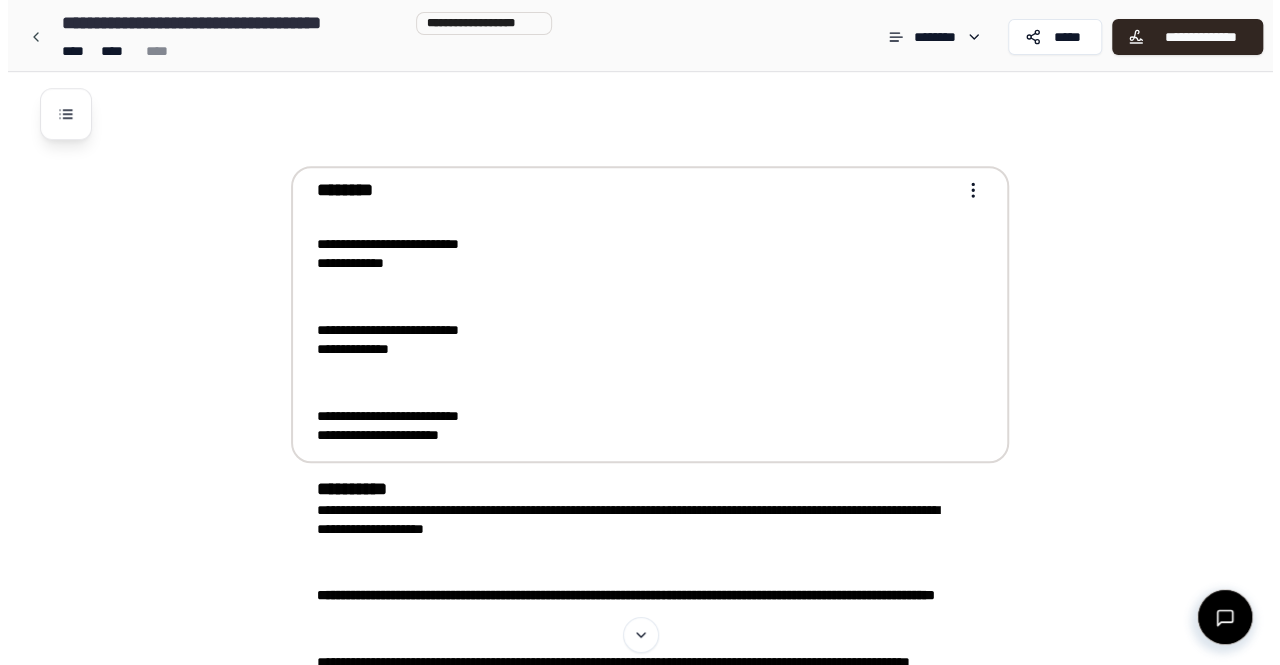 scroll, scrollTop: 690, scrollLeft: 0, axis: vertical 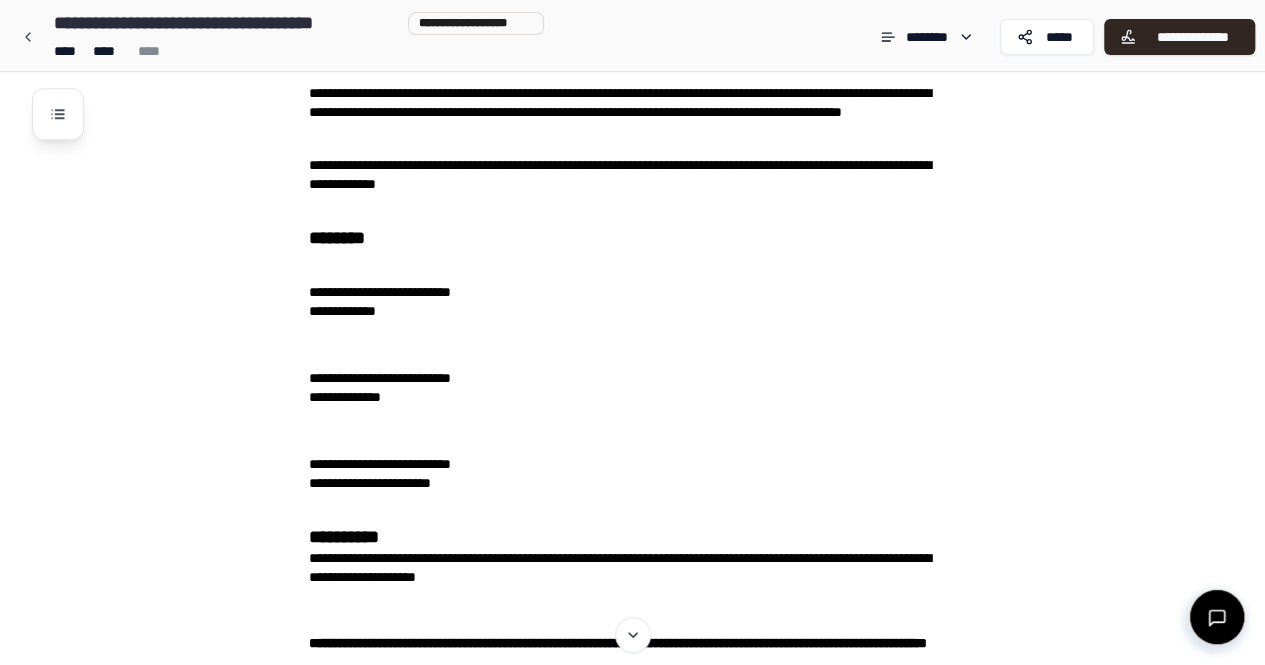 click on "**********" at bounding box center [658, 407] 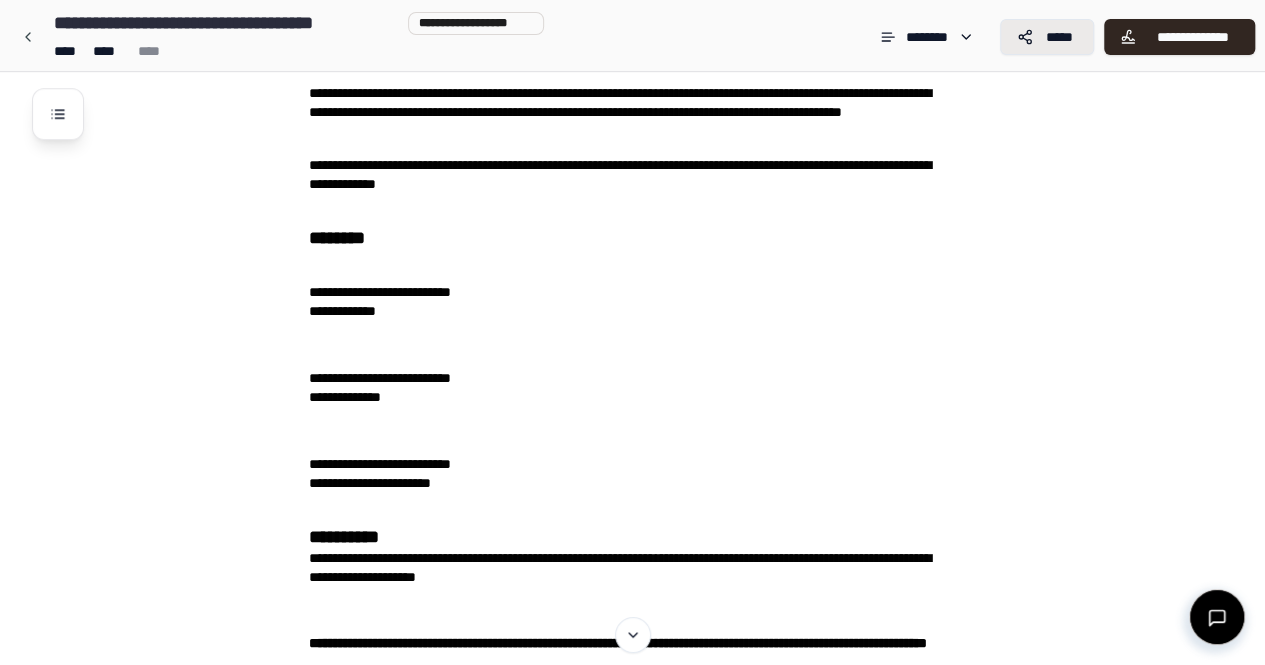 click on "*****" at bounding box center [1047, 37] 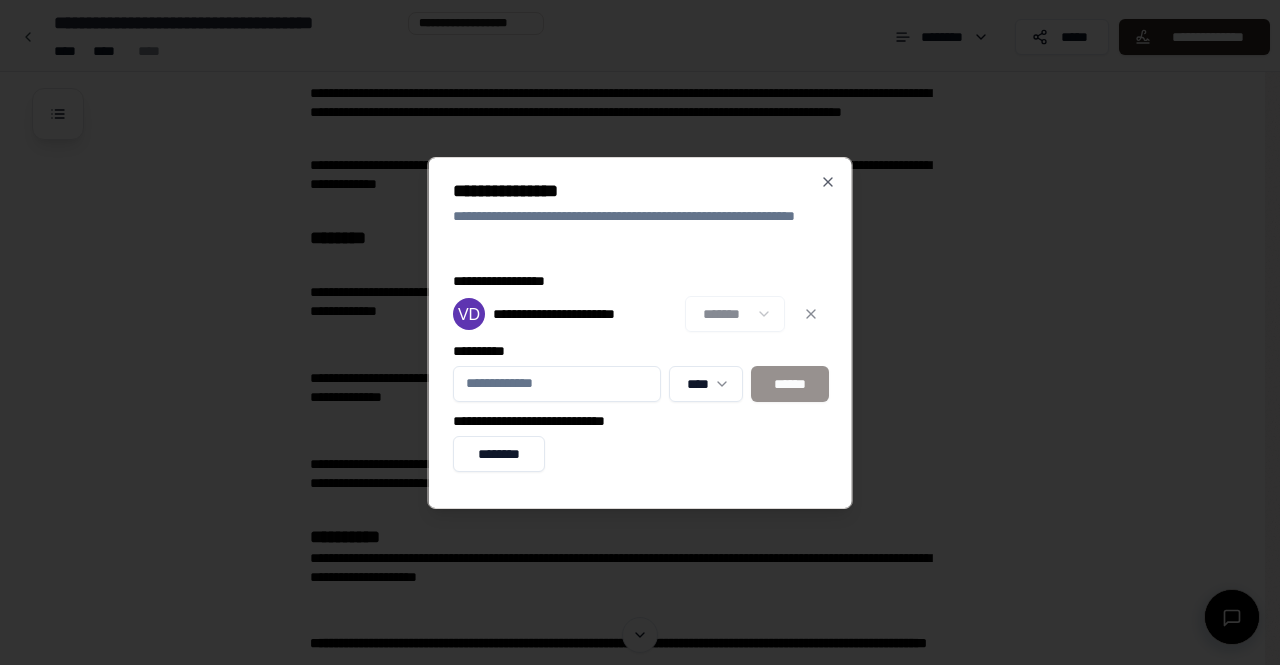 click on "**********" at bounding box center [557, 384] 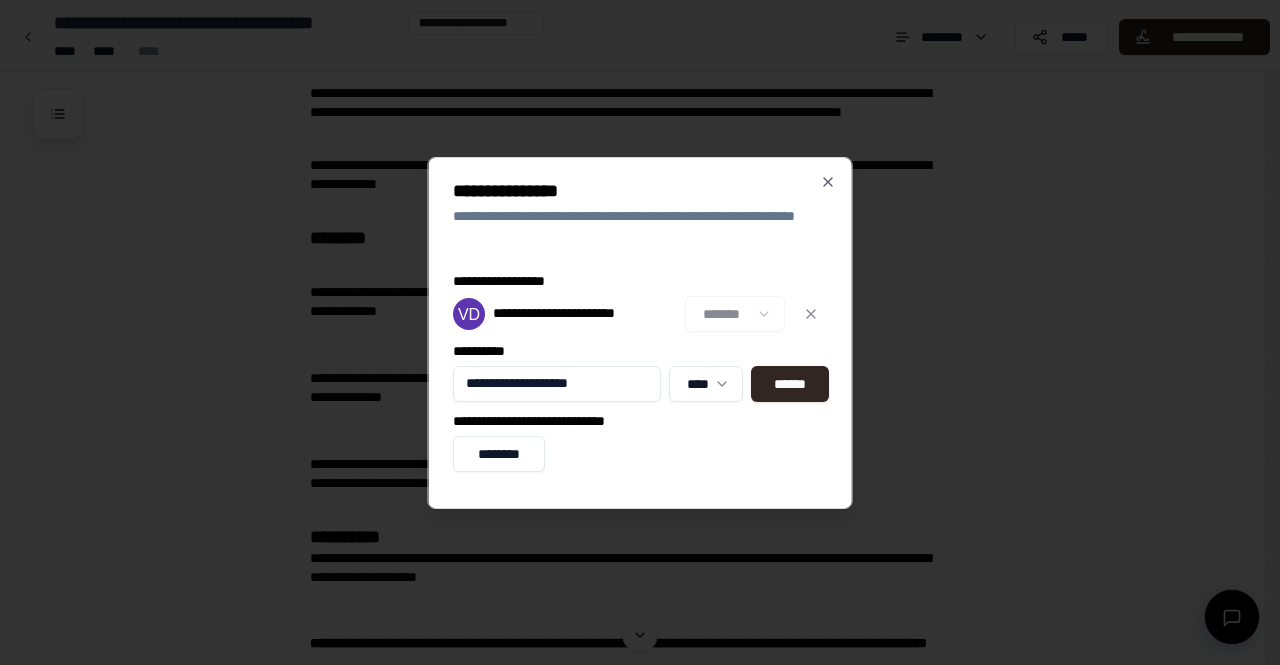 type on "**********" 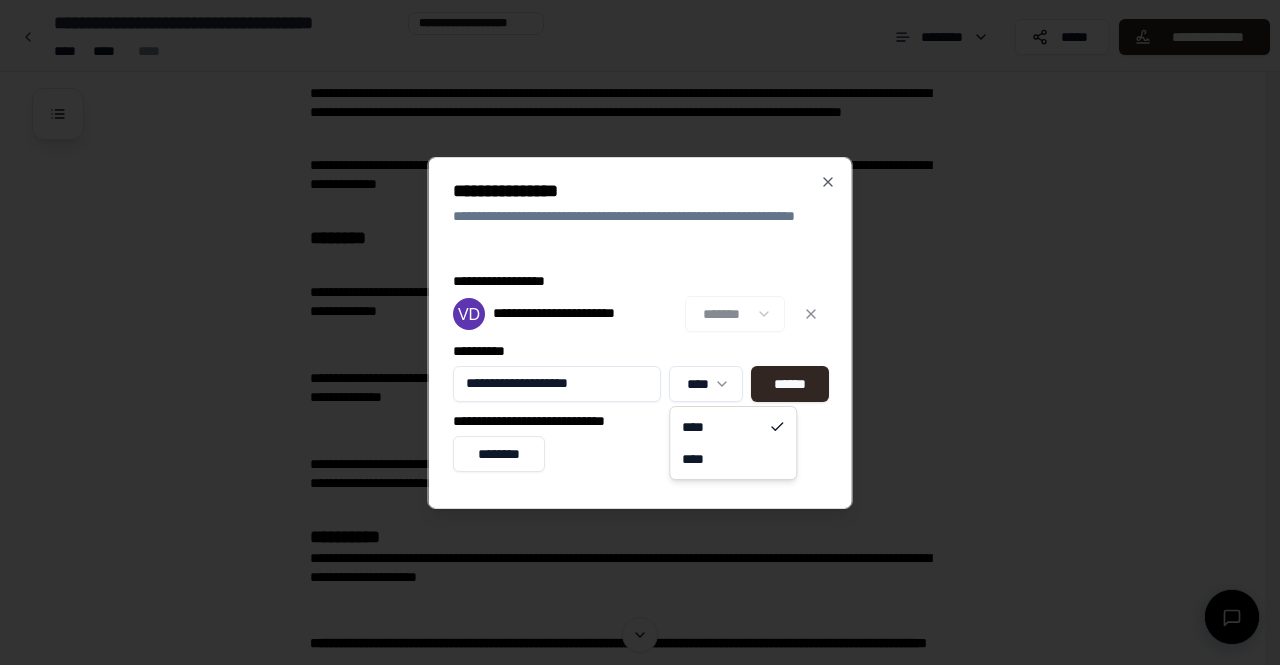 click on "**********" at bounding box center (632, 371) 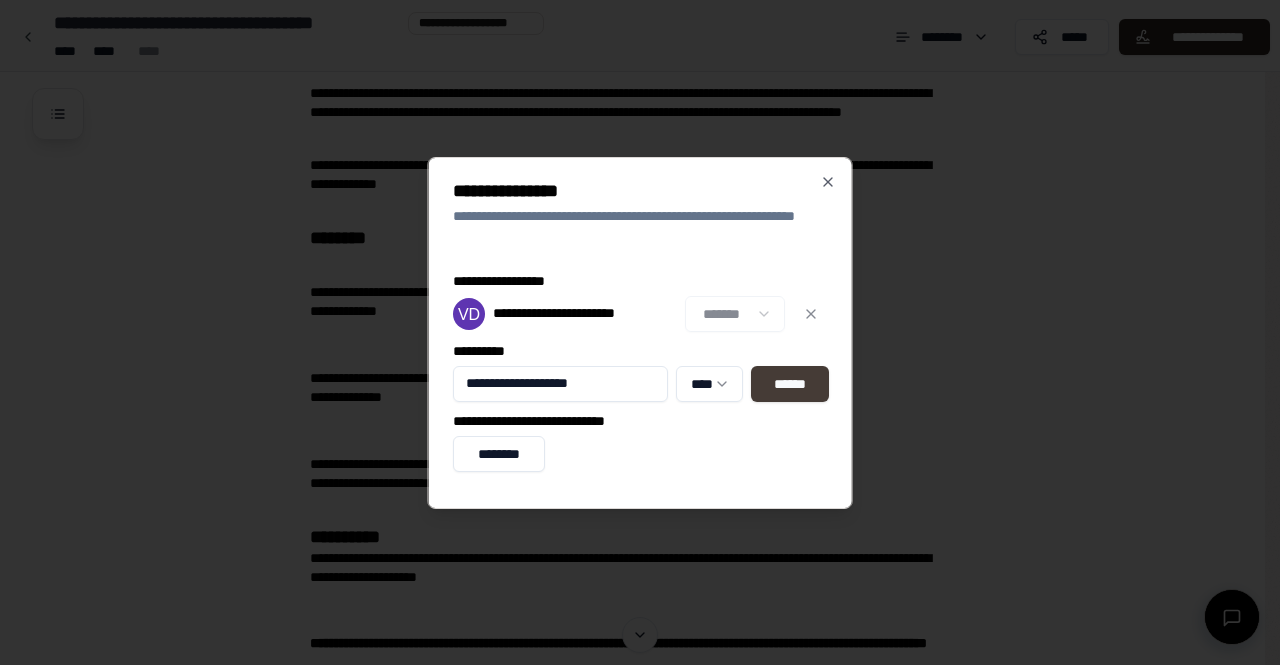 click on "******" at bounding box center [789, 384] 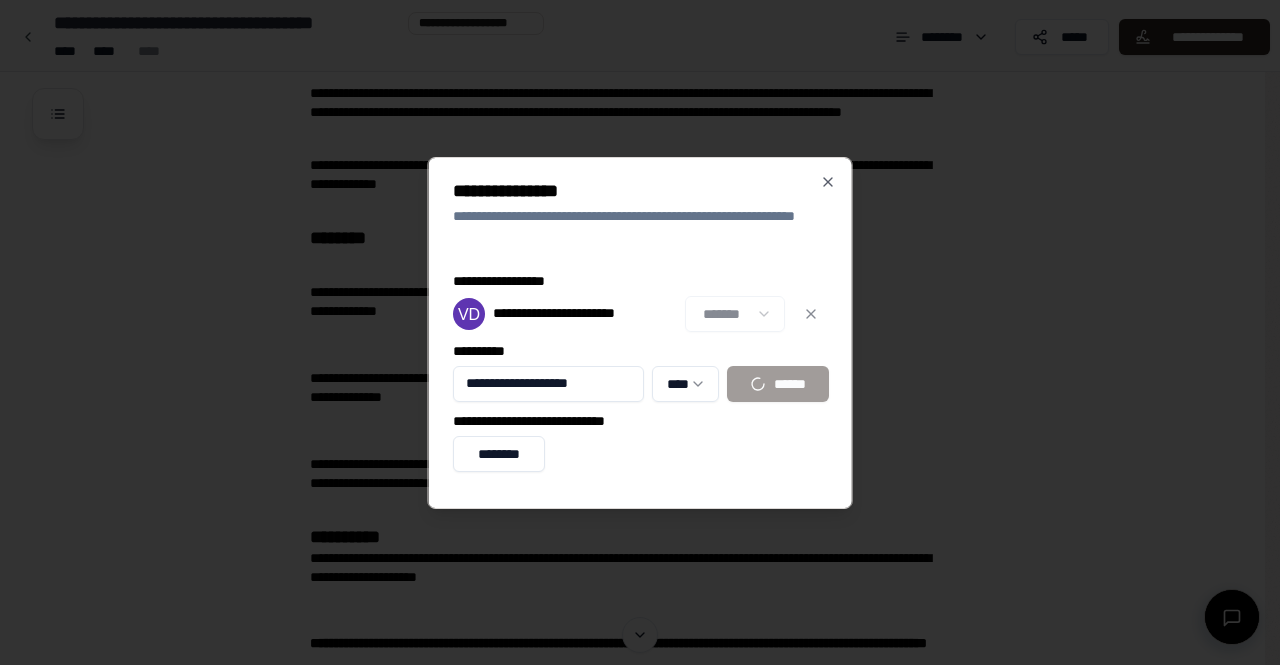 type 